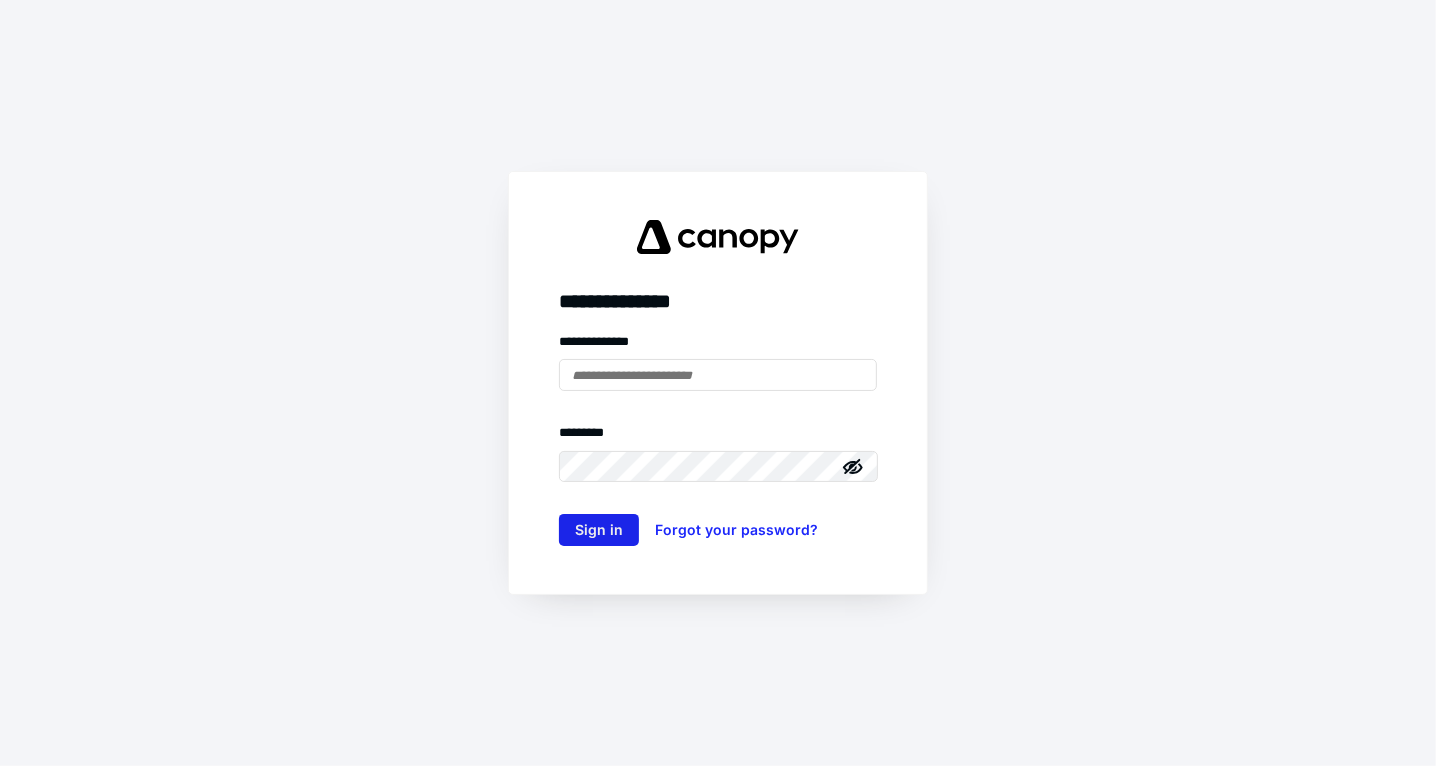scroll, scrollTop: 0, scrollLeft: 0, axis: both 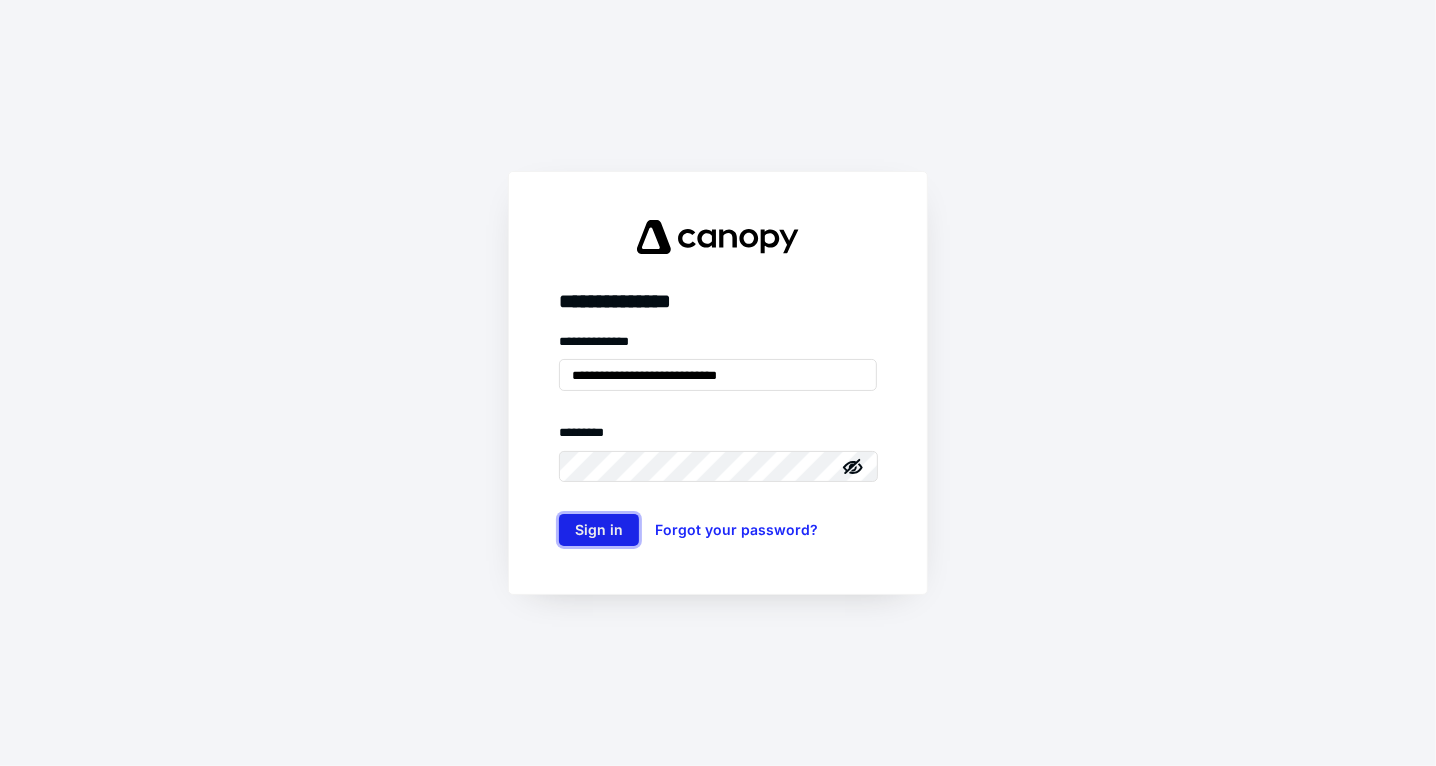 click on "Sign in" at bounding box center (599, 530) 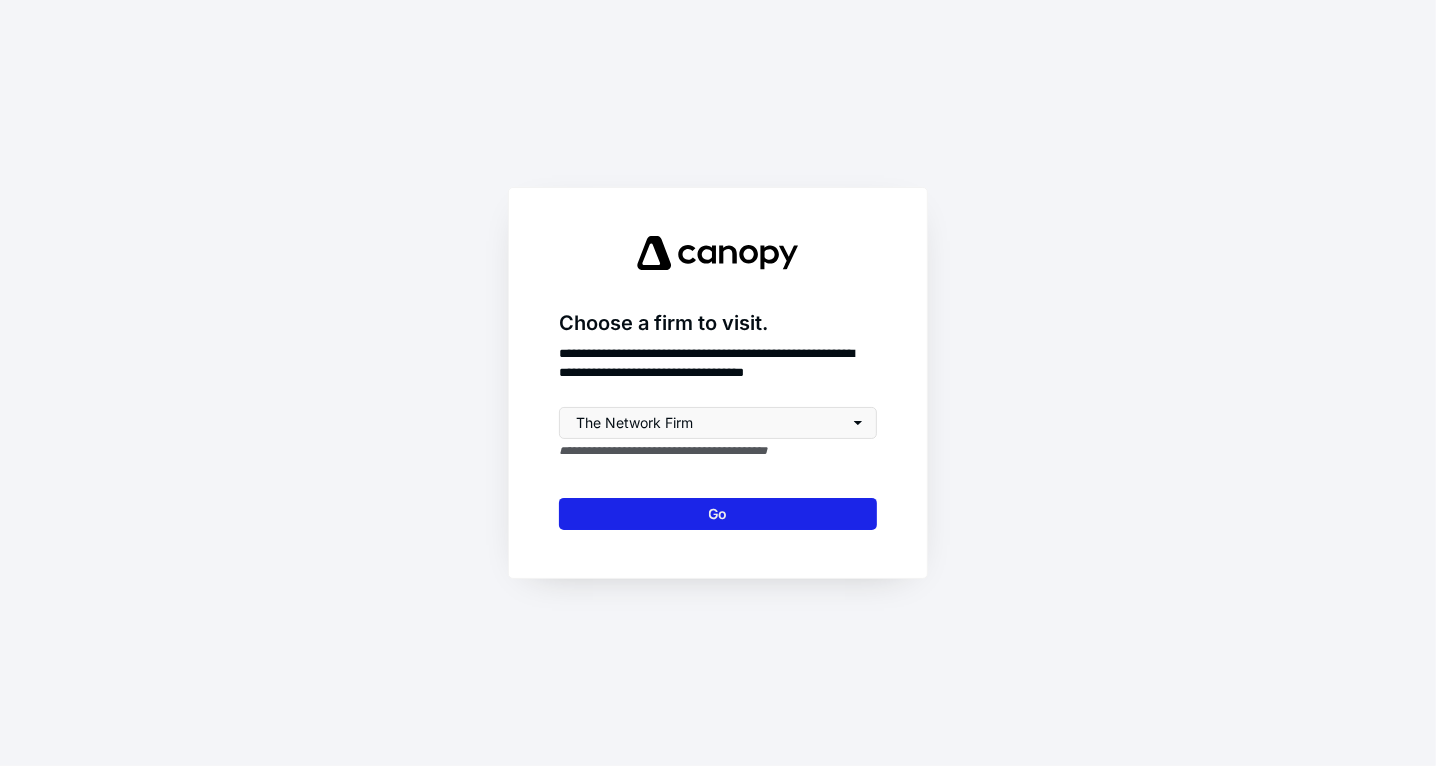 click on "Go" at bounding box center [718, 514] 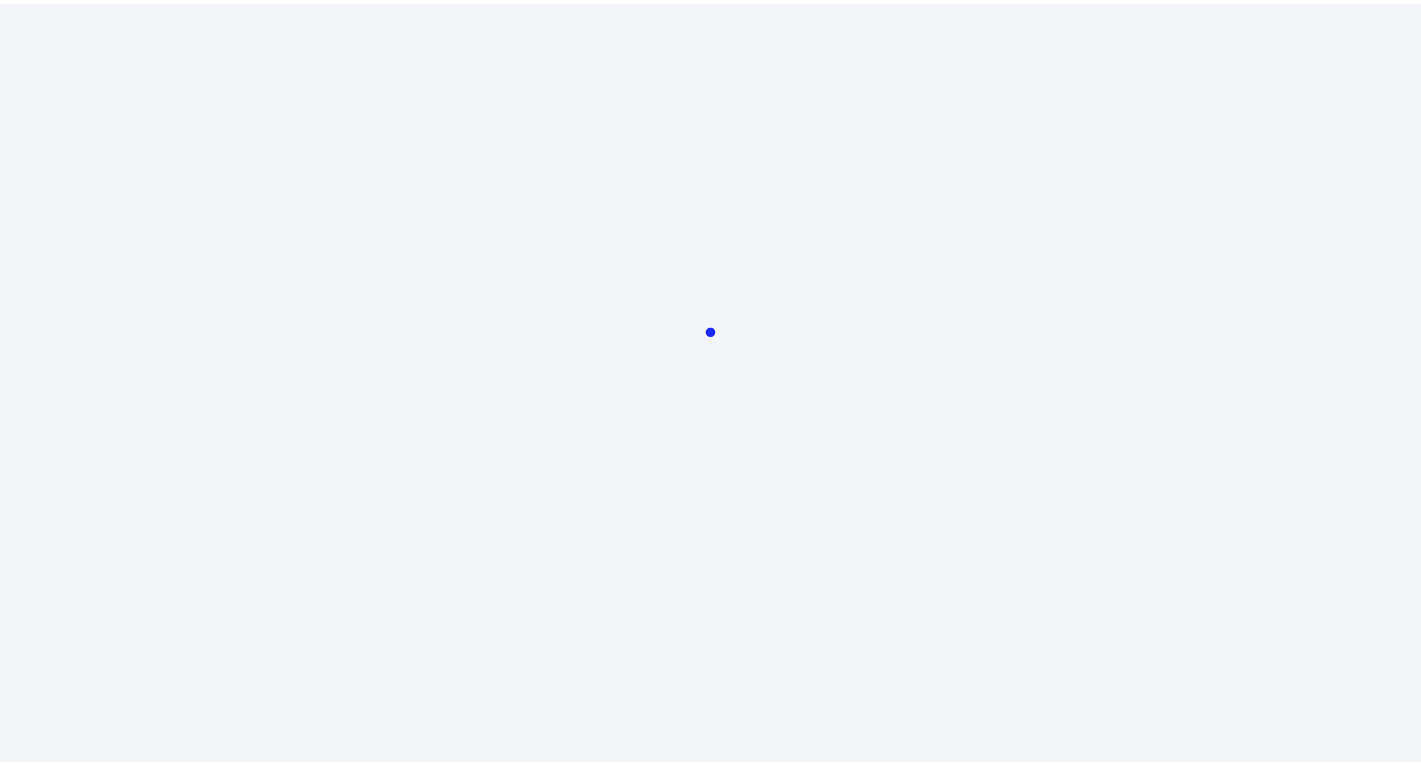 scroll, scrollTop: 0, scrollLeft: 0, axis: both 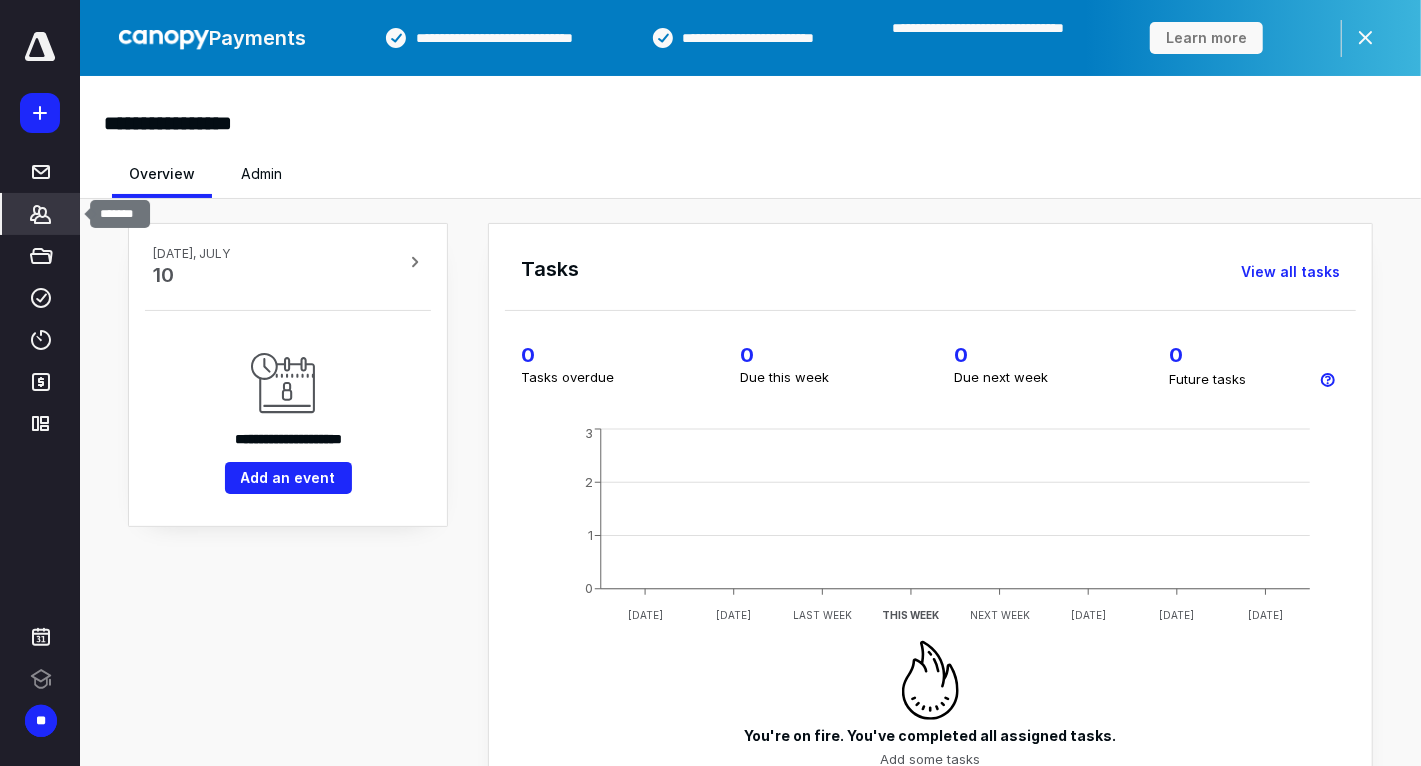 click on "*******" at bounding box center (41, 214) 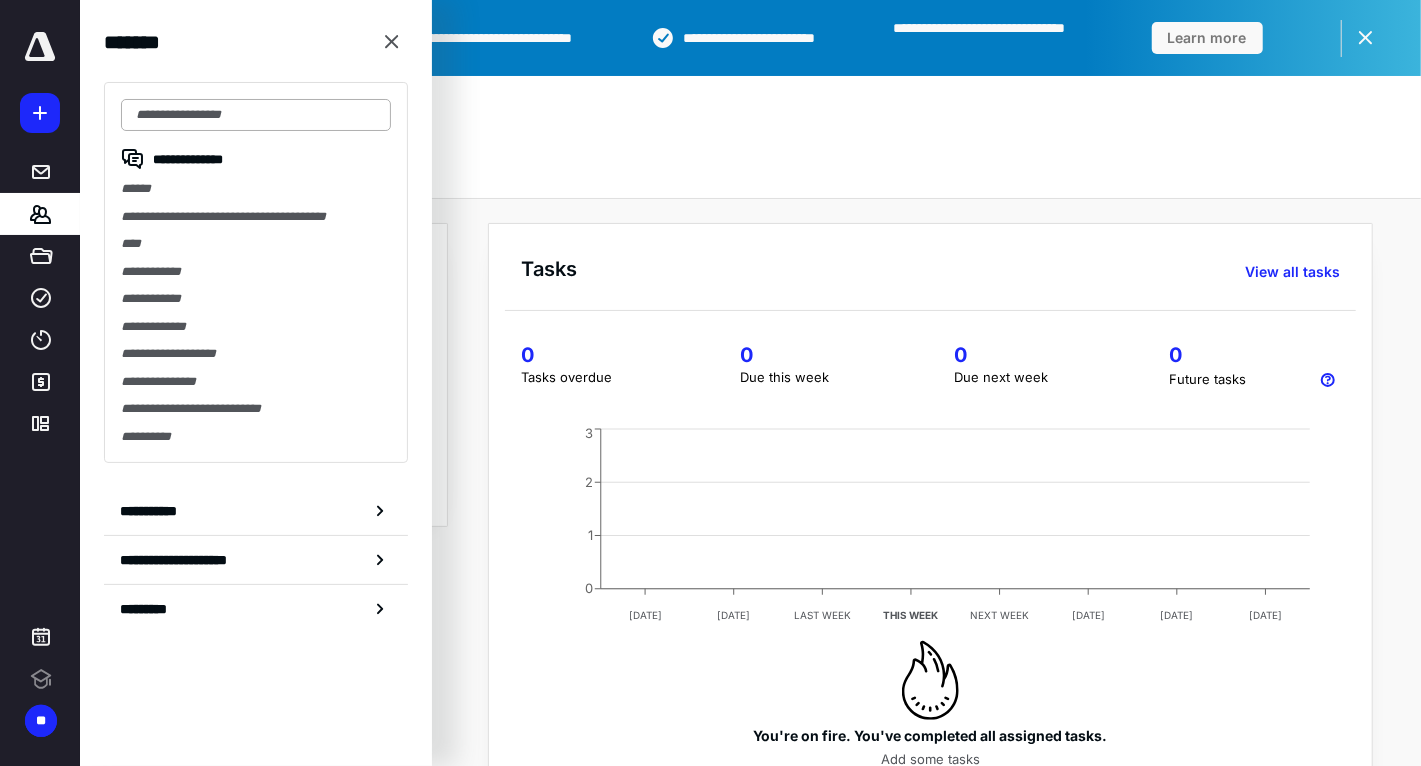 click at bounding box center (256, 115) 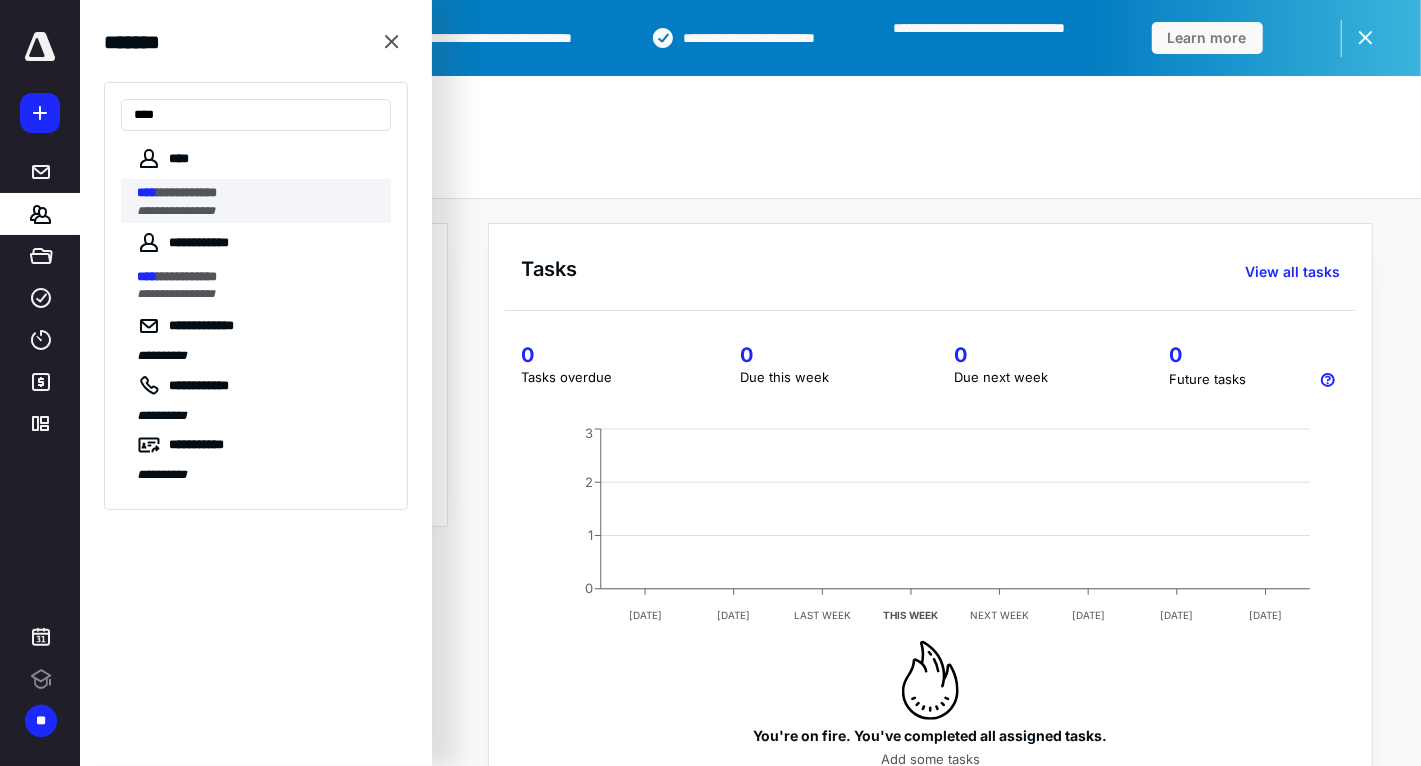 type on "****" 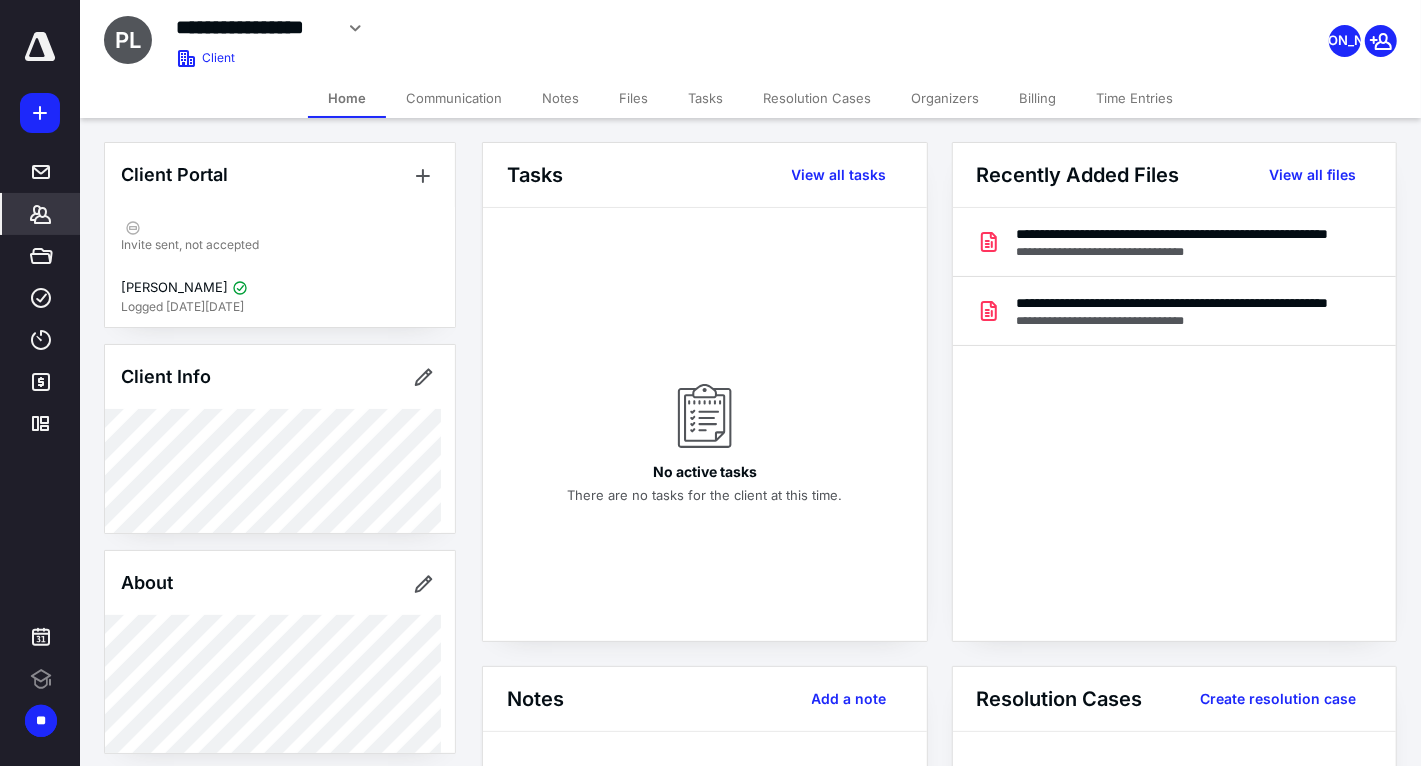 click on "Billing" at bounding box center (1037, 98) 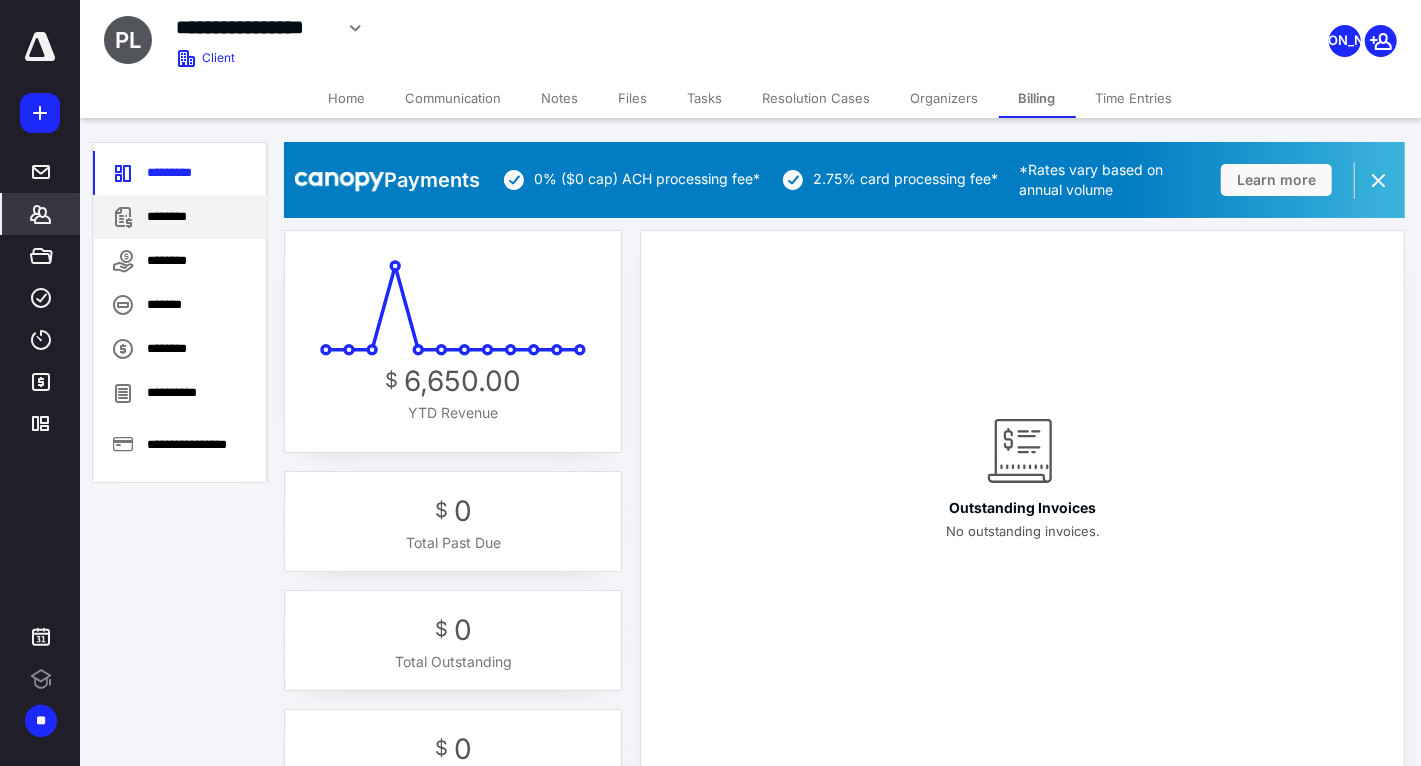 click on "********" at bounding box center (180, 217) 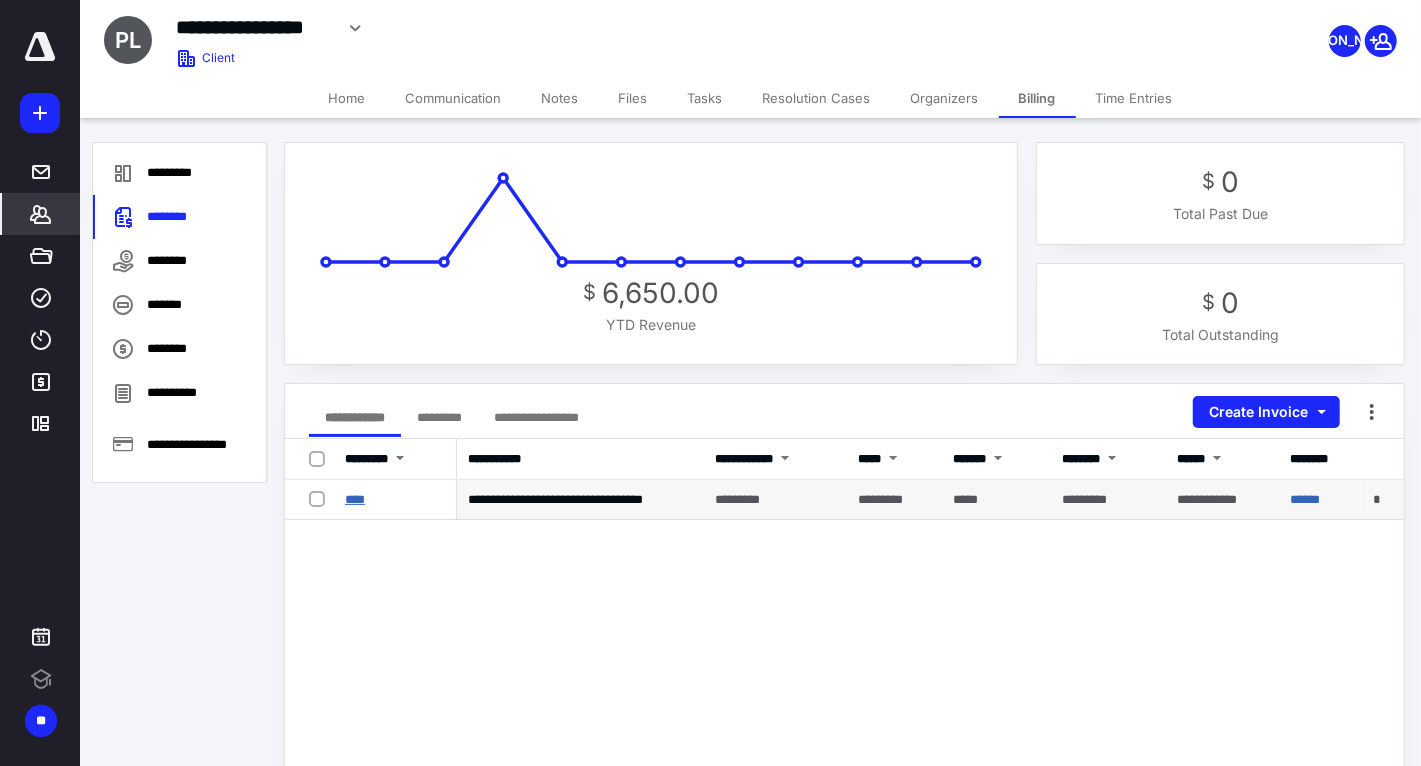click on "****" at bounding box center [355, 499] 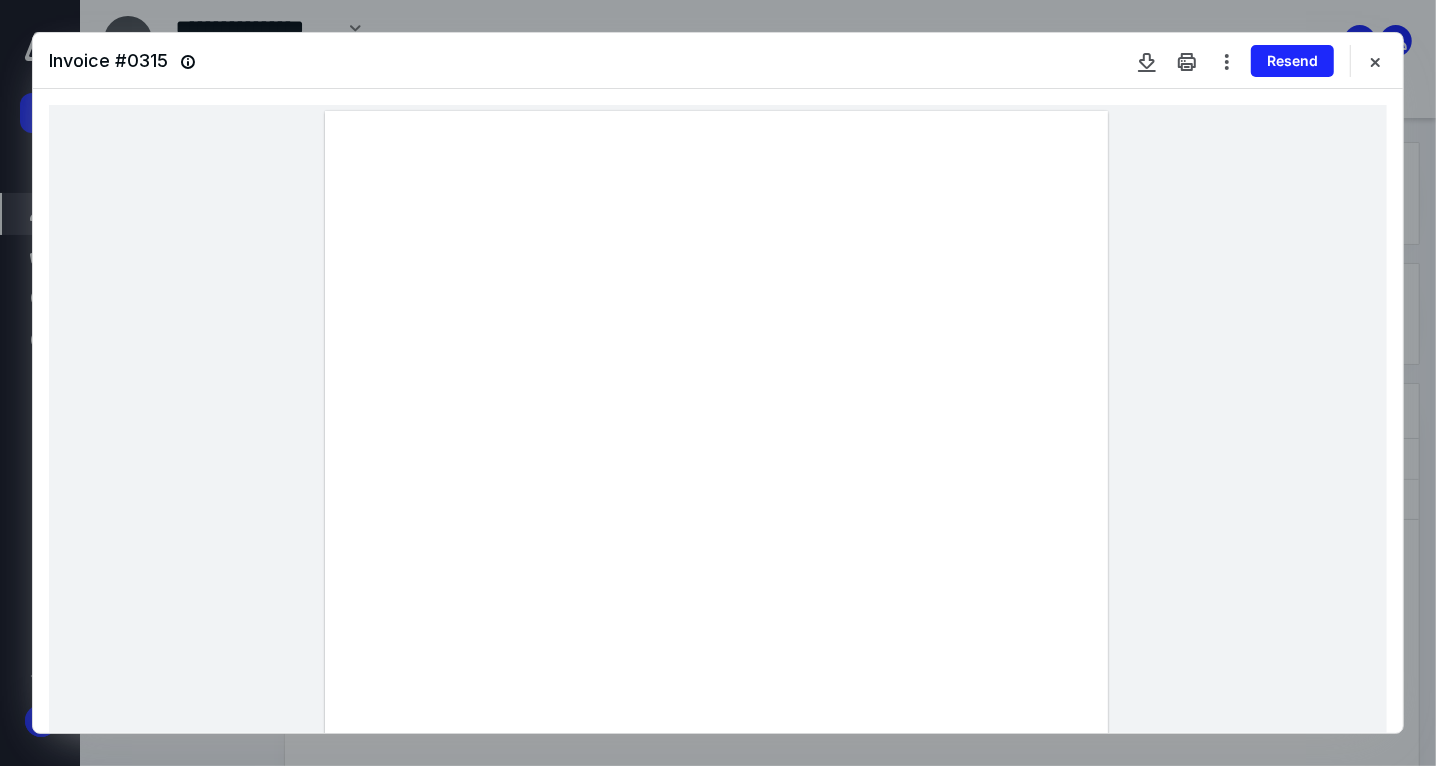 drag, startPoint x: 484, startPoint y: 547, endPoint x: 690, endPoint y: 557, distance: 206.24257 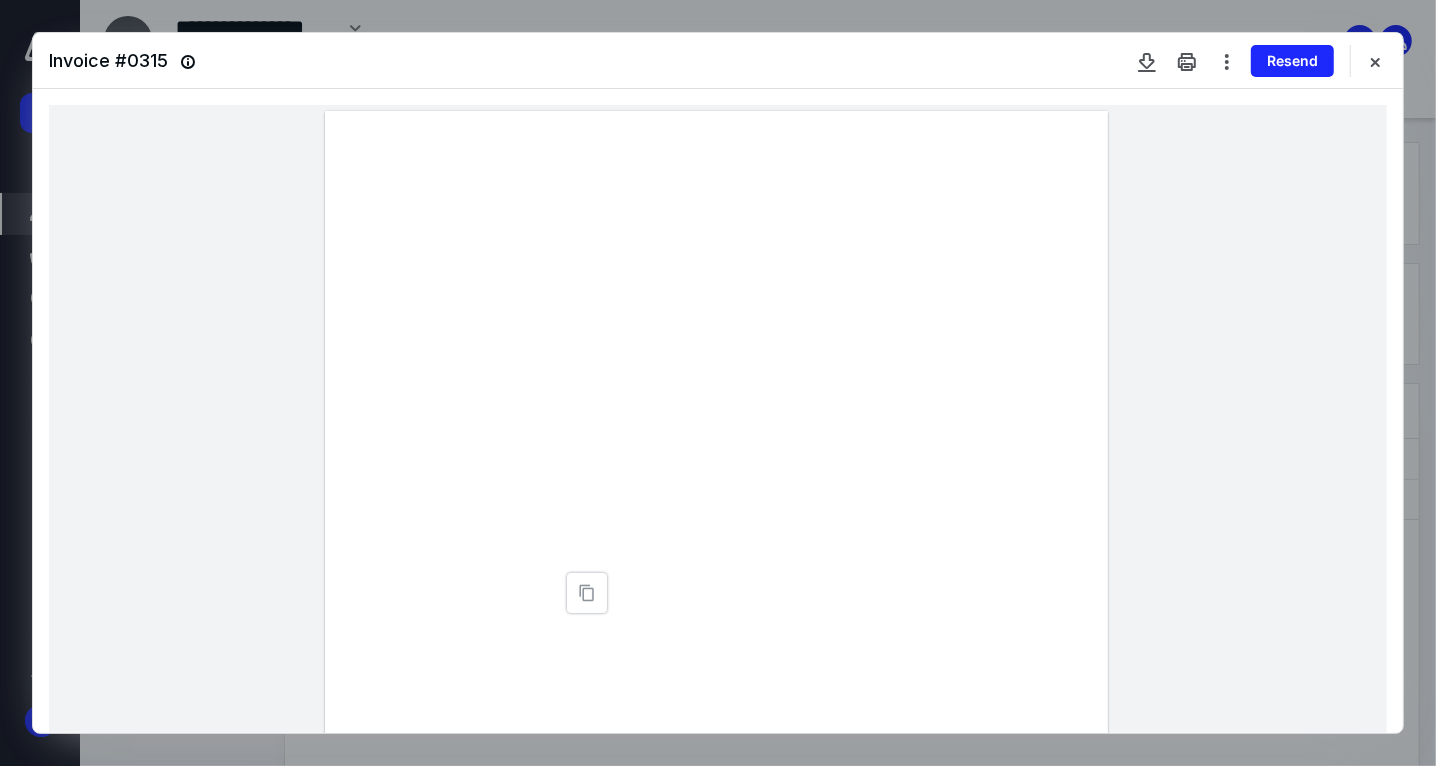 type 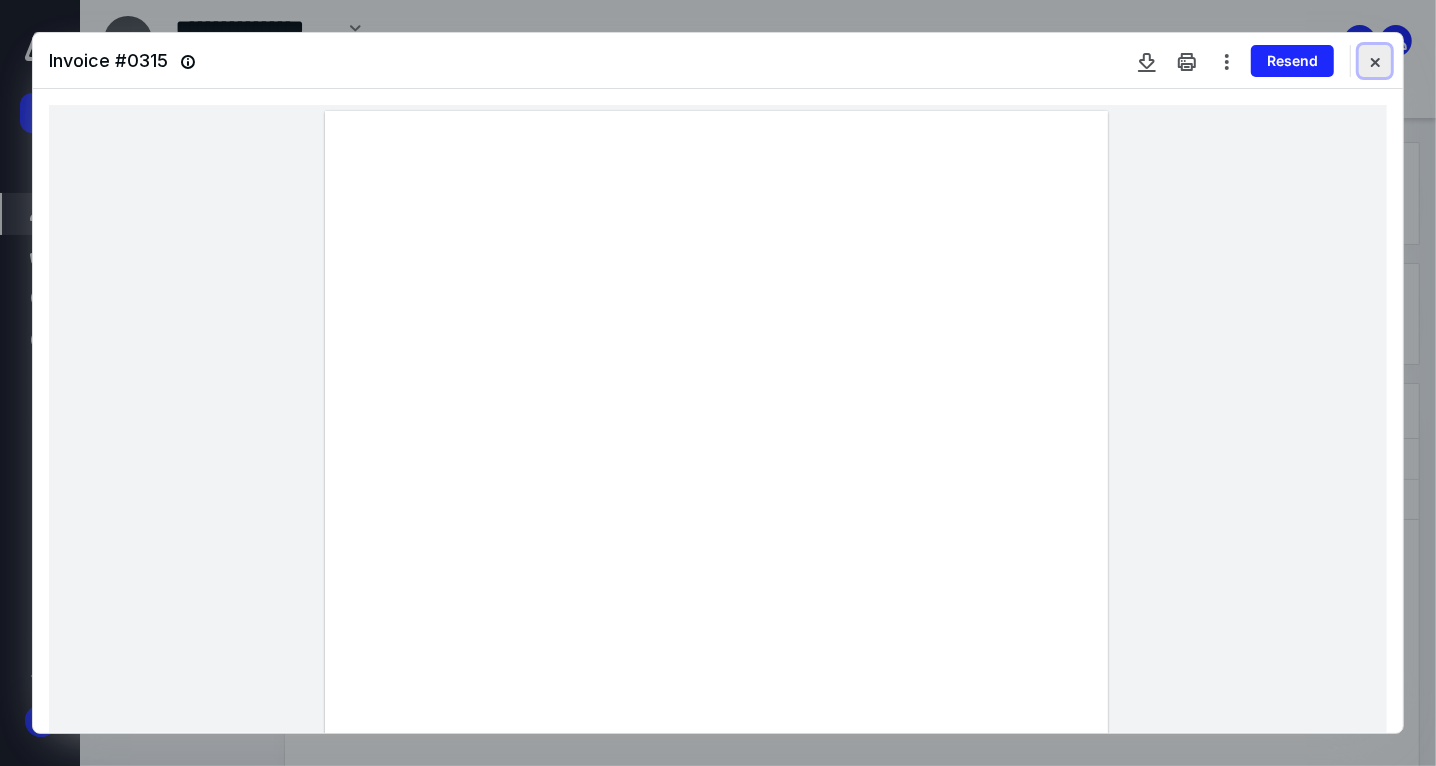 click at bounding box center [1375, 61] 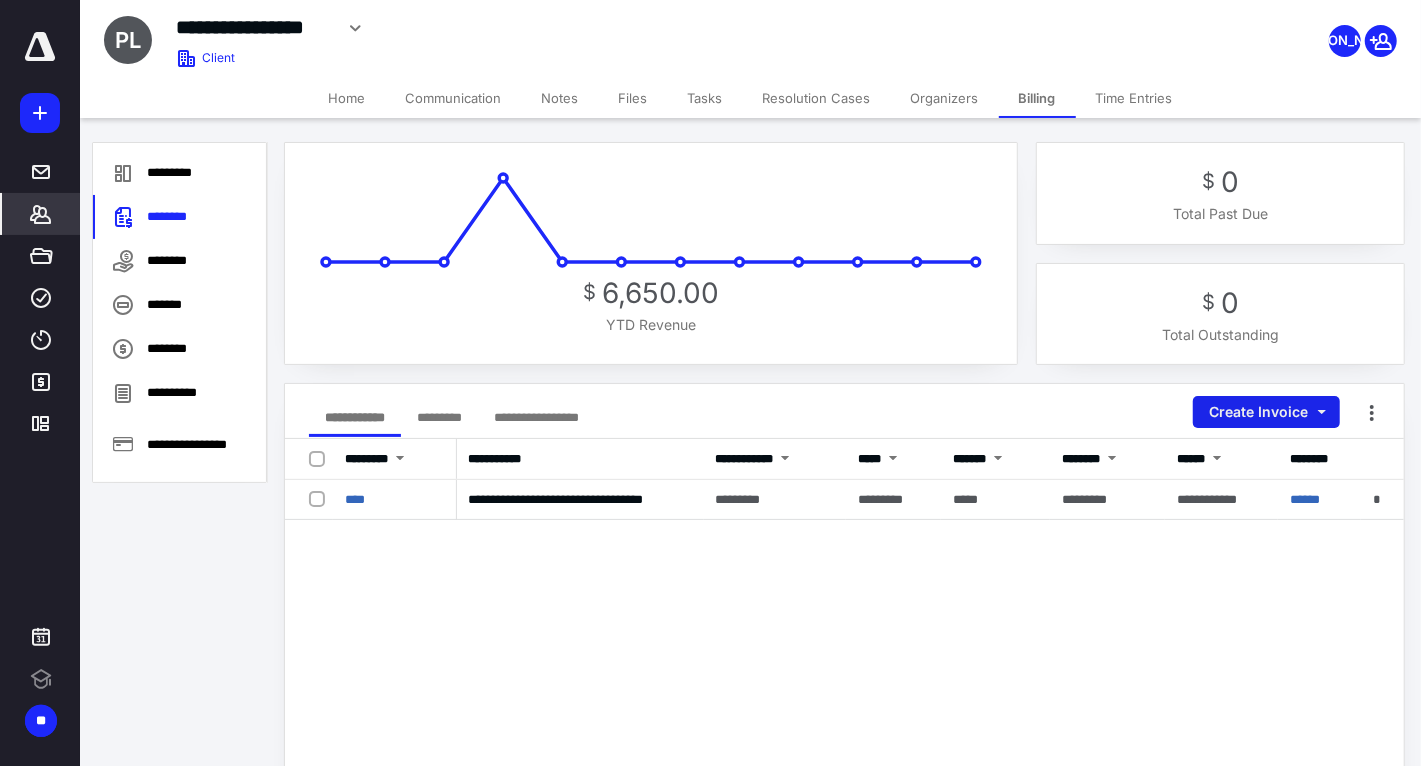 click on "Create Invoice" at bounding box center (1266, 412) 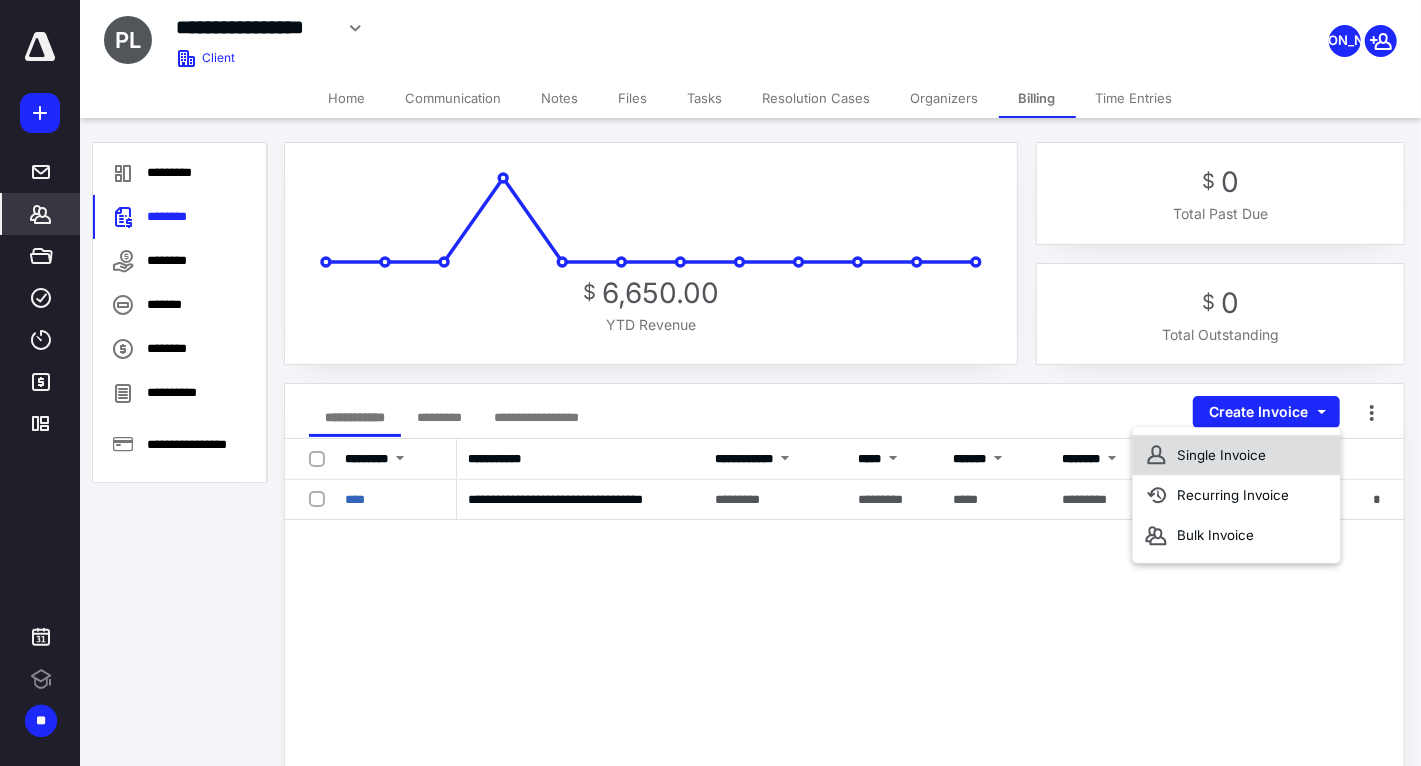 click on "Single Invoice" at bounding box center [1237, 455] 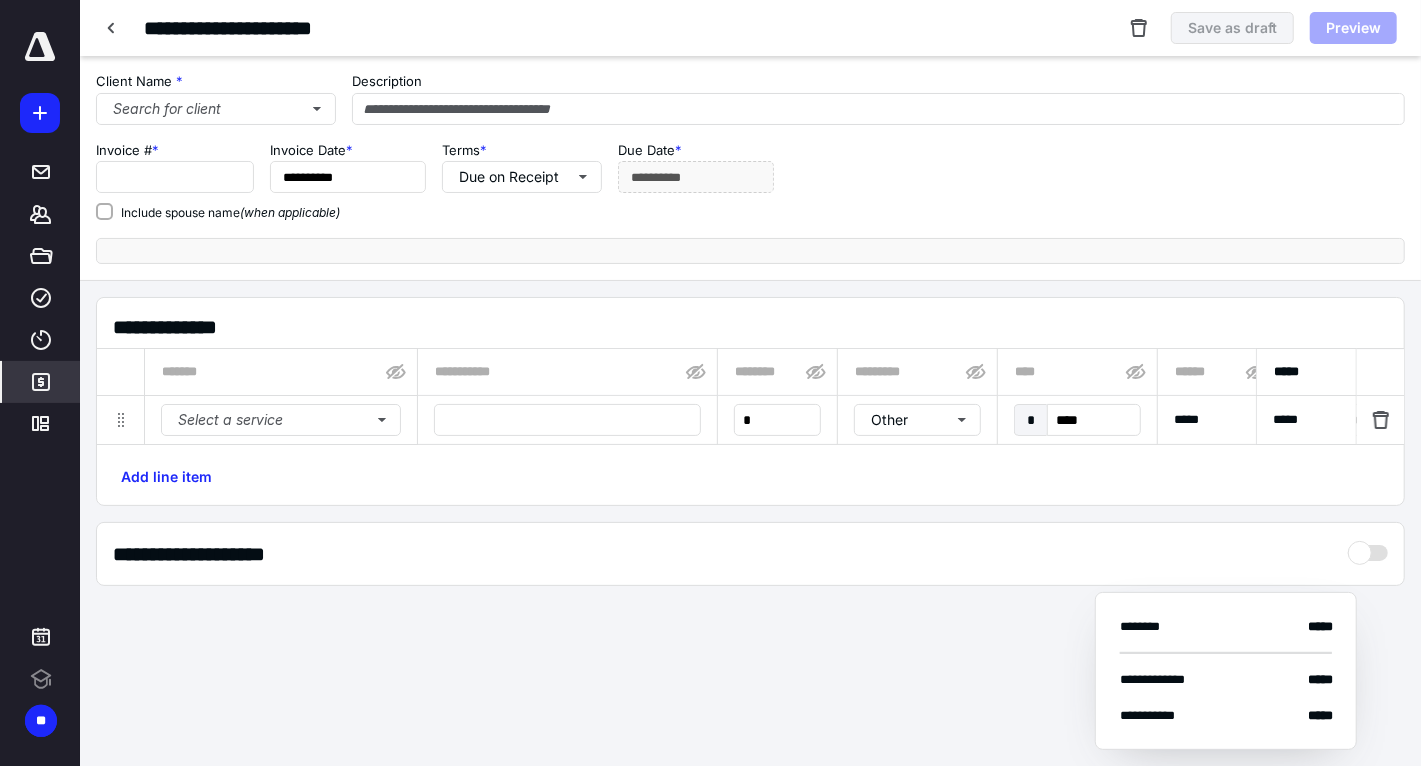 type on "****" 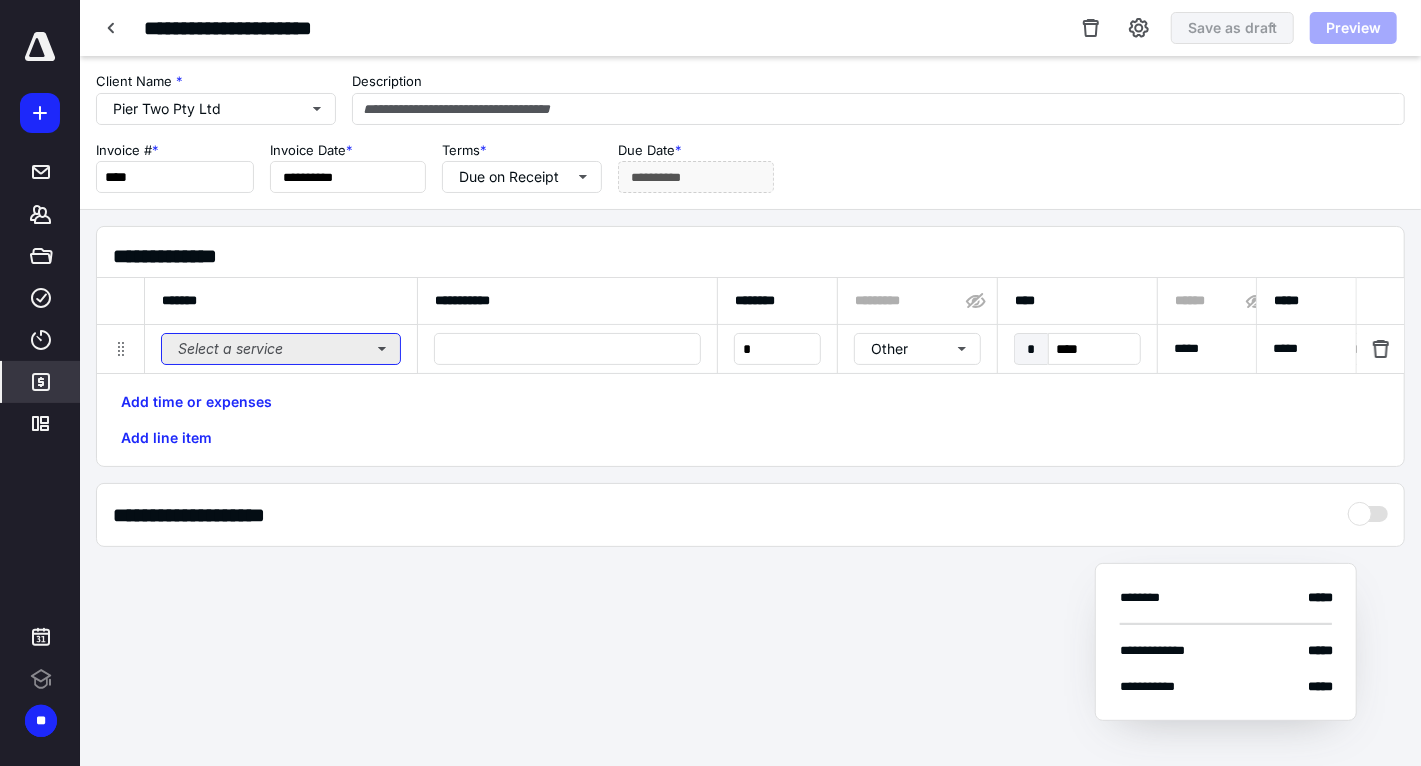 click on "Select a service" at bounding box center (281, 349) 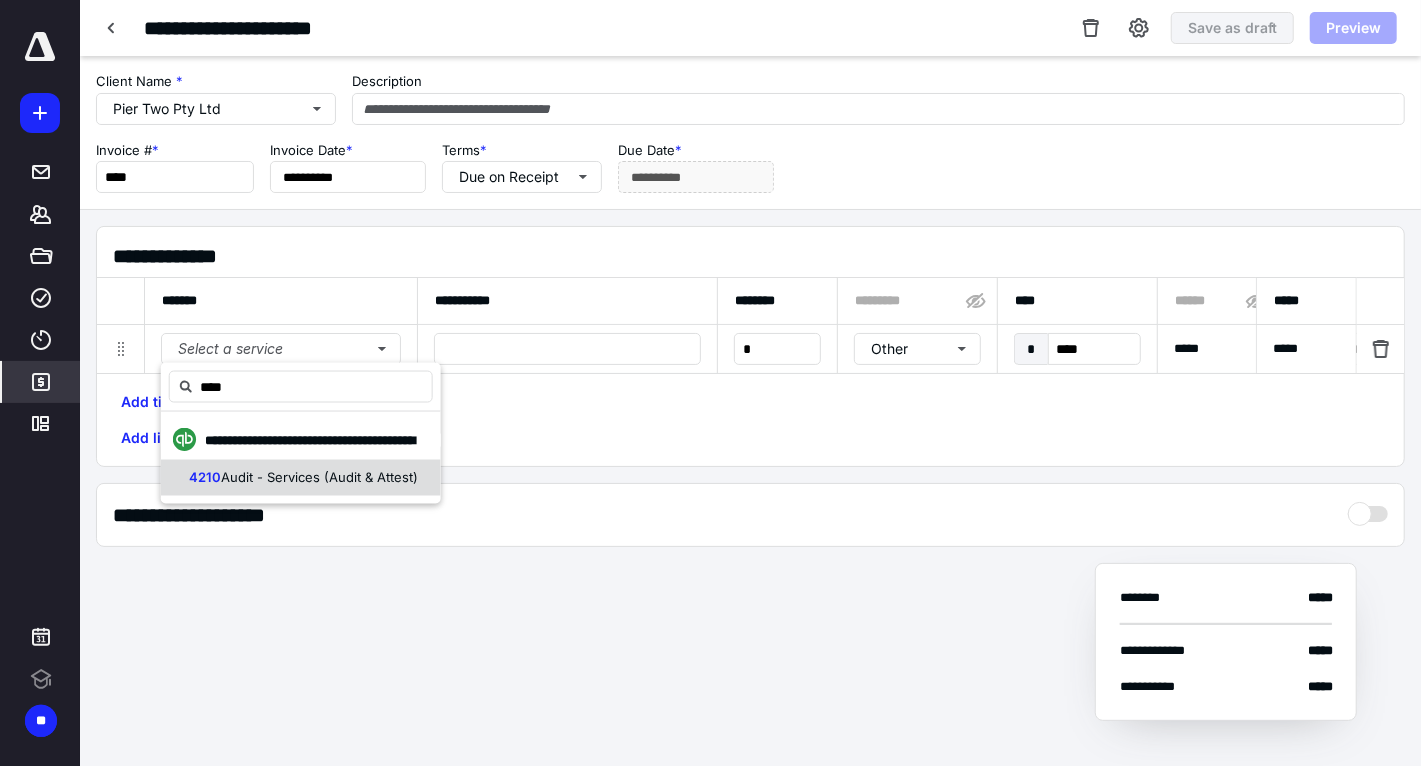 click on "Audit - Services (Audit & Attest)" at bounding box center (319, 477) 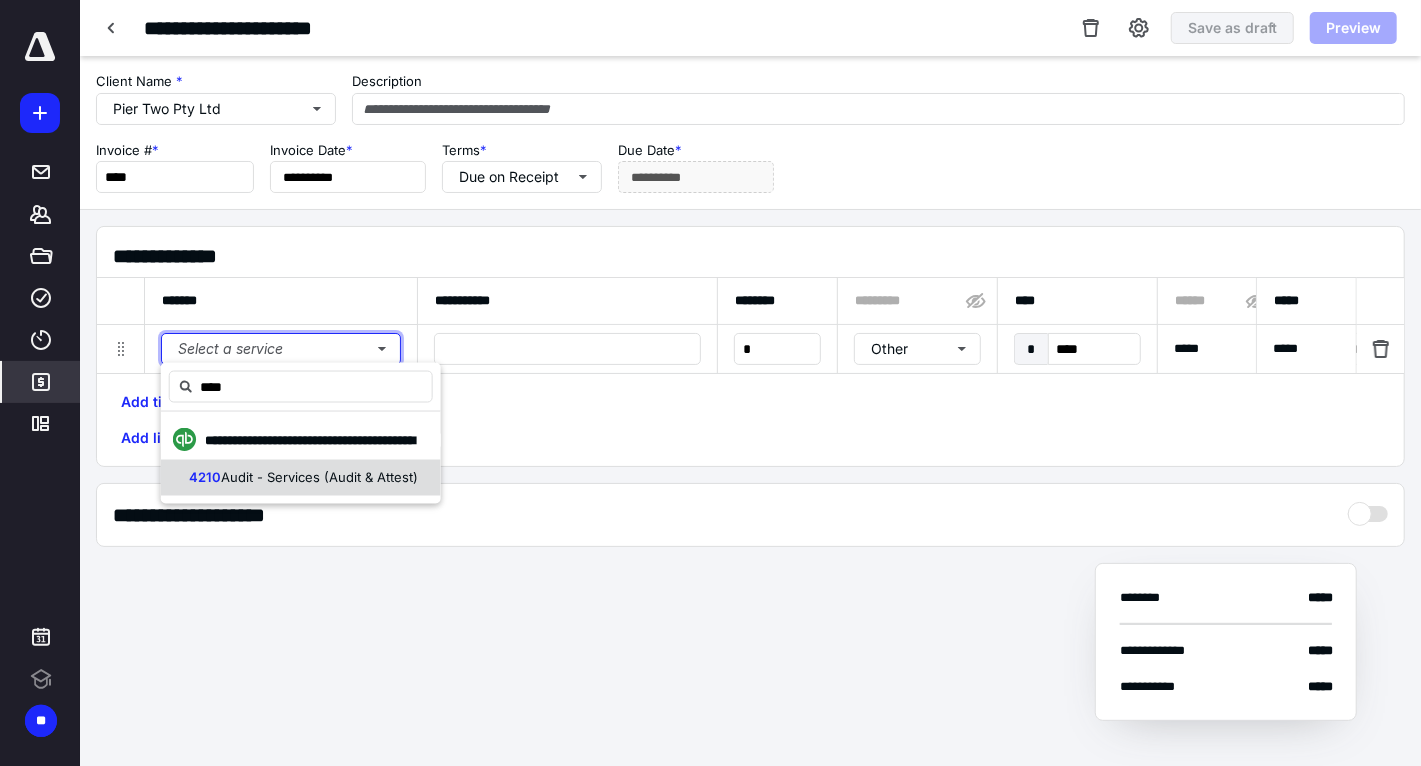type 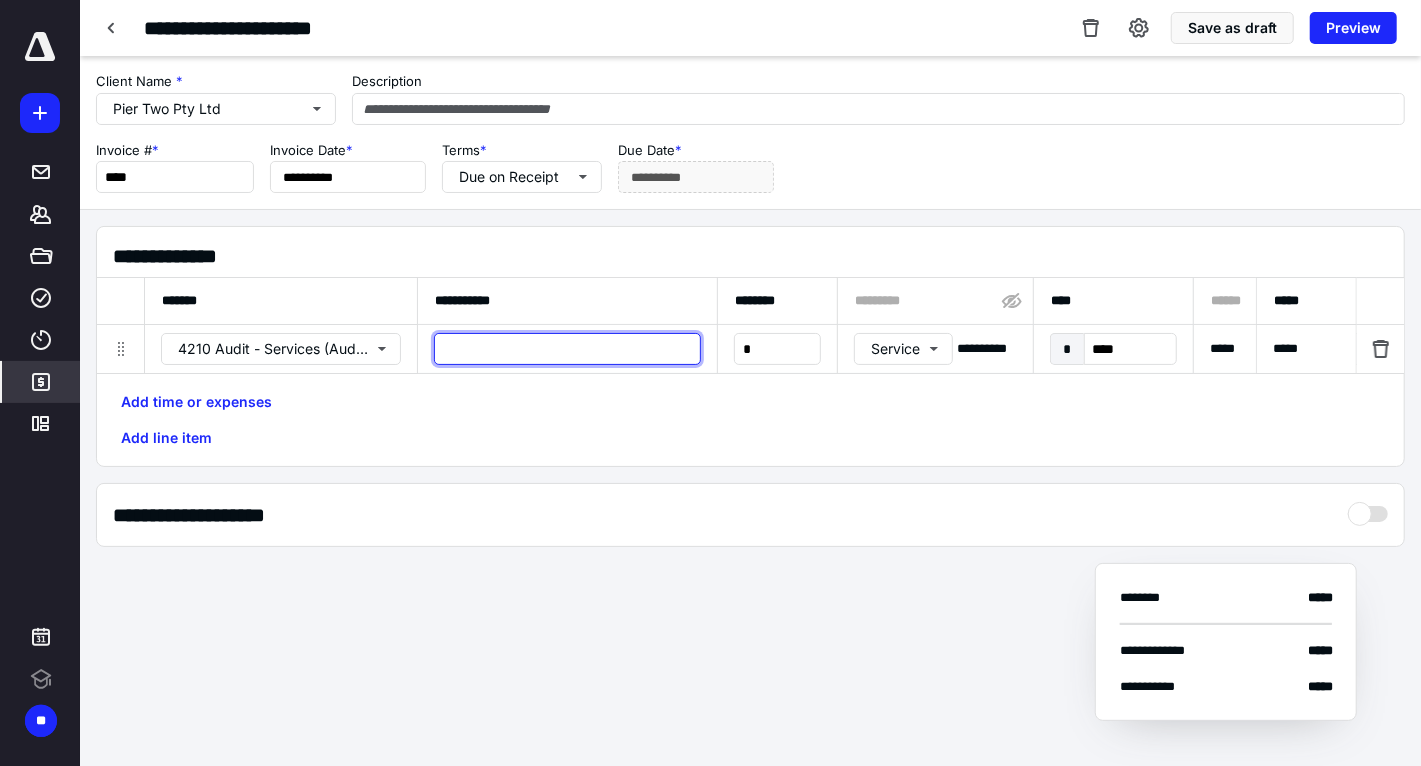 click at bounding box center [567, 349] 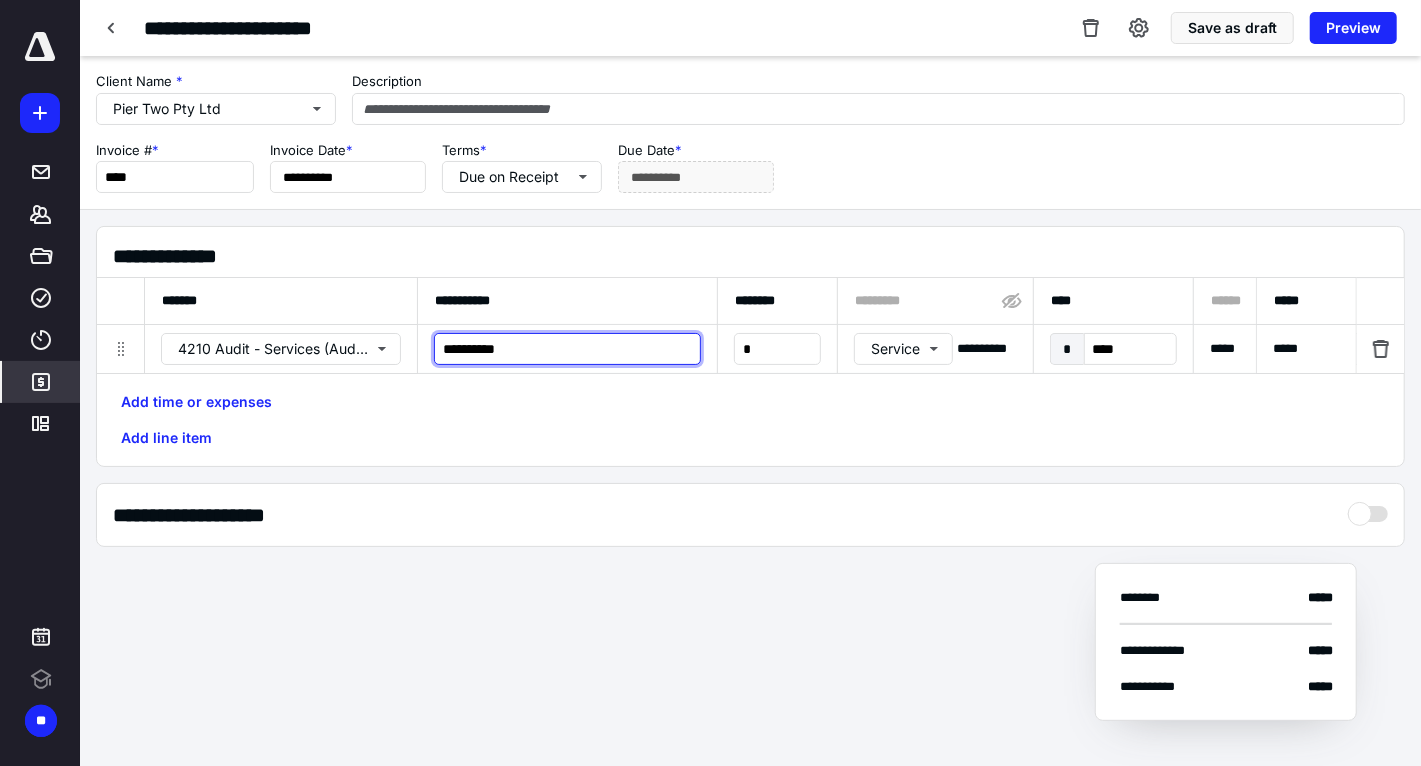 paste on "**********" 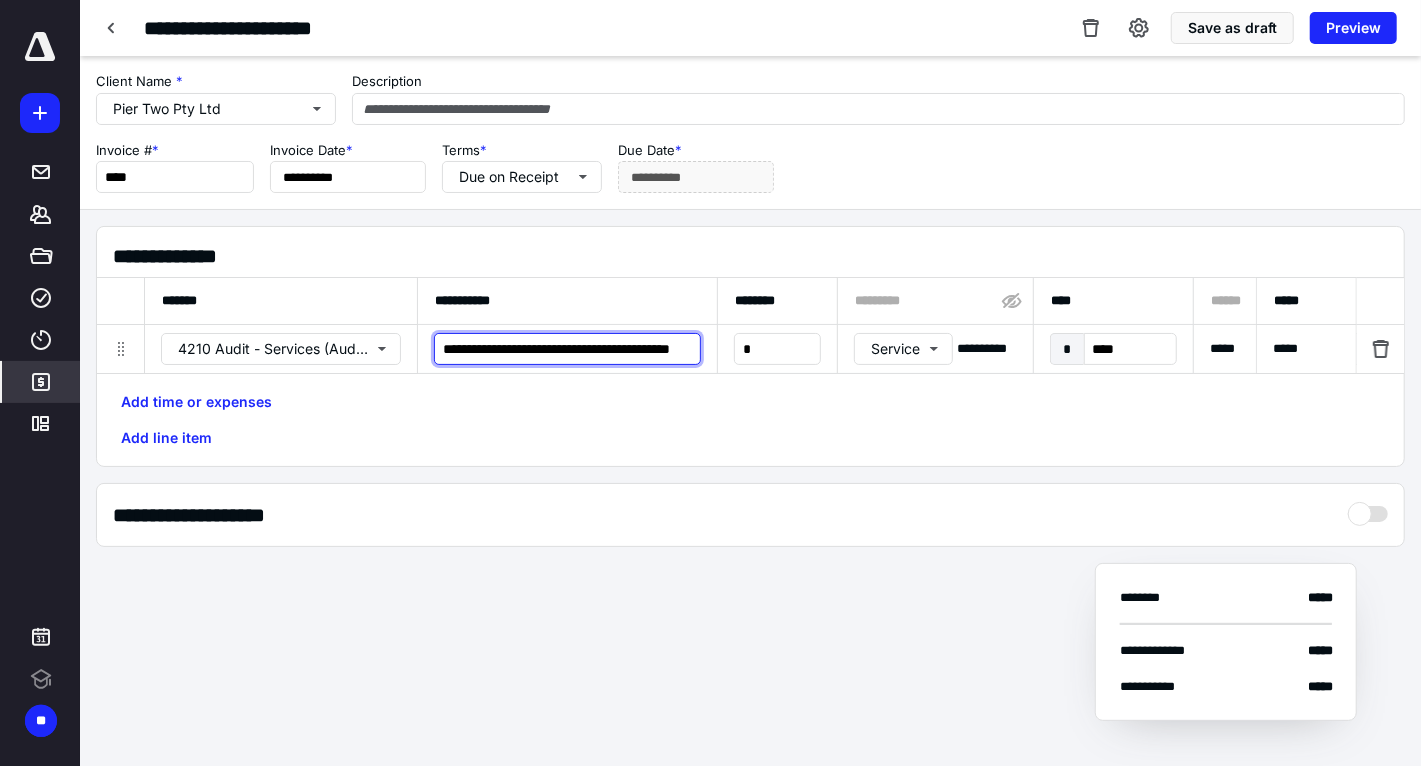 scroll, scrollTop: 0, scrollLeft: 79, axis: horizontal 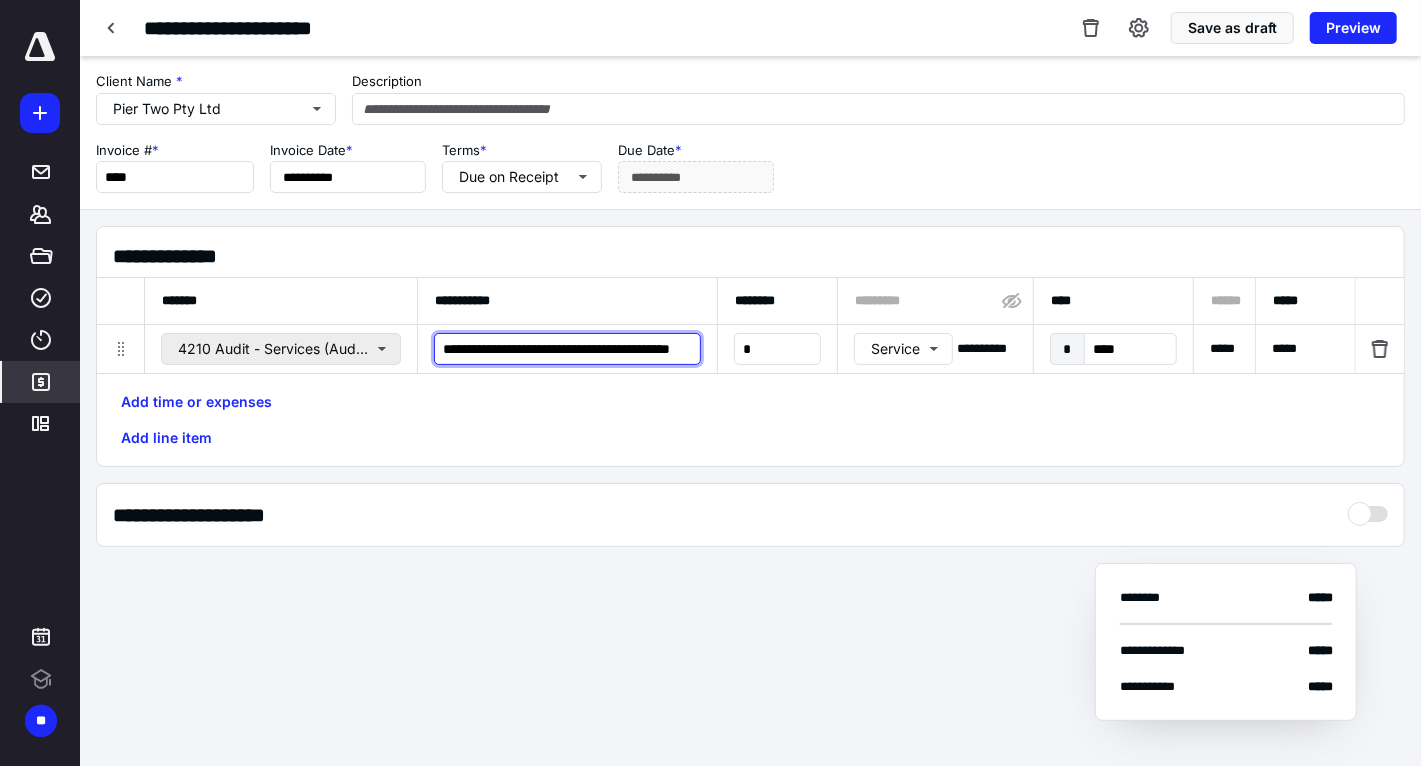 drag, startPoint x: 693, startPoint y: 344, endPoint x: 395, endPoint y: 349, distance: 298.04193 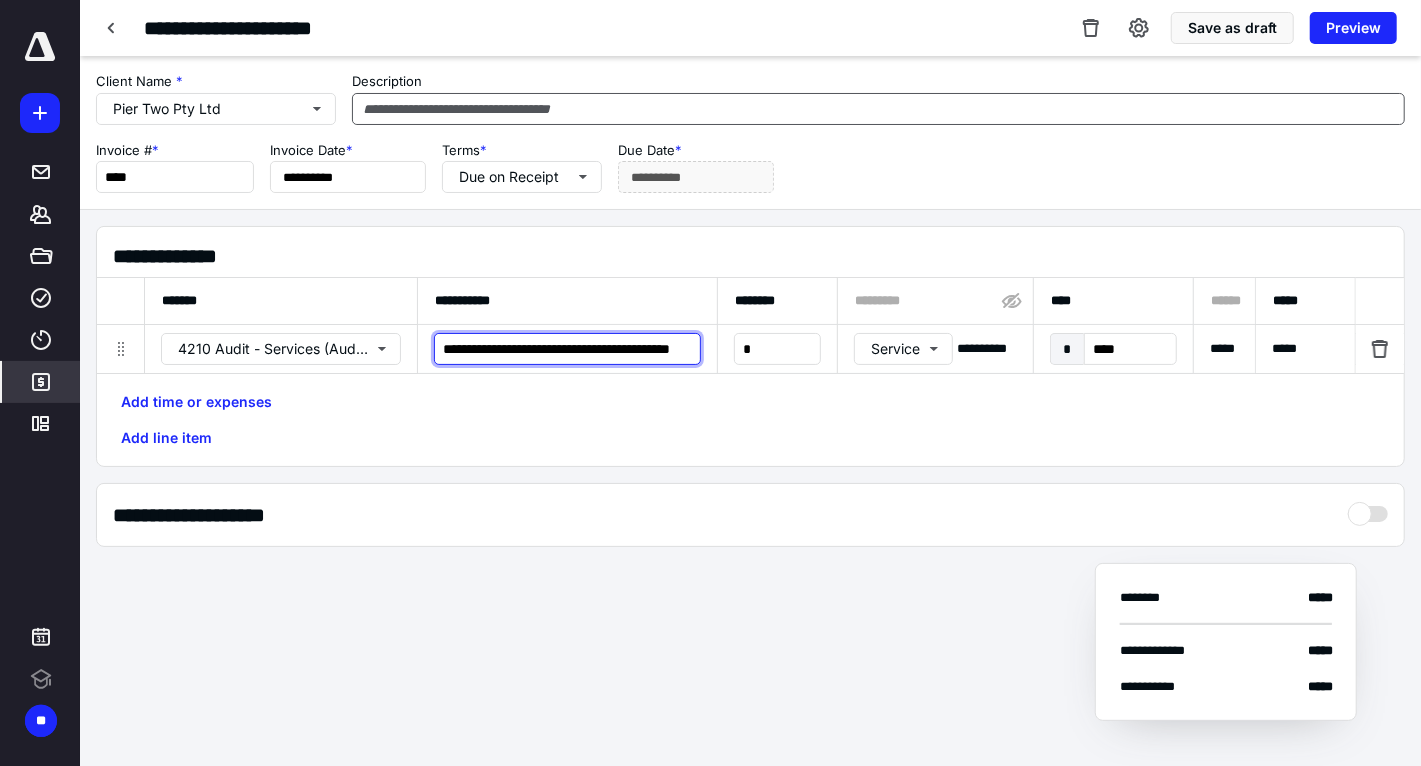 type on "**********" 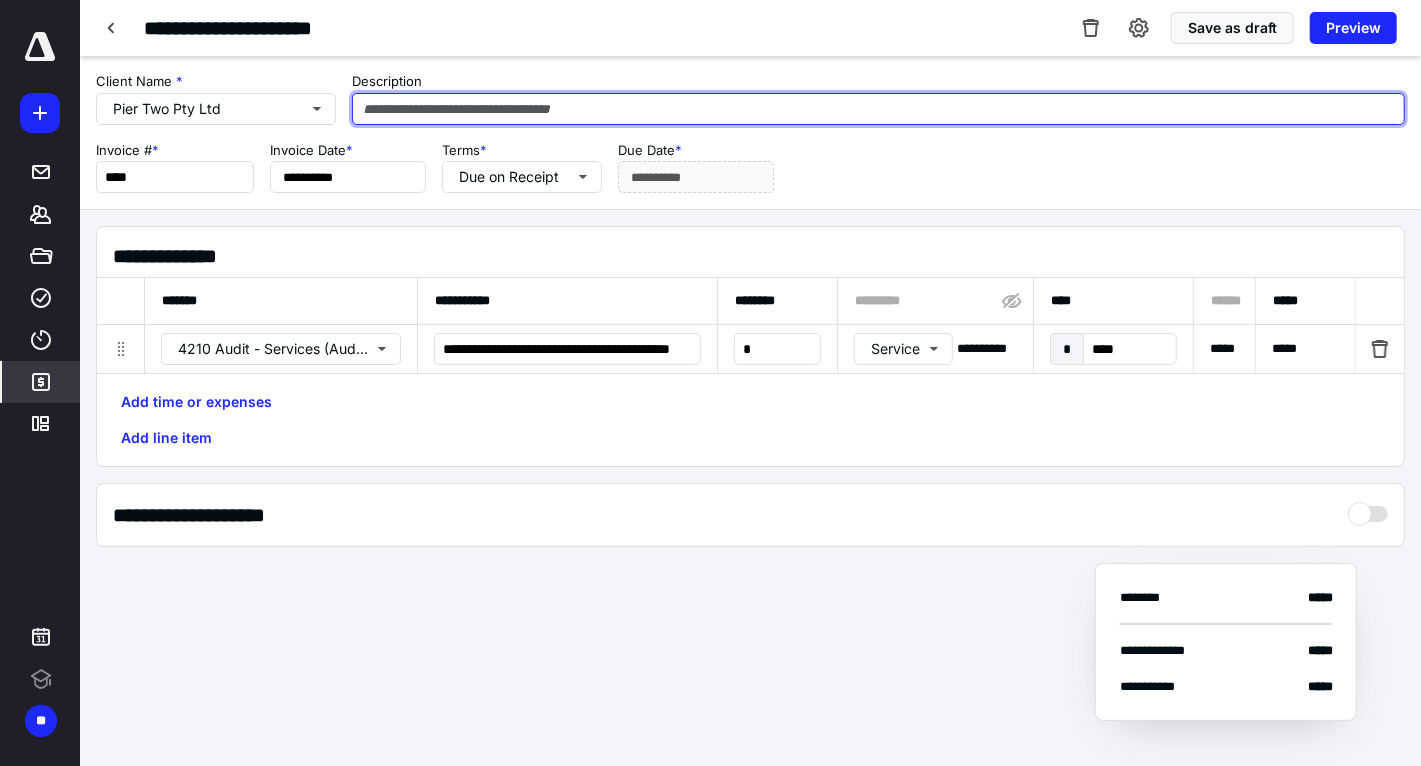 click at bounding box center (878, 109) 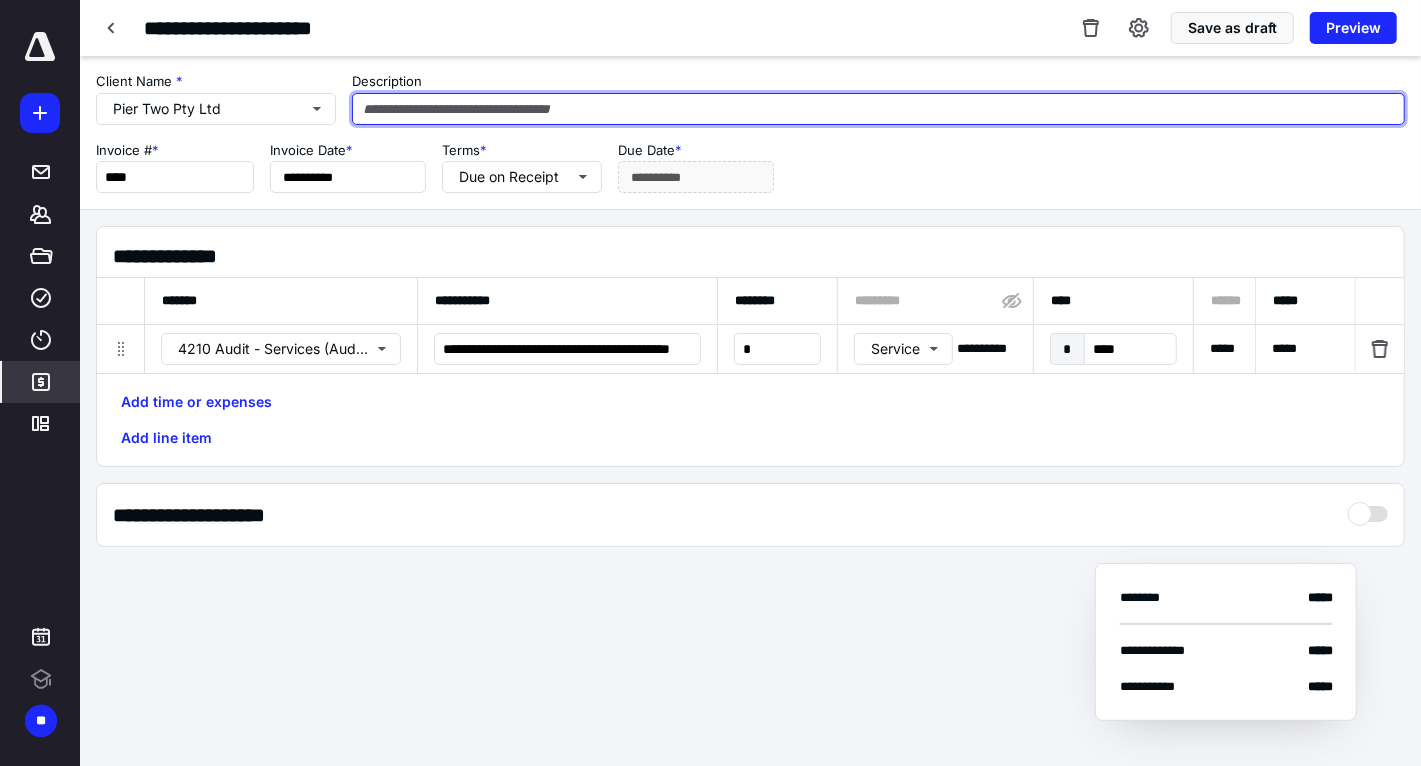 paste on "**********" 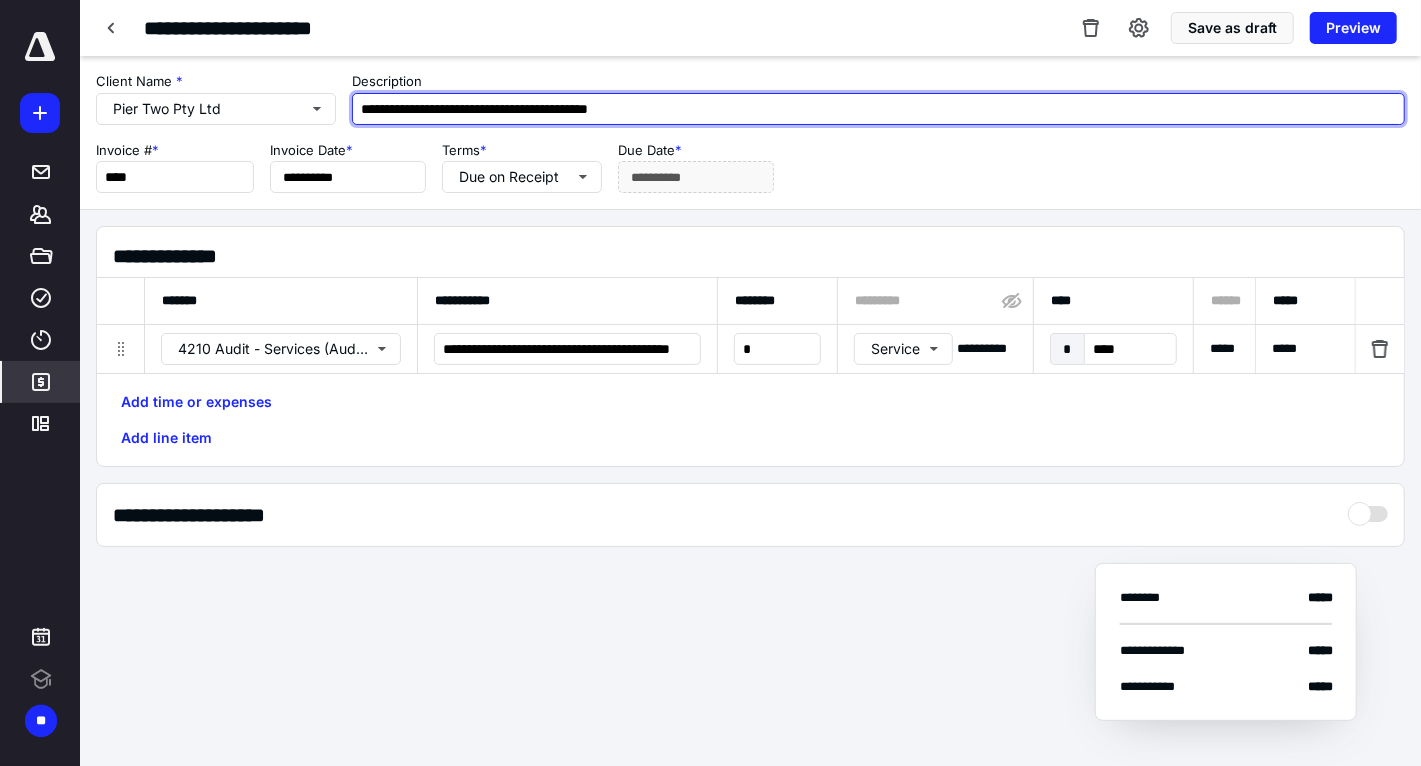 type on "**********" 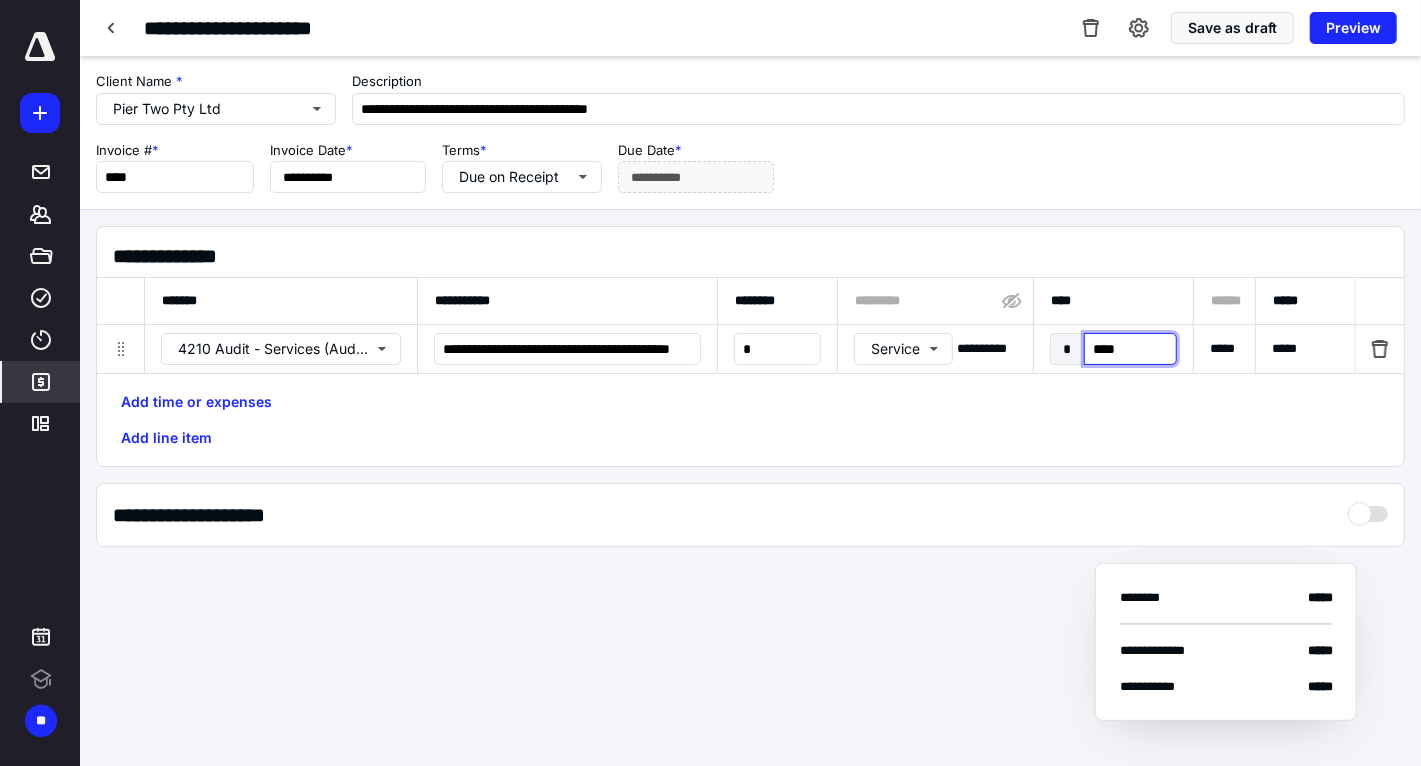 click on "****" at bounding box center [1130, 349] 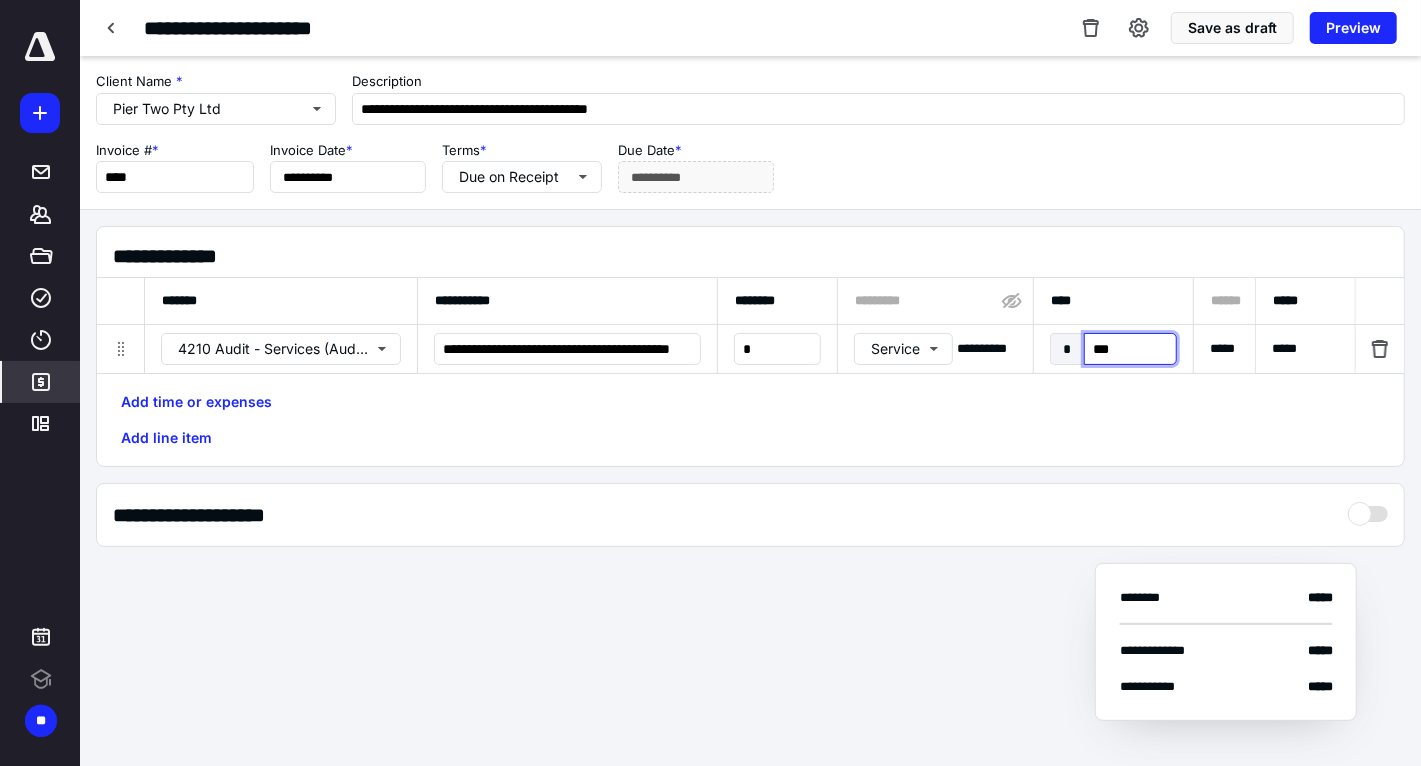 type on "****" 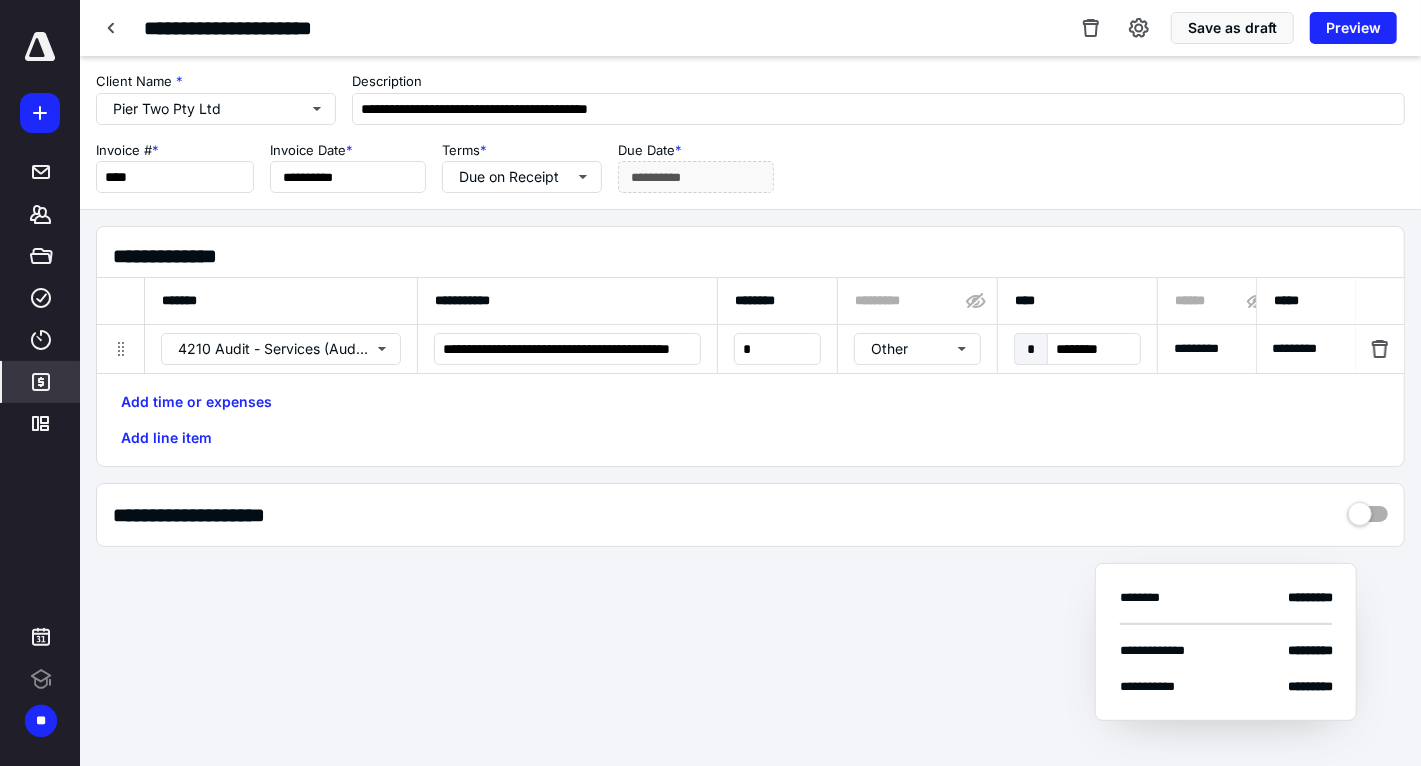 click on "Add time or expenses Add line item" at bounding box center [750, 420] 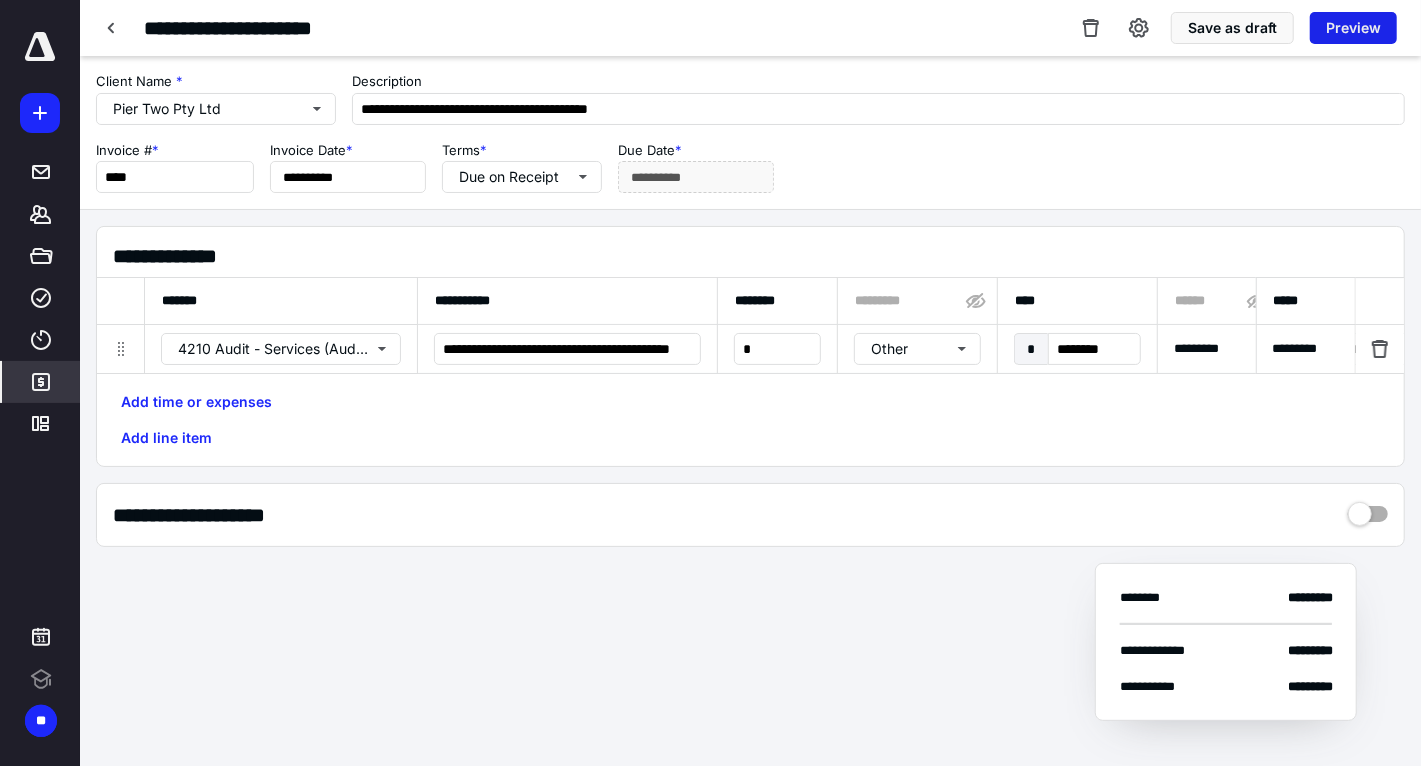 click on "Preview" at bounding box center (1353, 28) 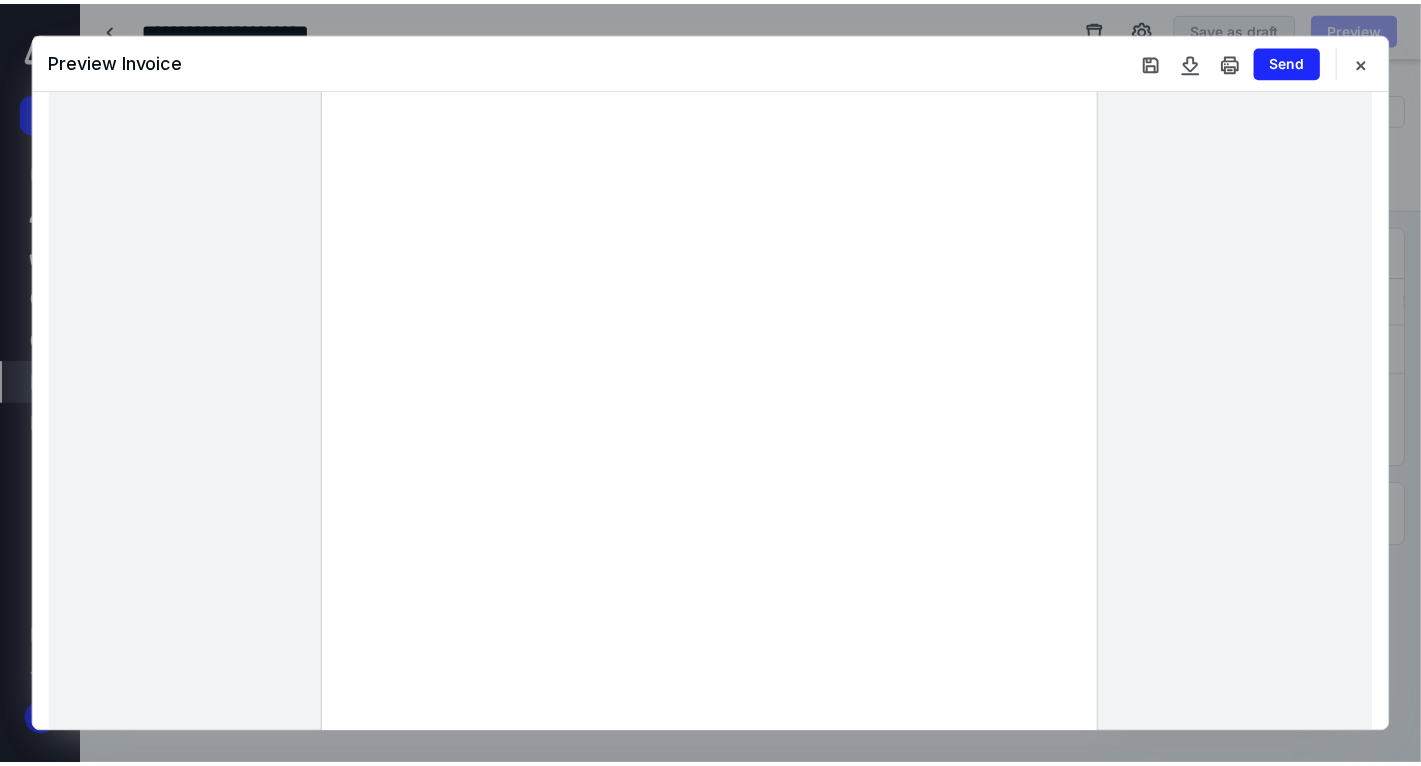 scroll, scrollTop: 300, scrollLeft: 0, axis: vertical 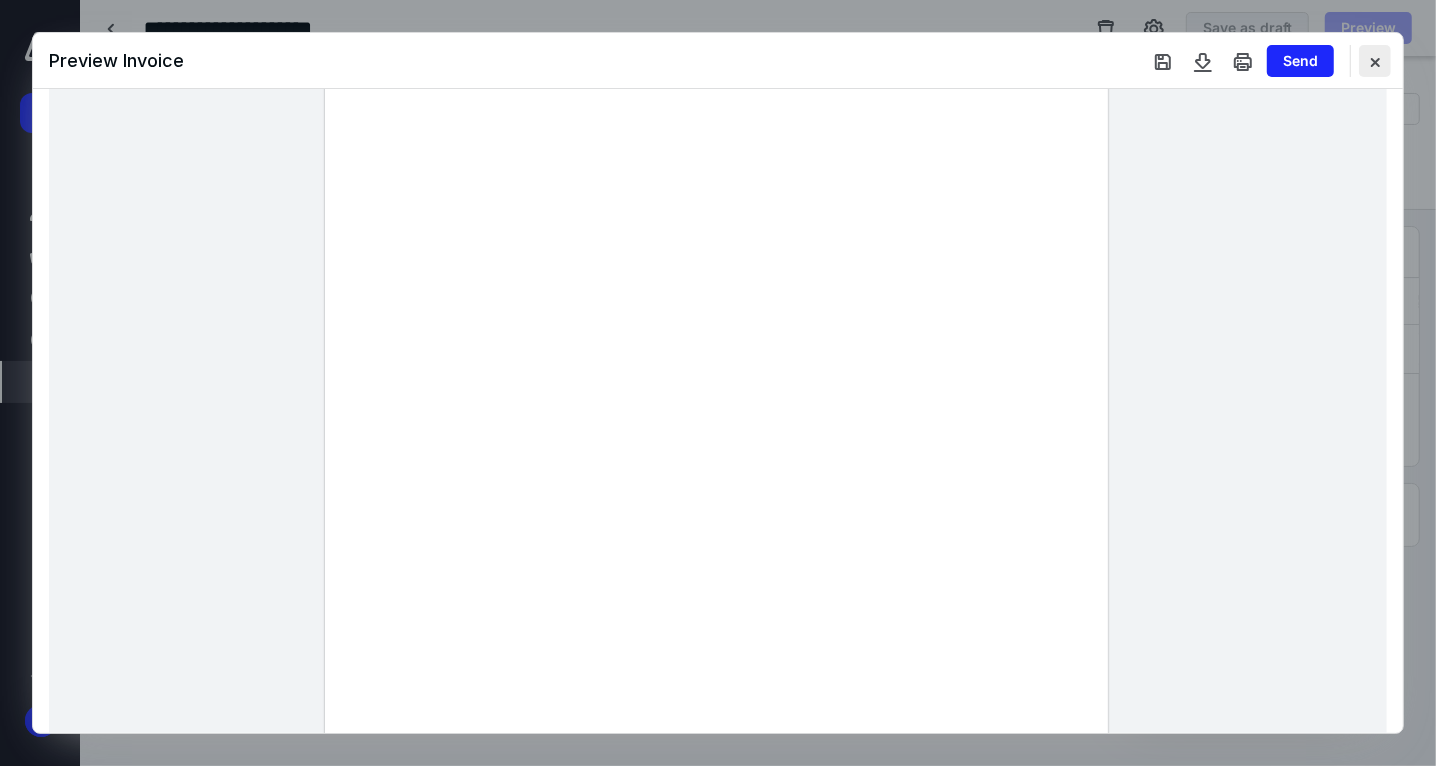 click at bounding box center (1375, 61) 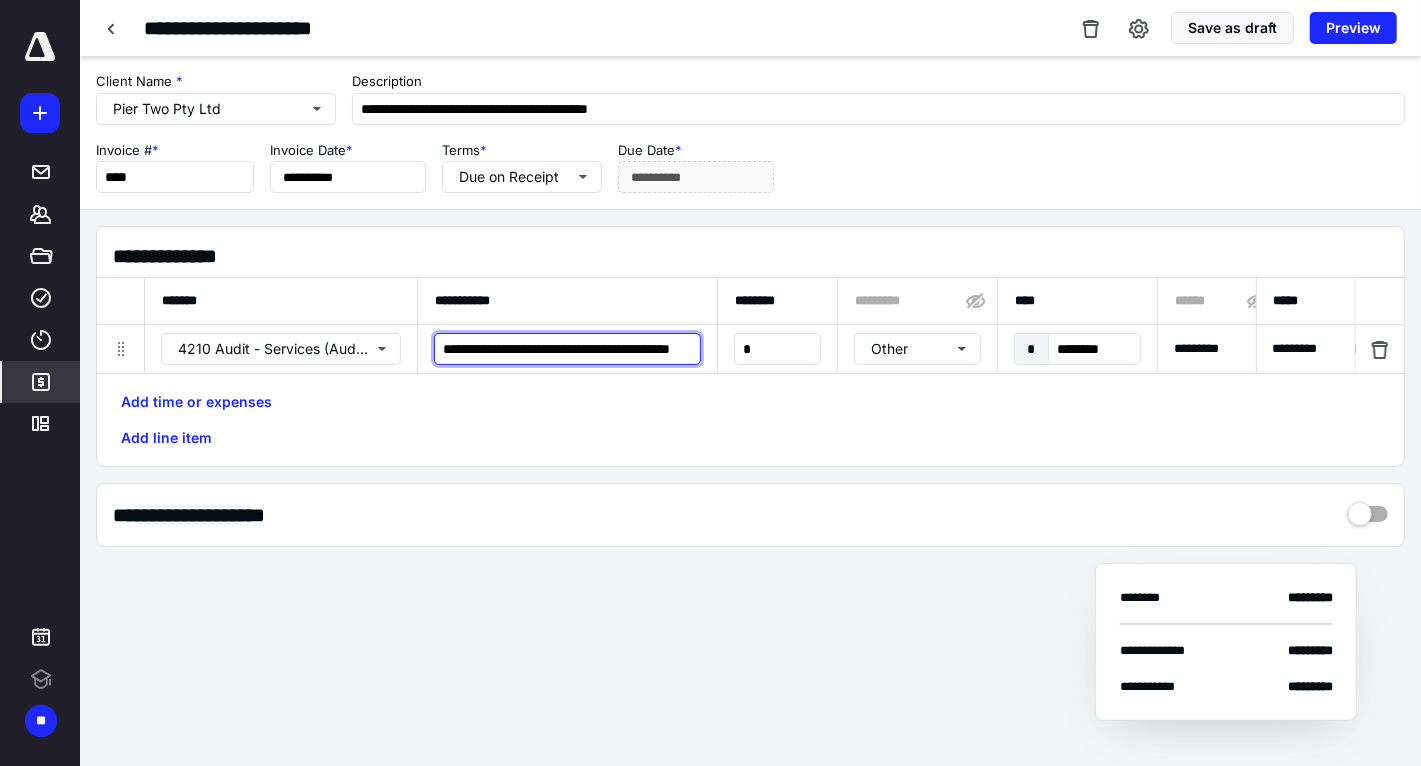 click on "**********" at bounding box center (567, 349) 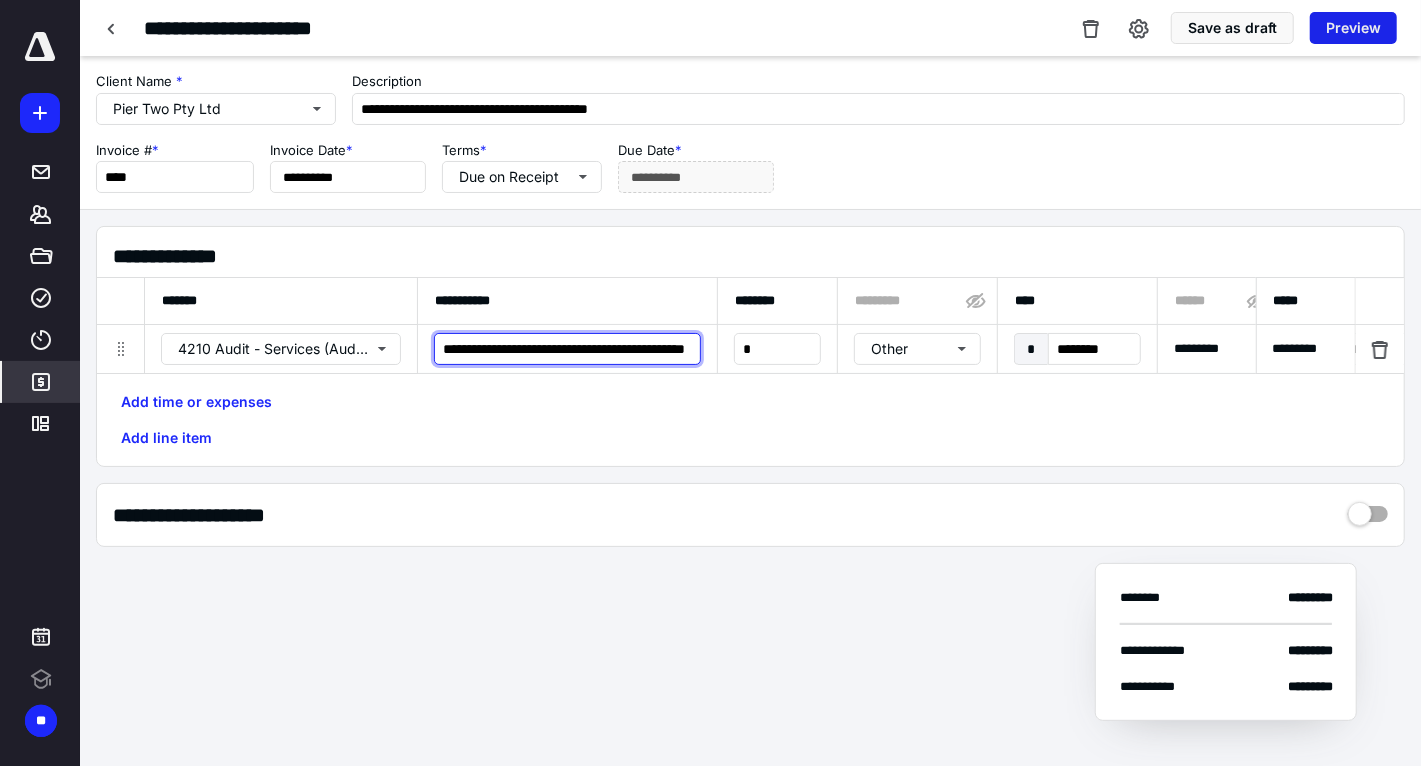 type on "**********" 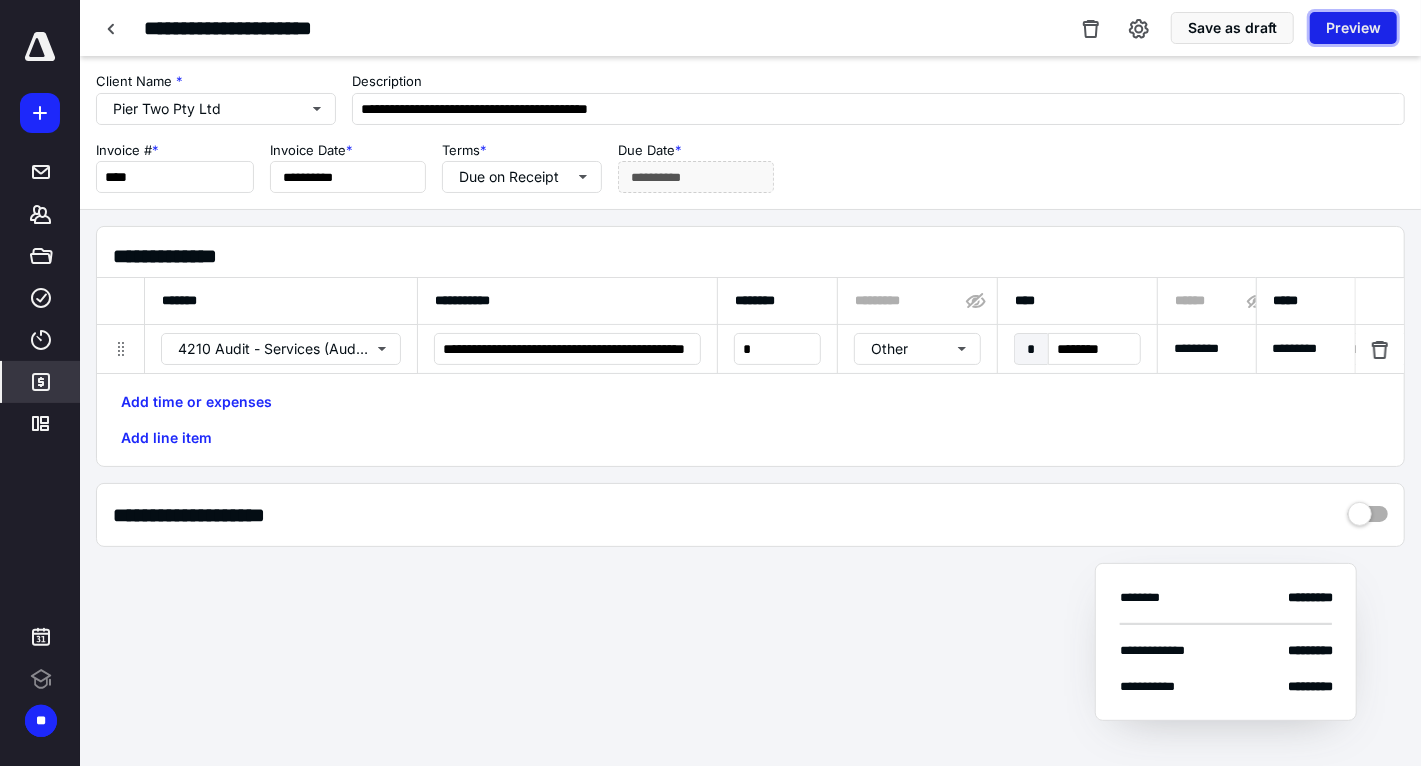 click on "Preview" at bounding box center (1353, 28) 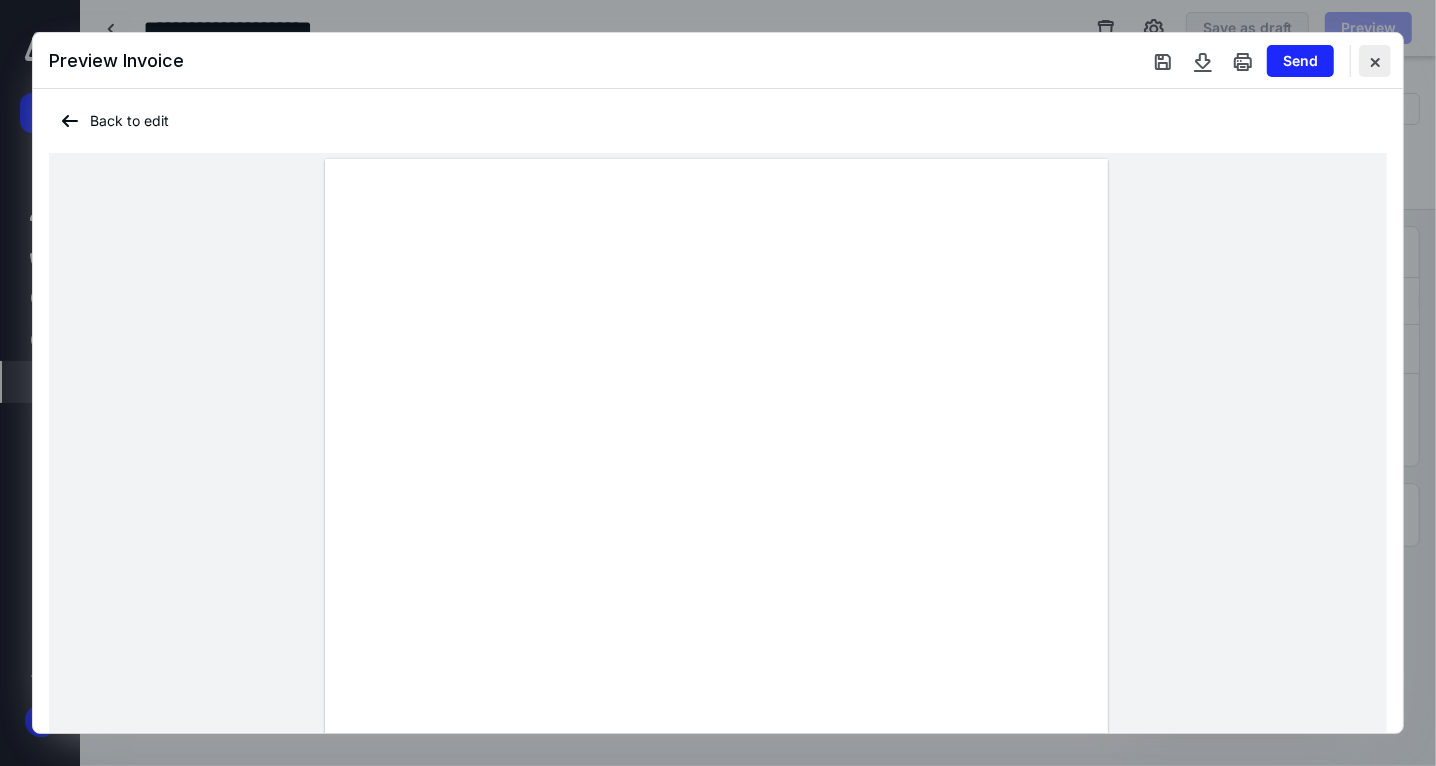 click at bounding box center (1375, 61) 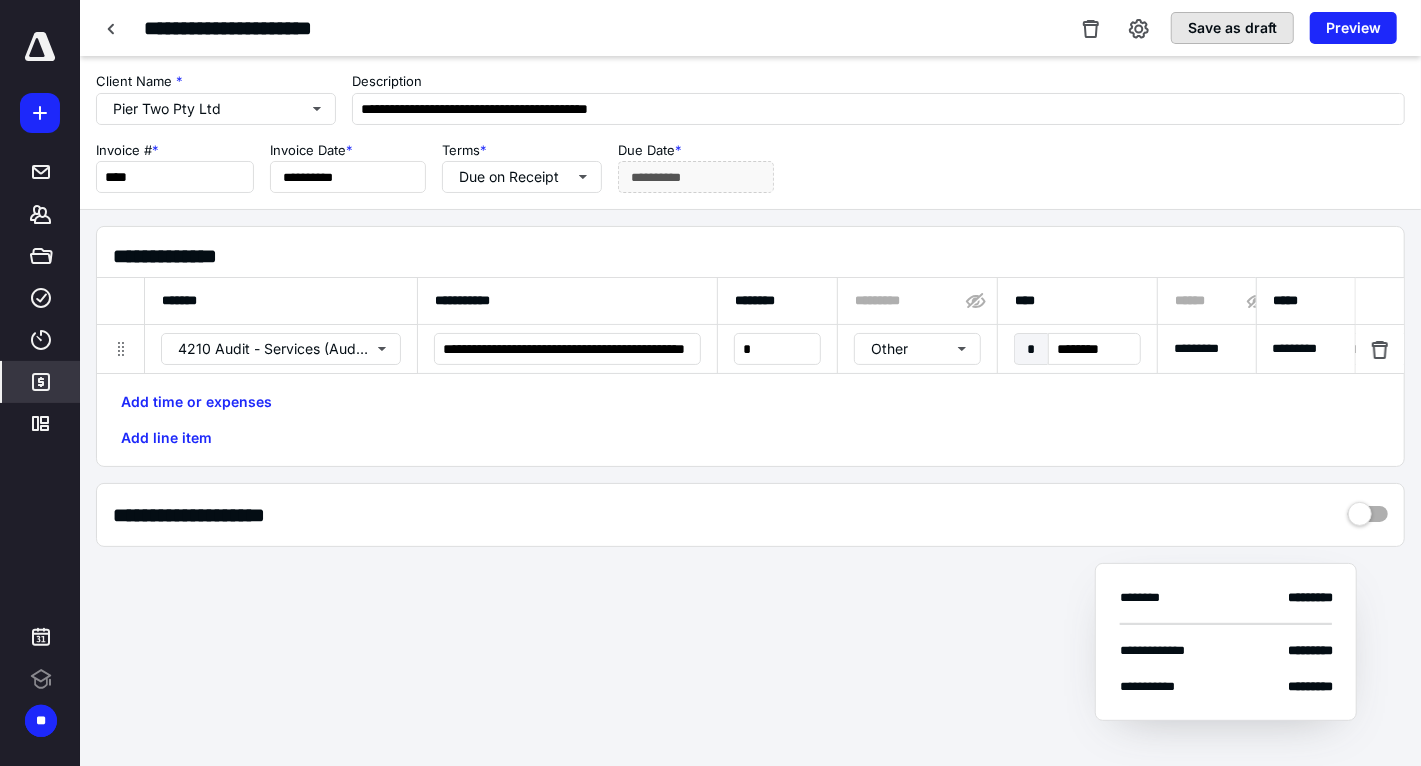 click on "Save as draft" at bounding box center [1232, 28] 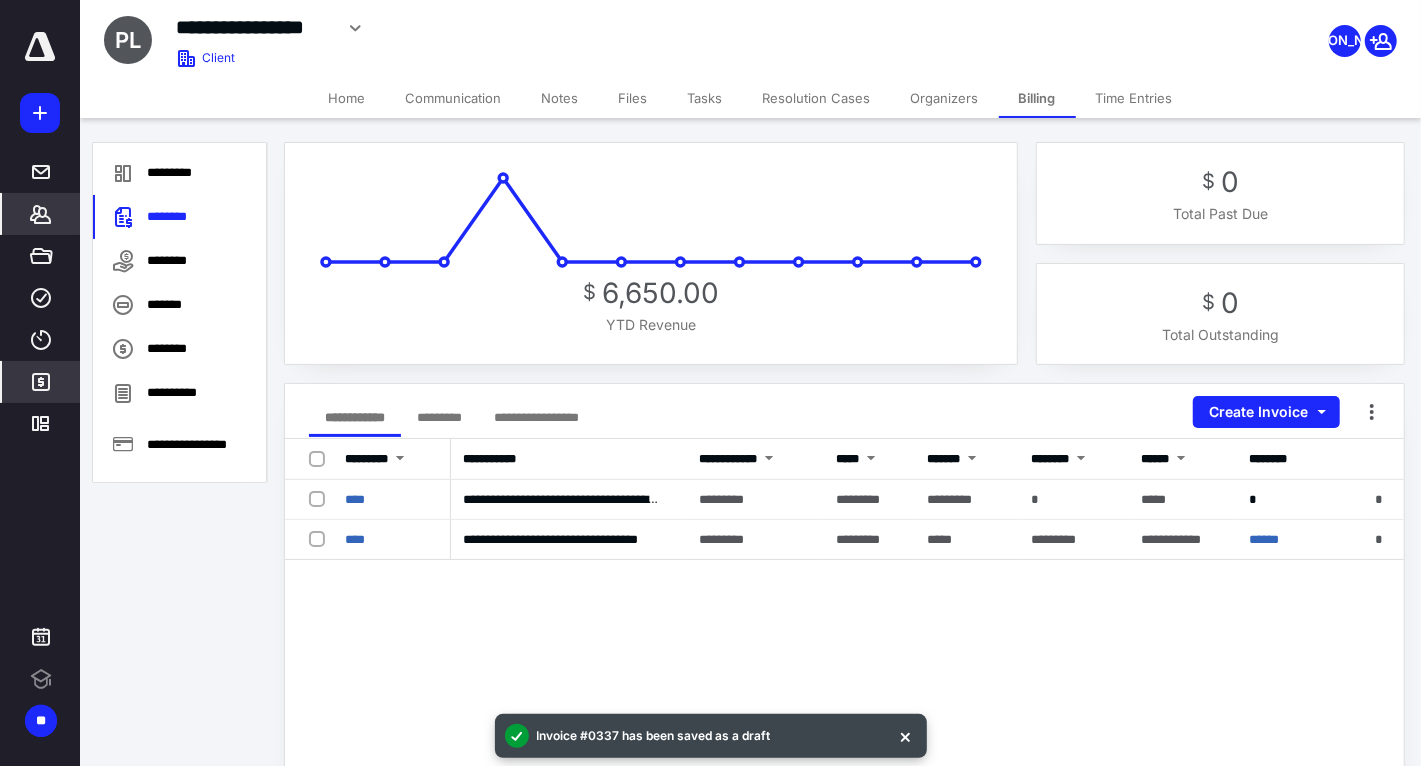 click 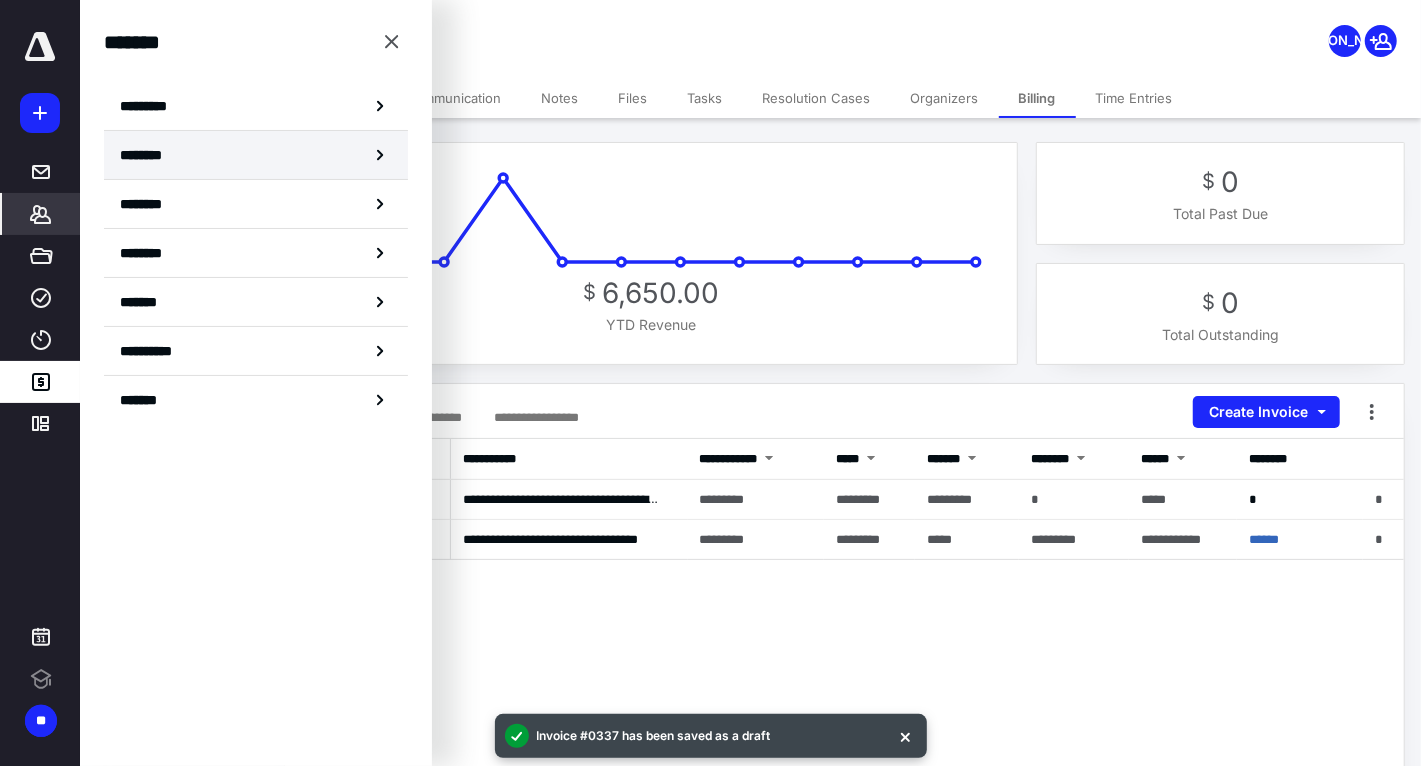 click on "********" at bounding box center [148, 155] 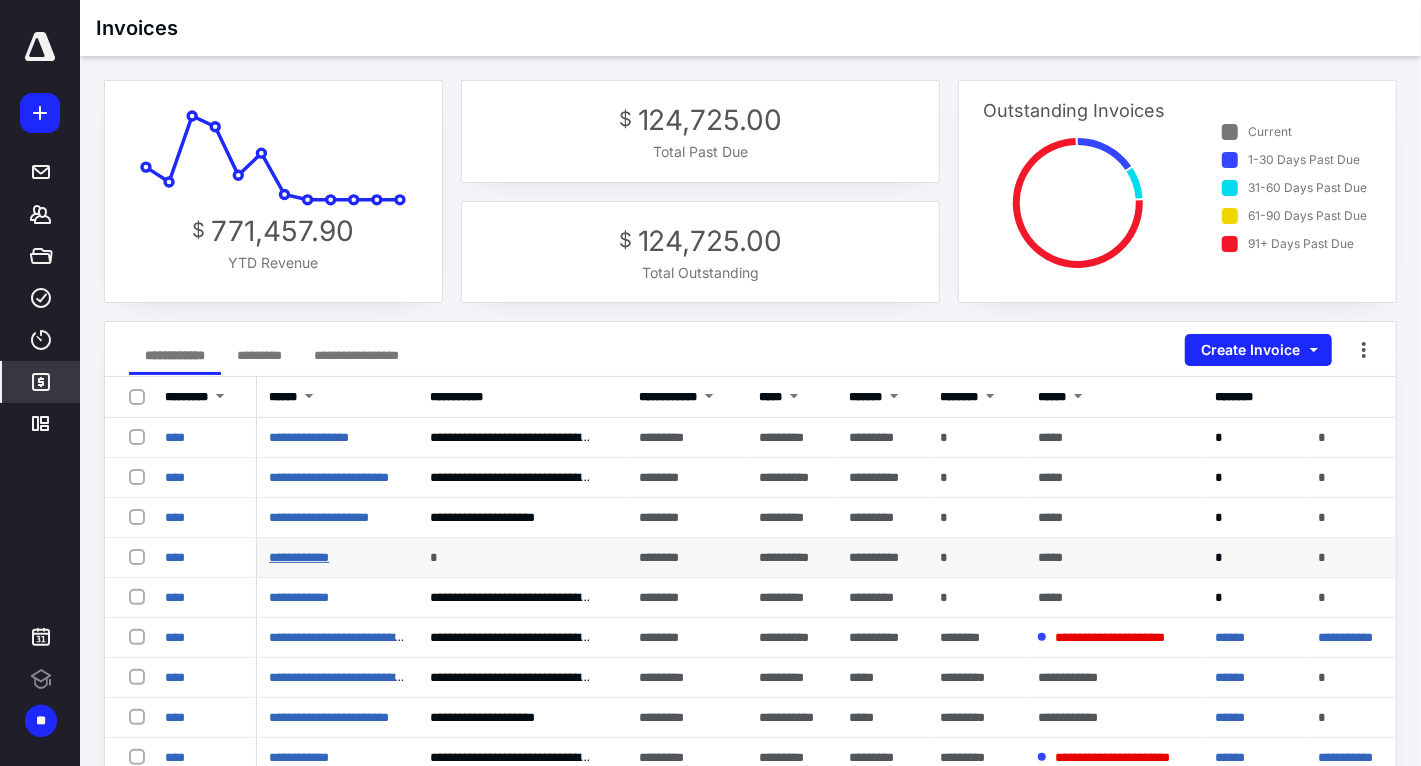 click on "**********" at bounding box center (299, 557) 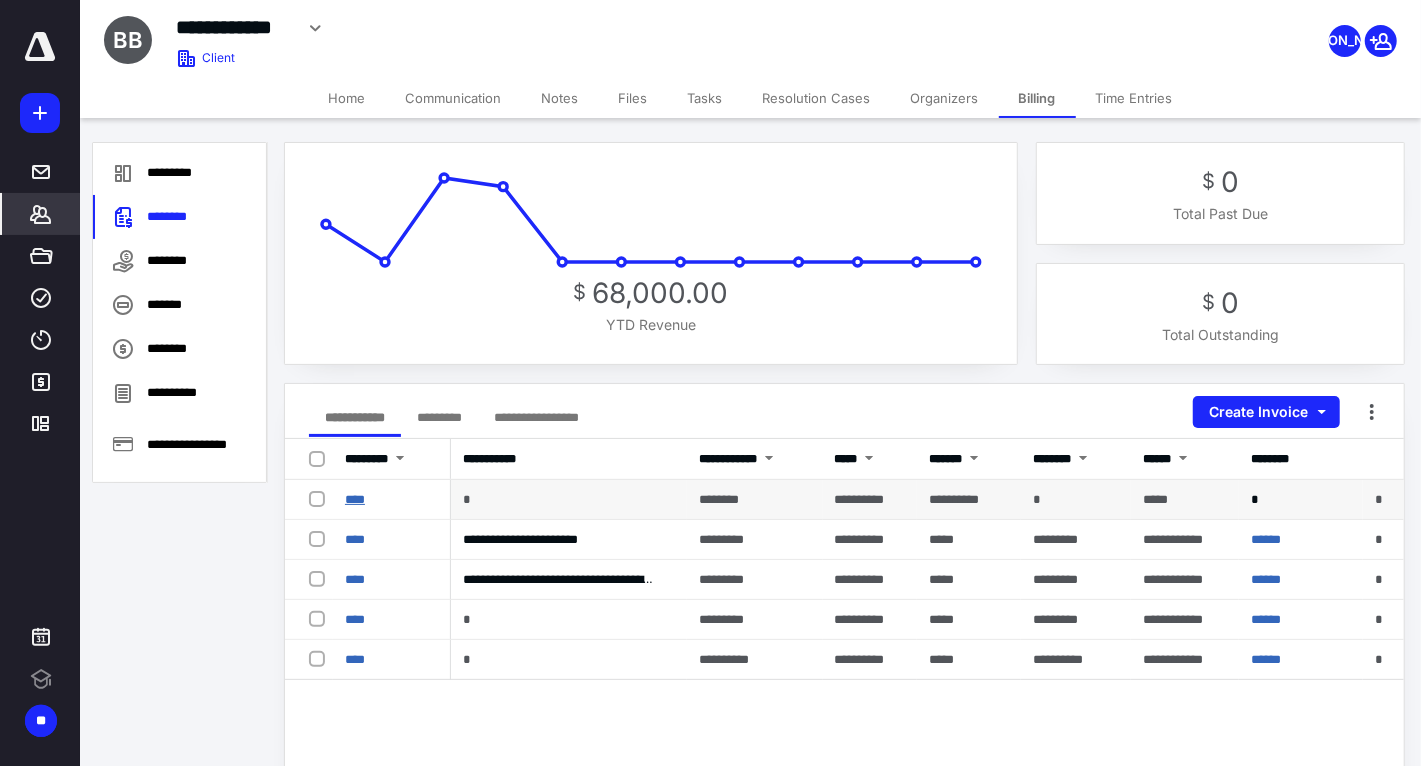 click on "****" at bounding box center [355, 499] 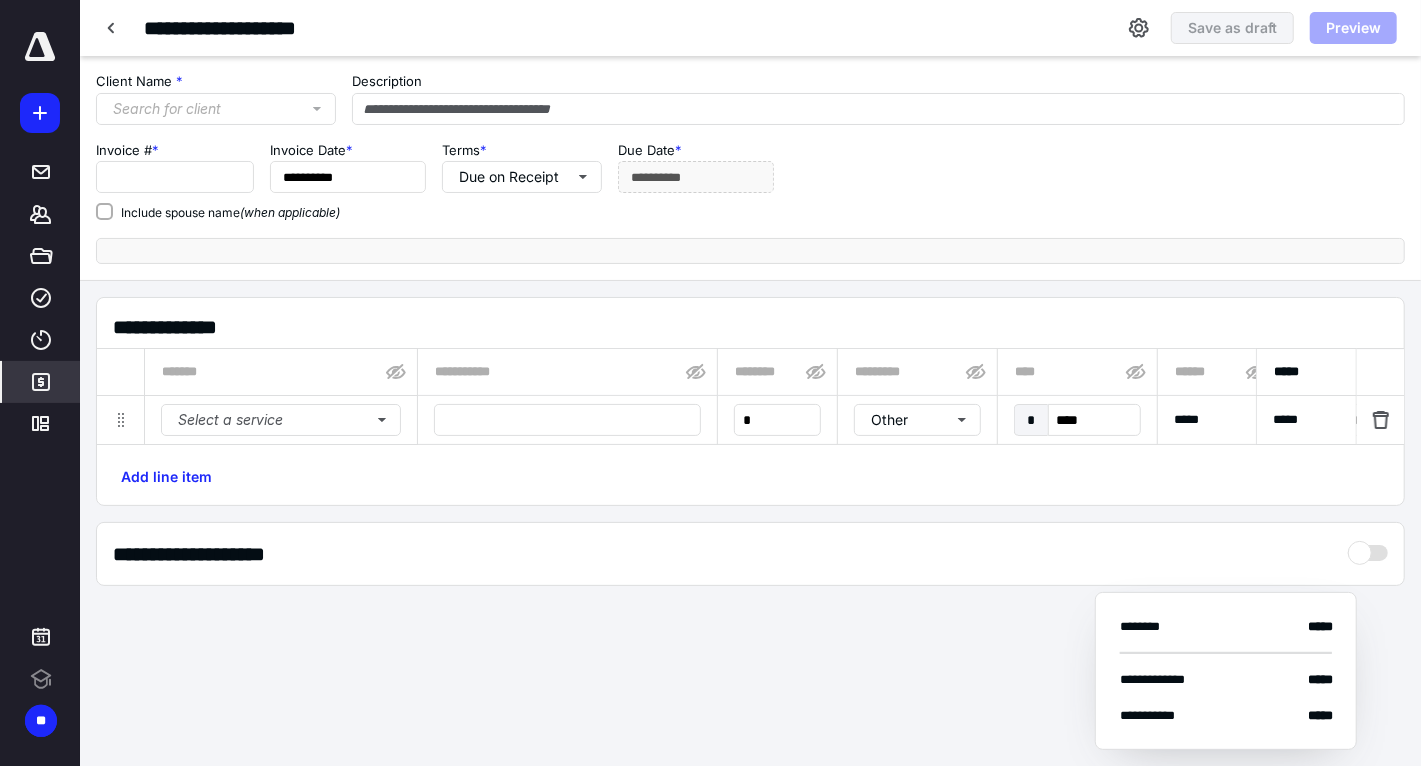 type on "****" 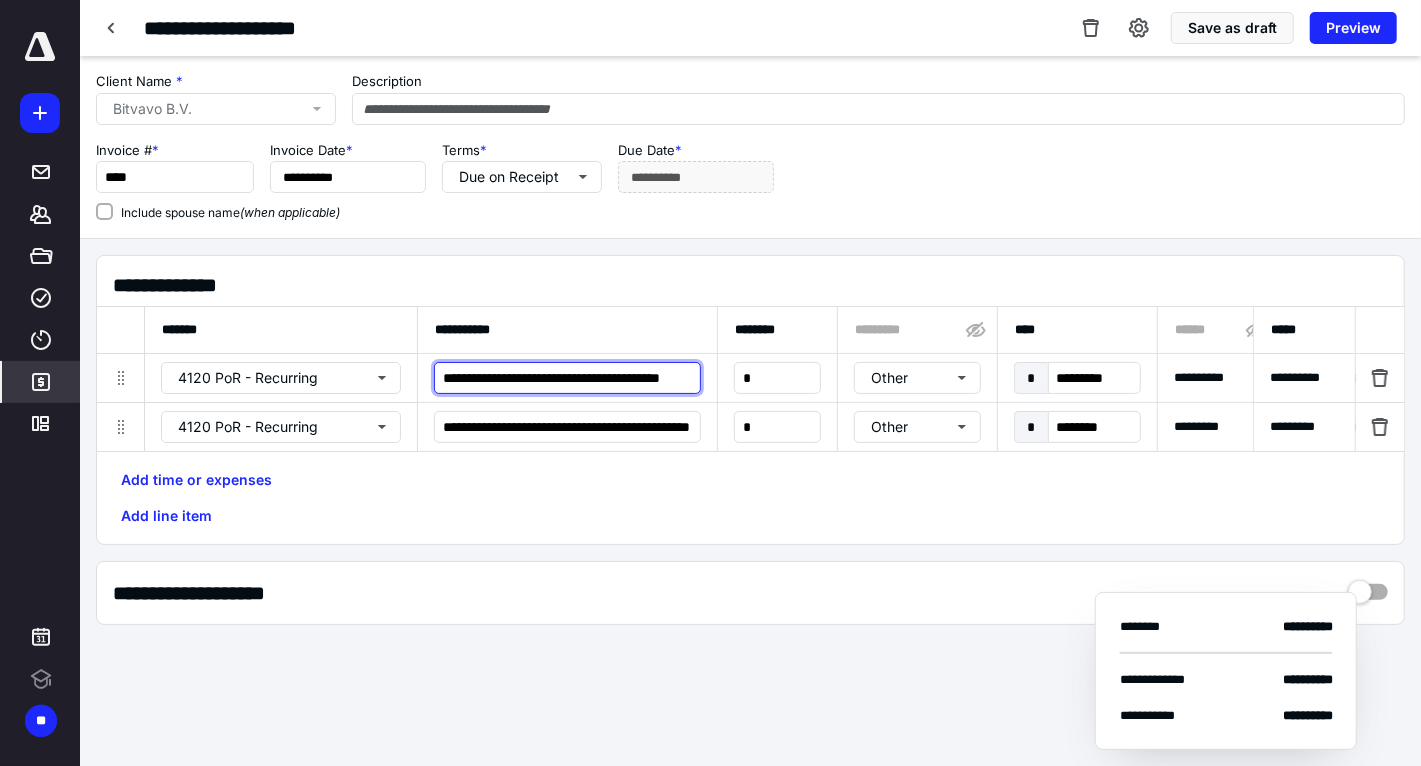 scroll, scrollTop: 0, scrollLeft: 48, axis: horizontal 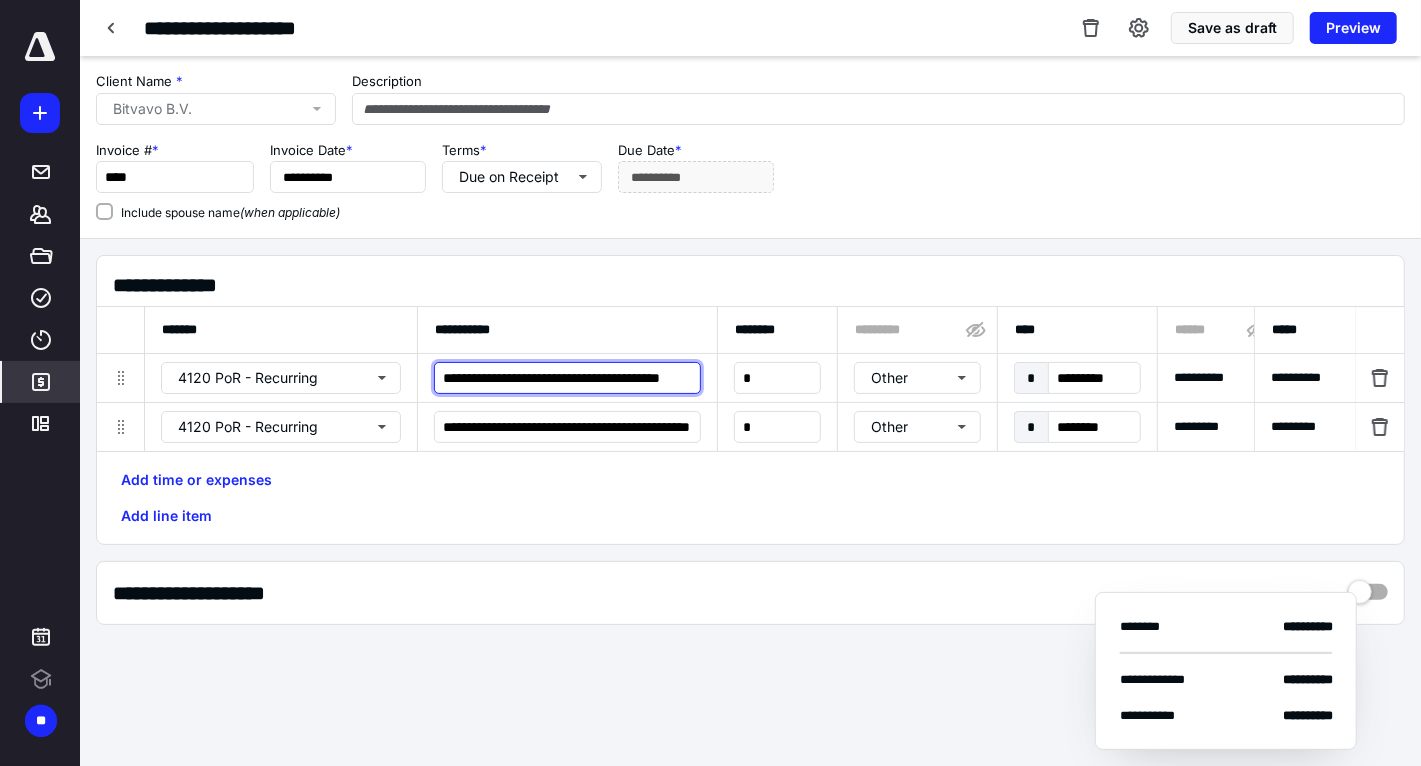 drag, startPoint x: 582, startPoint y: 378, endPoint x: 722, endPoint y: 379, distance: 140.00357 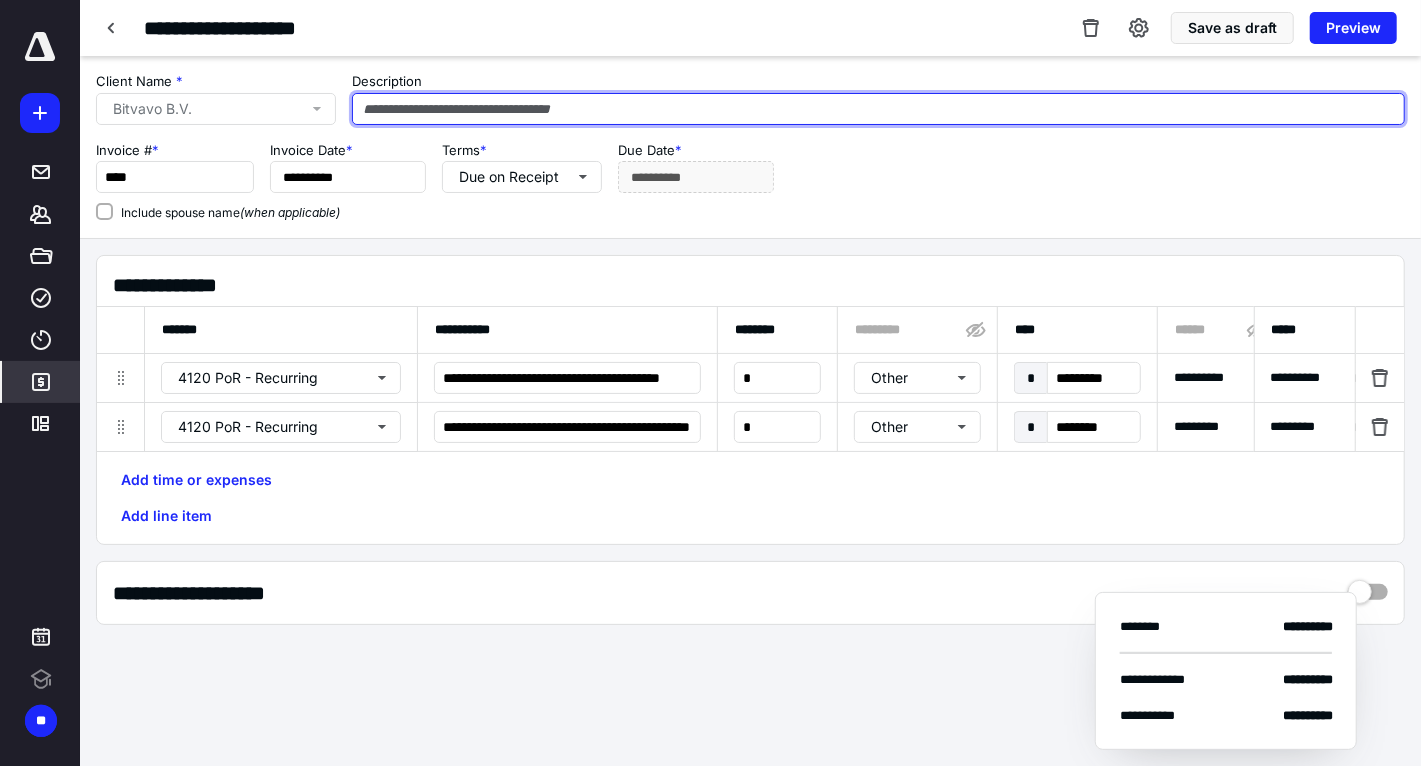 click at bounding box center [878, 109] 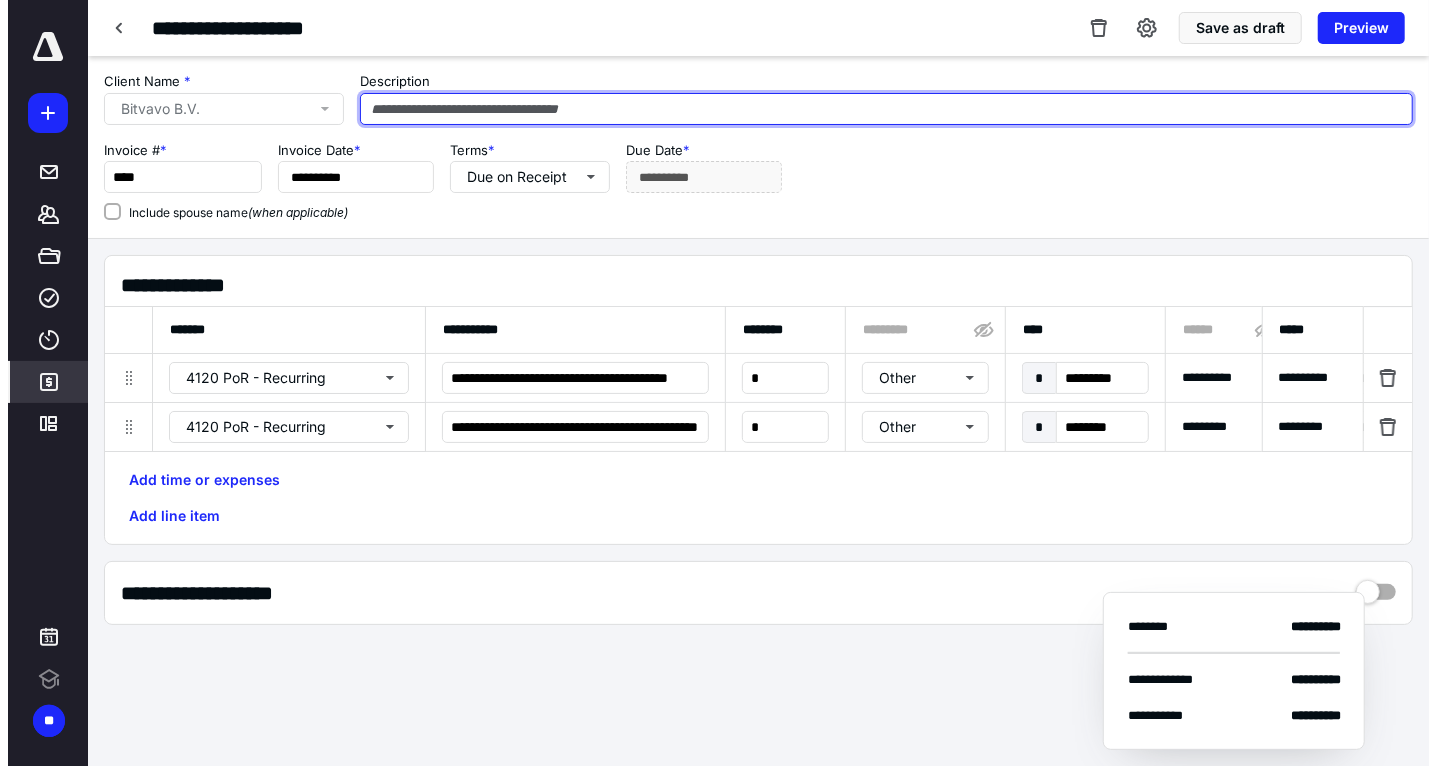 scroll, scrollTop: 0, scrollLeft: 0, axis: both 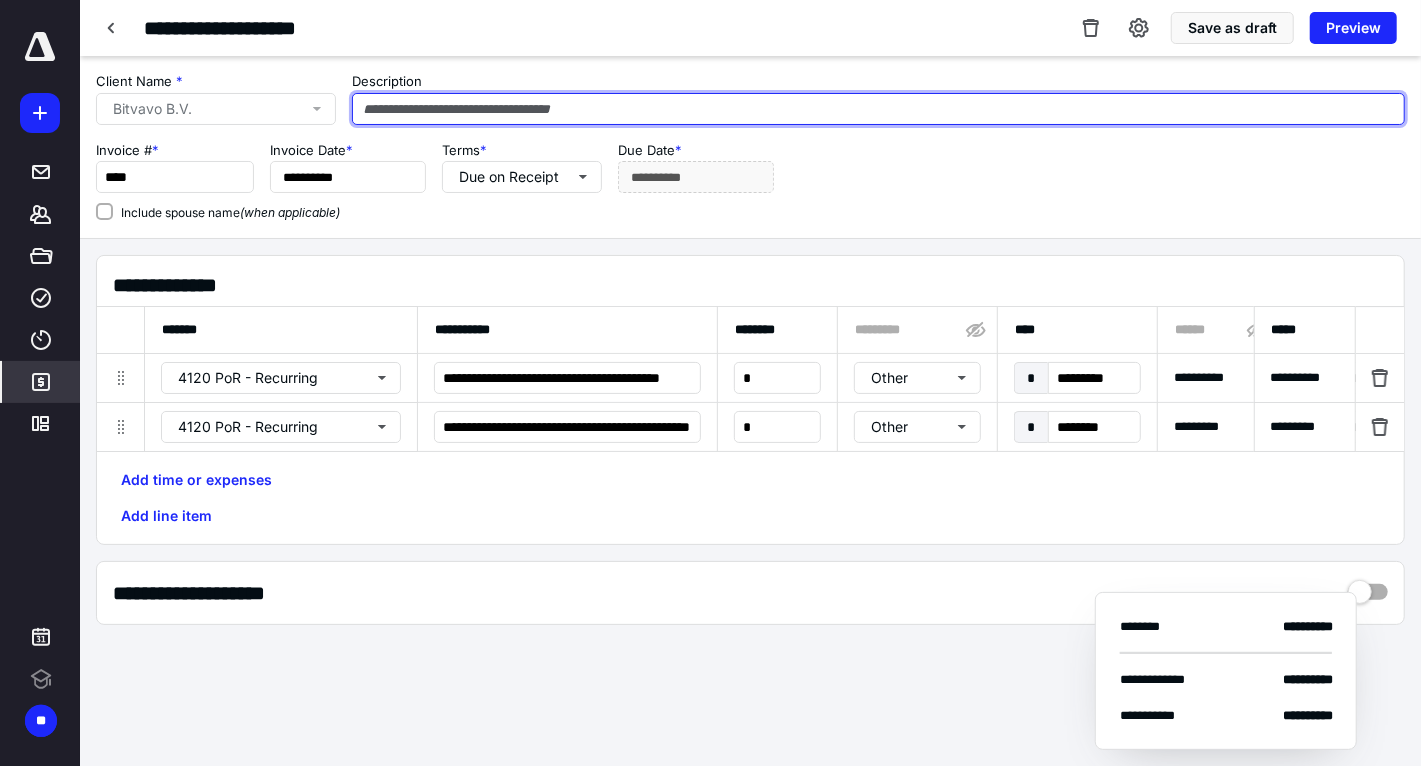 paste on "**********" 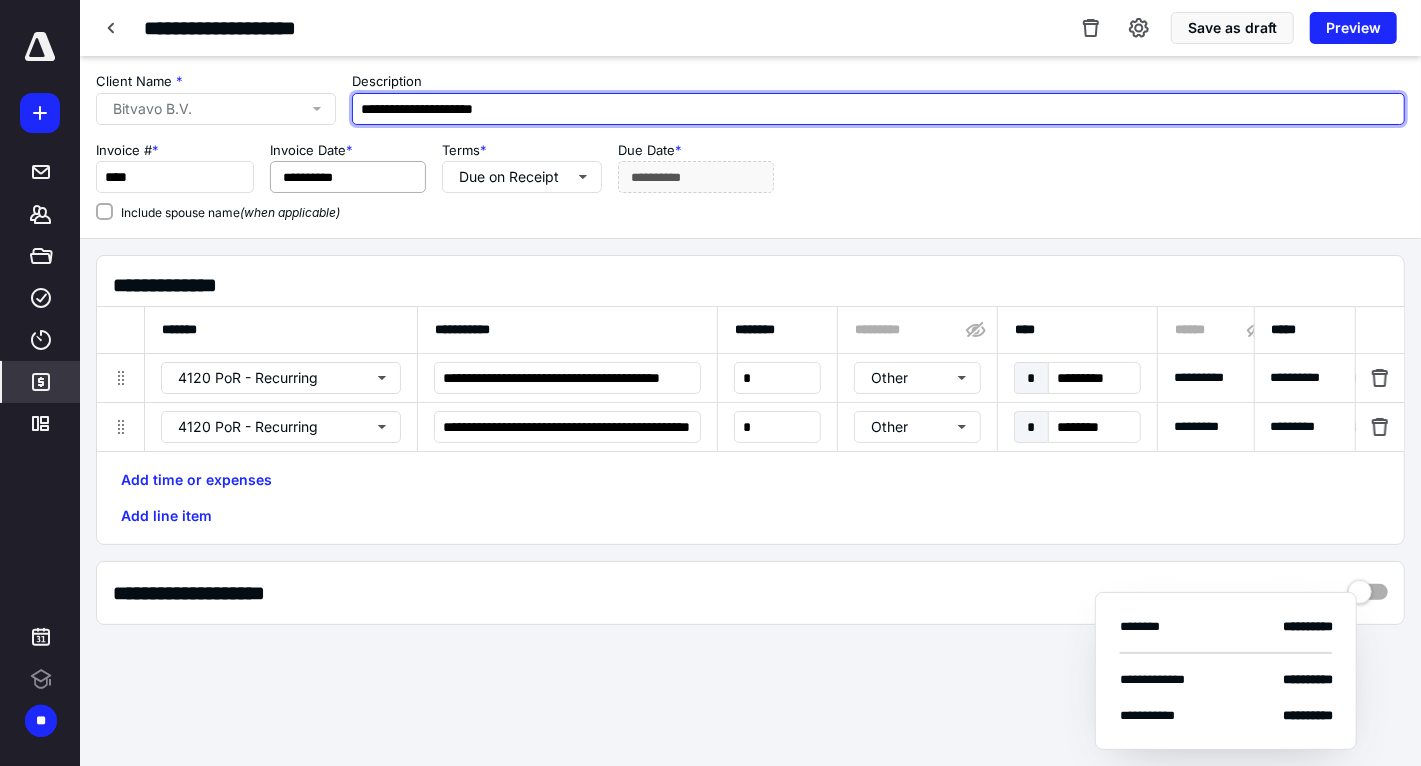 type on "**********" 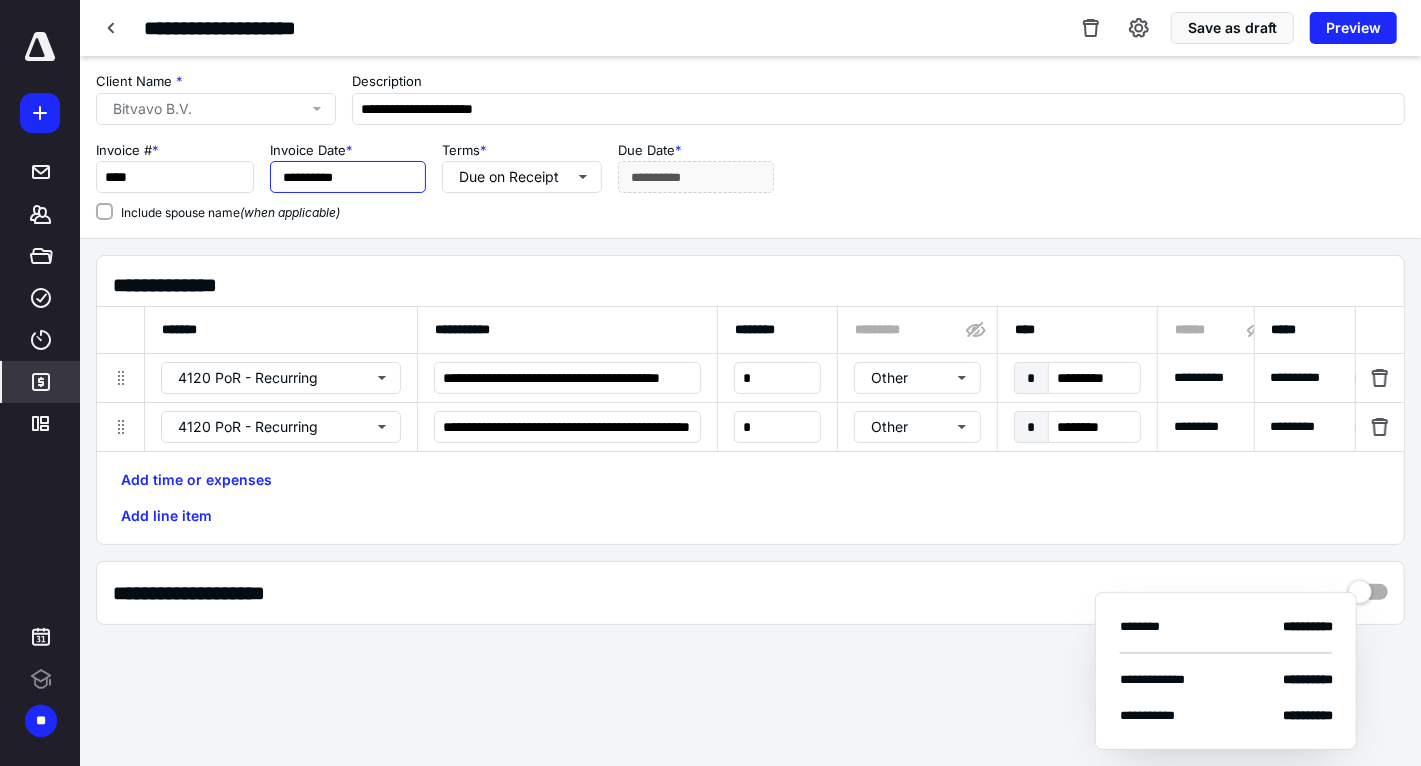 click on "**********" at bounding box center [348, 177] 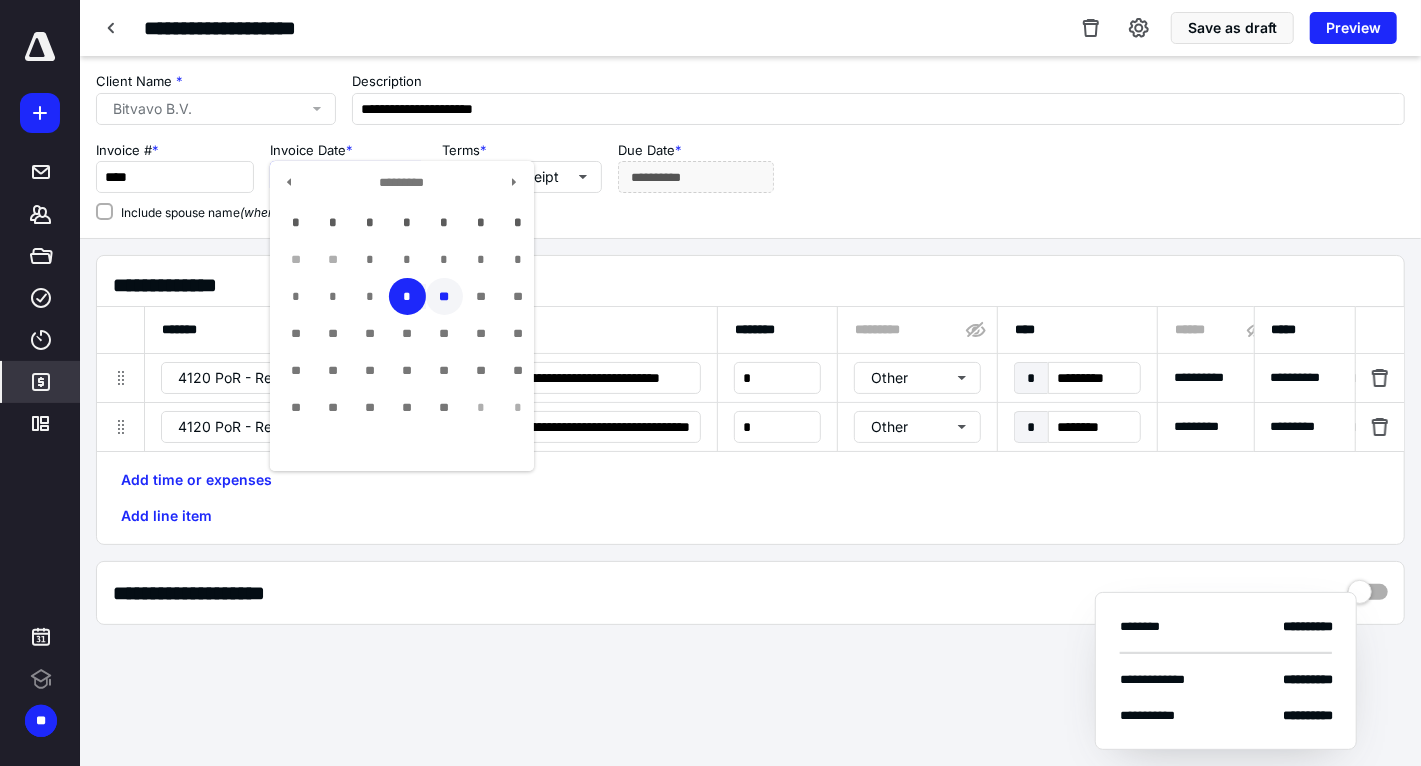 click on "**" at bounding box center (444, 296) 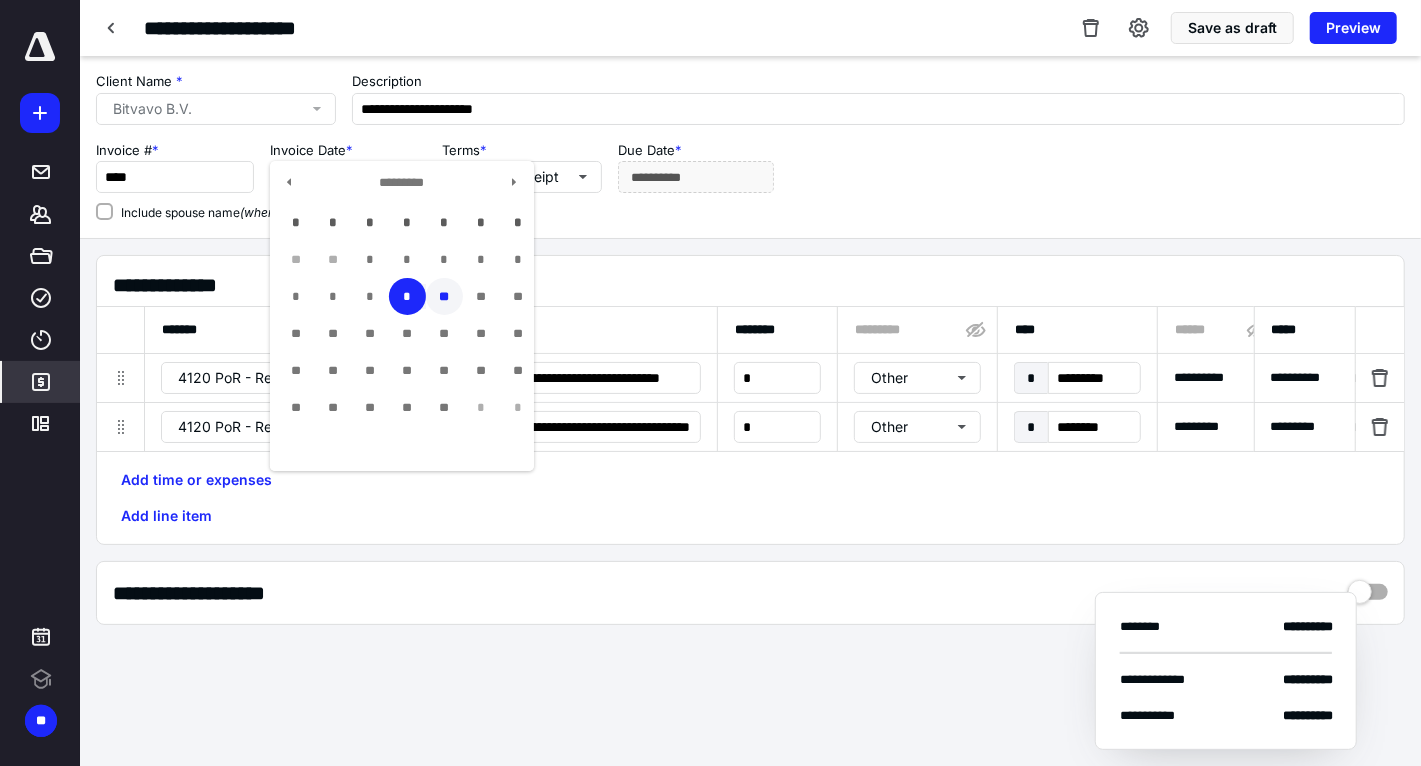 type on "**********" 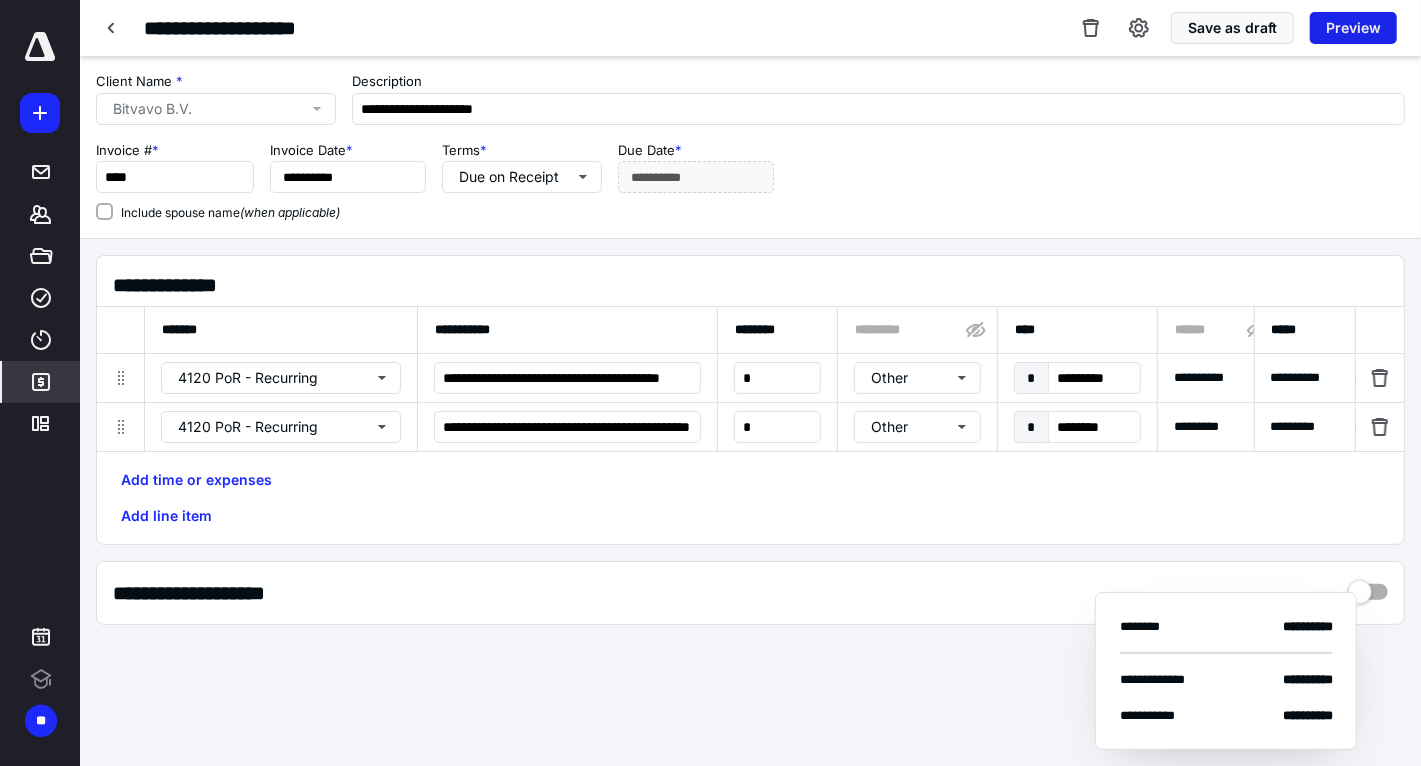 click on "Preview" at bounding box center [1353, 28] 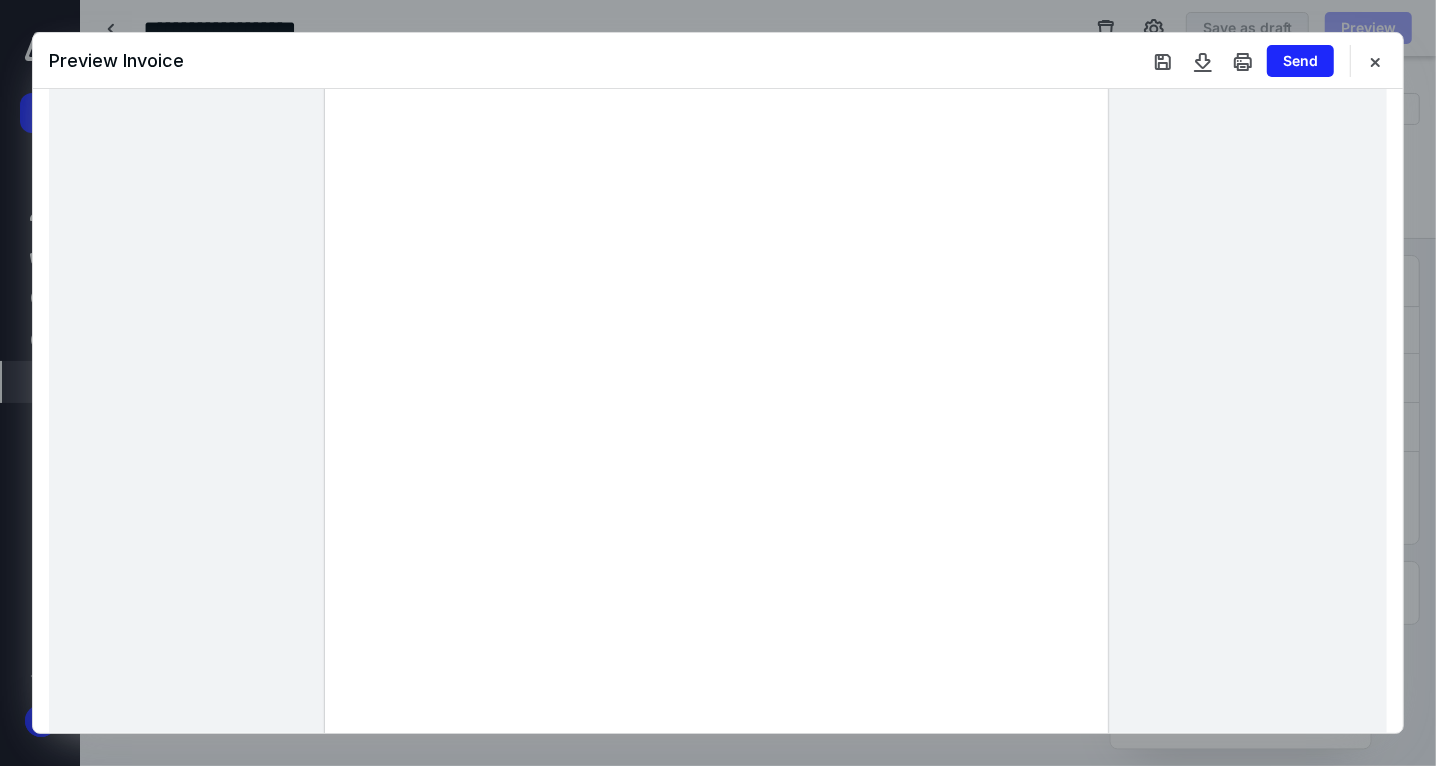 scroll, scrollTop: 0, scrollLeft: 0, axis: both 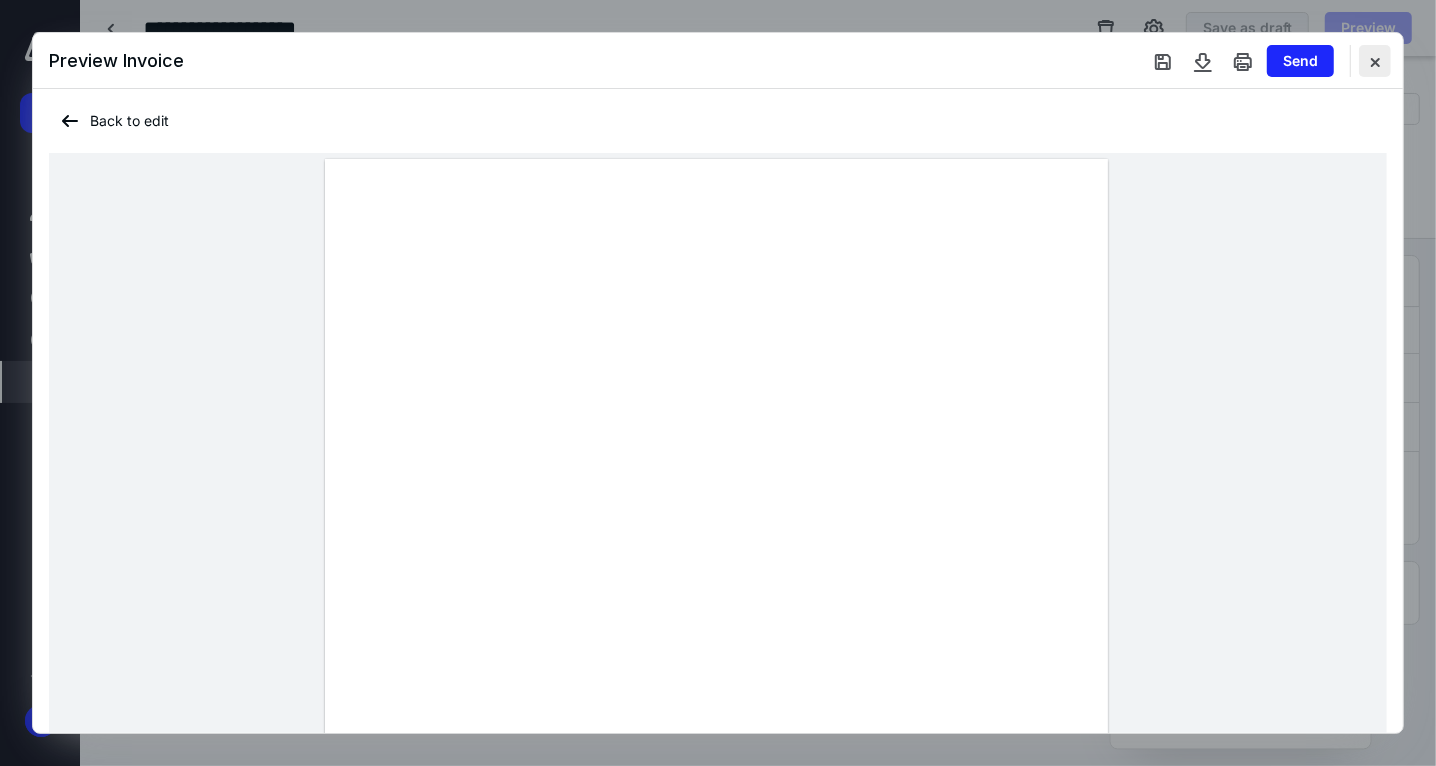 click at bounding box center [1375, 61] 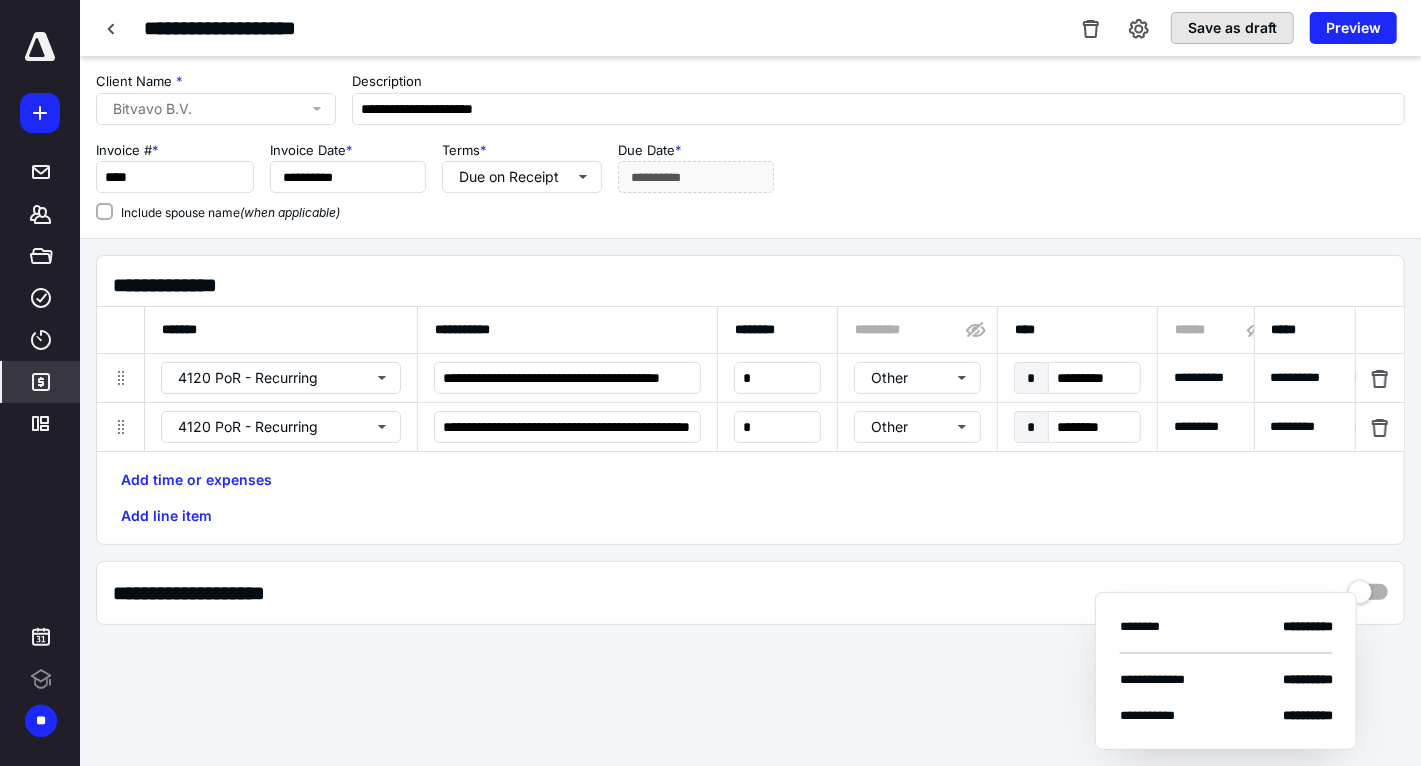 click on "Save as draft" at bounding box center (1232, 28) 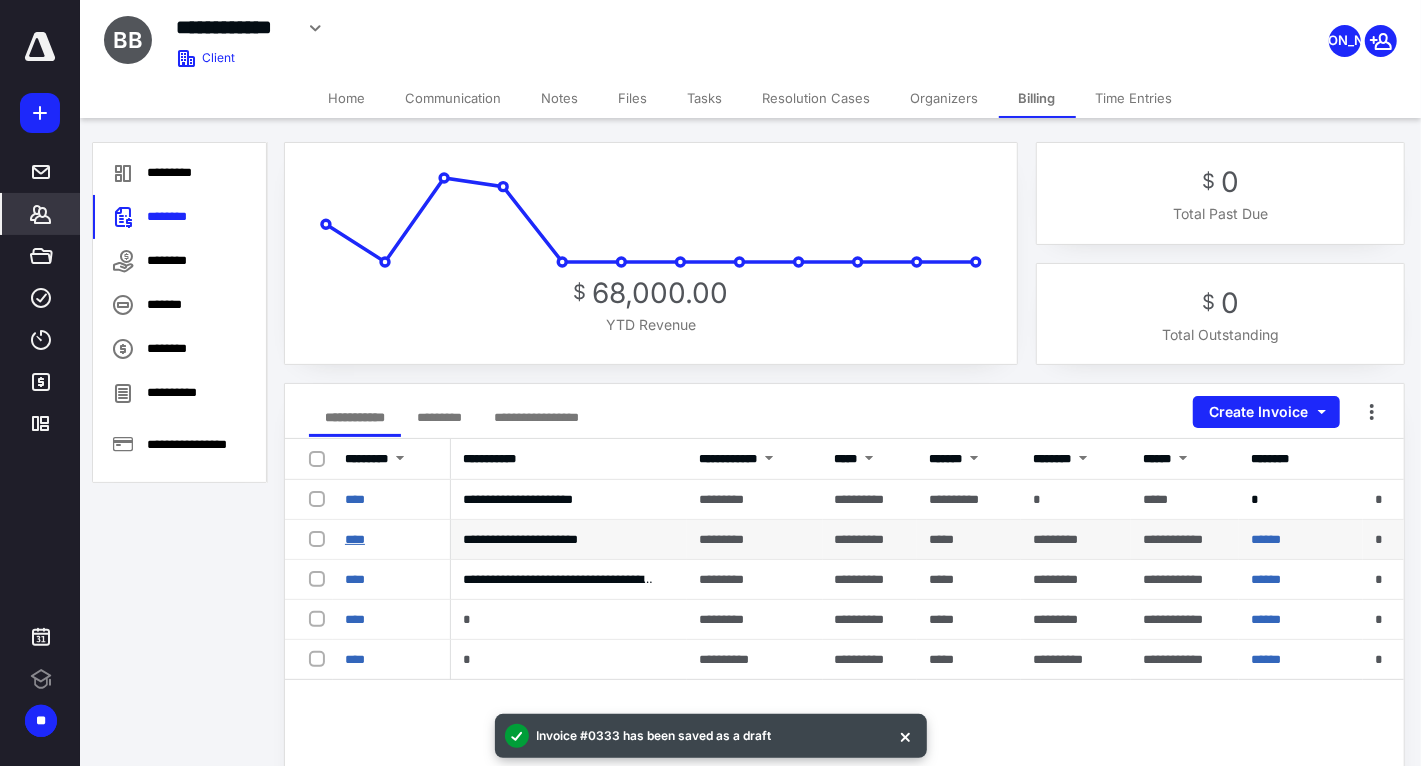 click on "****" at bounding box center [355, 539] 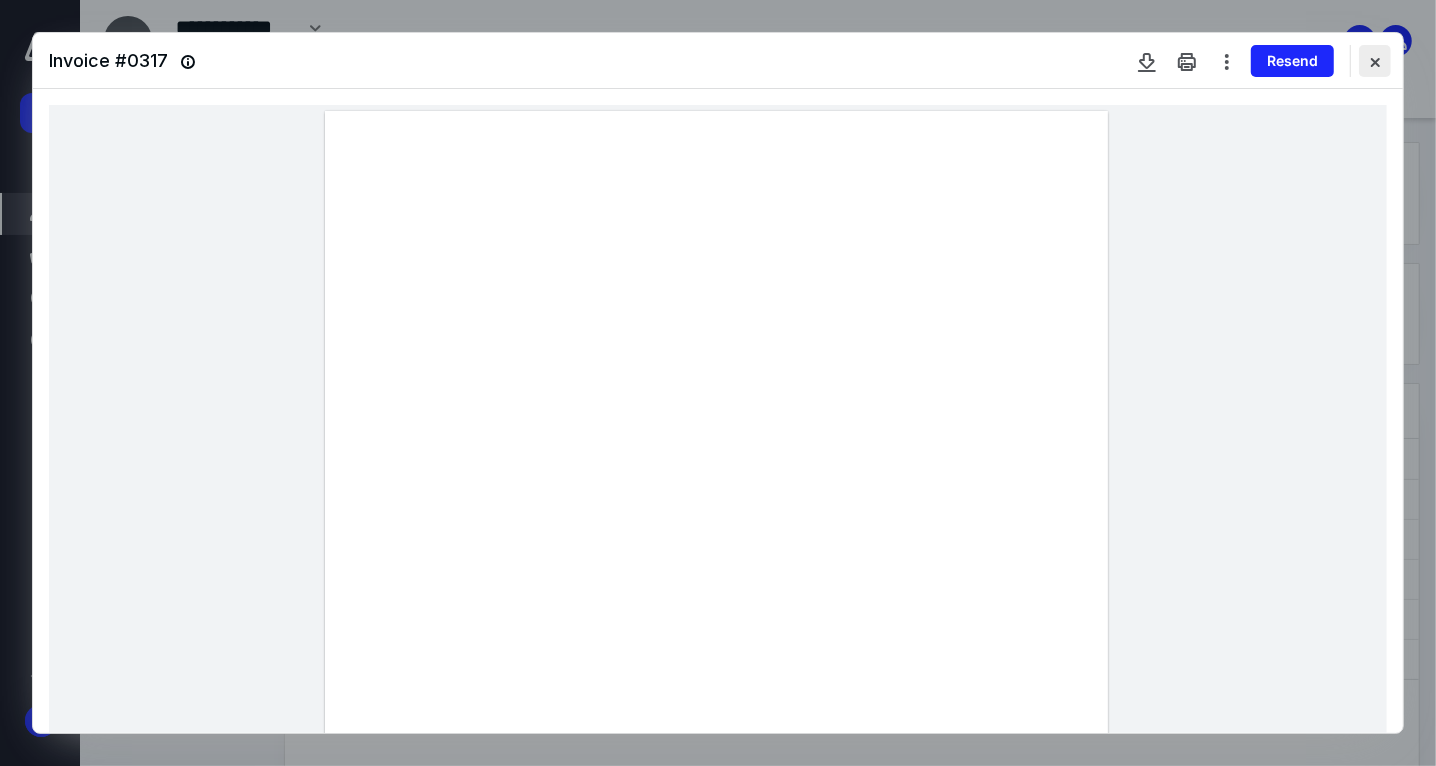 click at bounding box center (1375, 61) 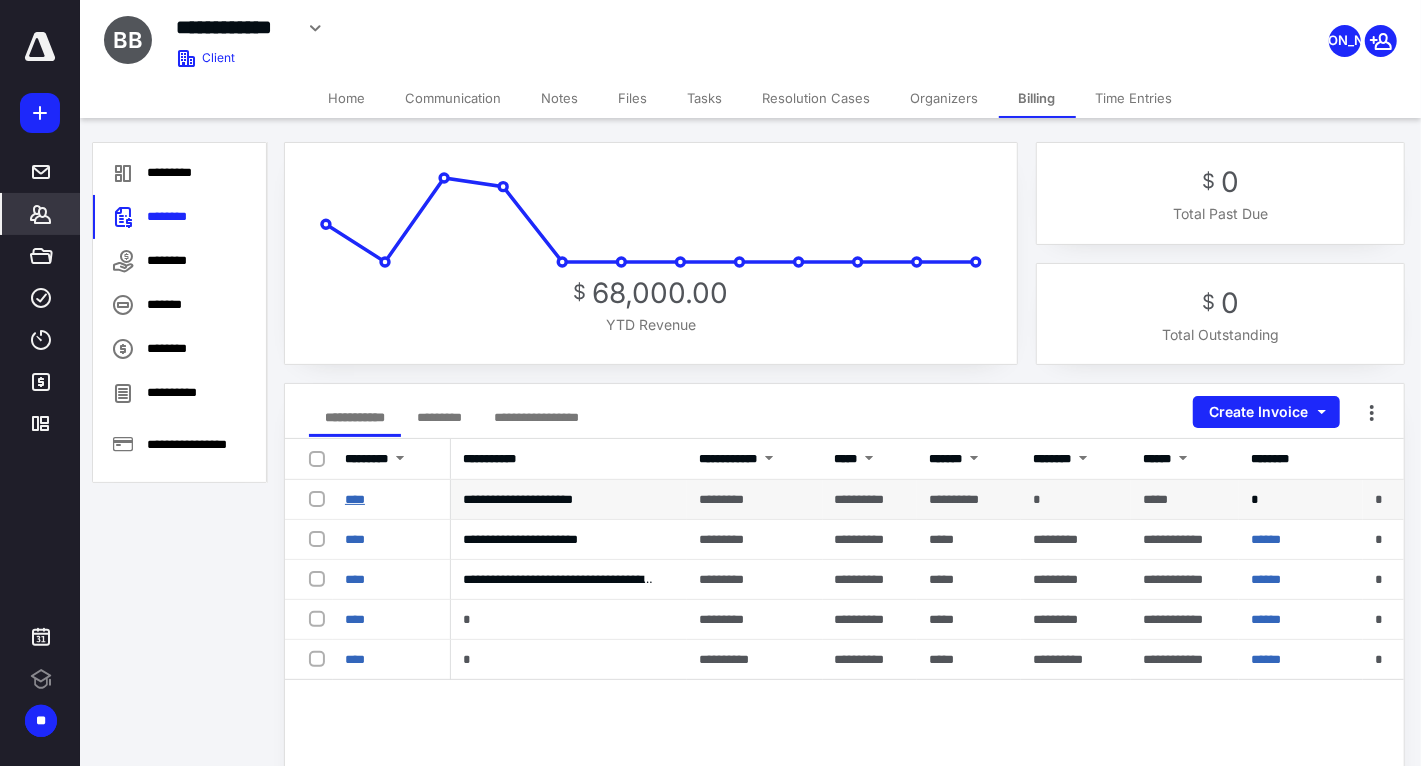 click on "****" at bounding box center (355, 499) 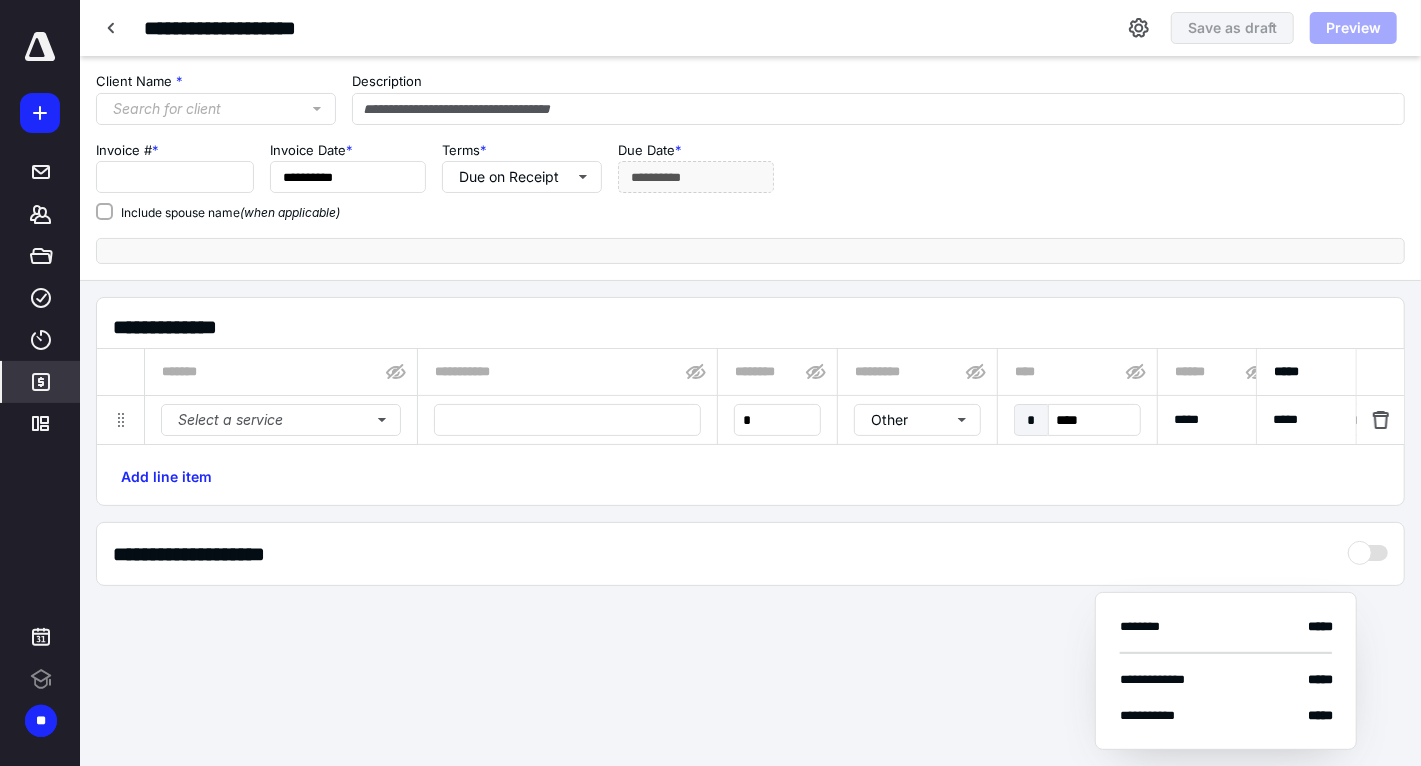 type on "**********" 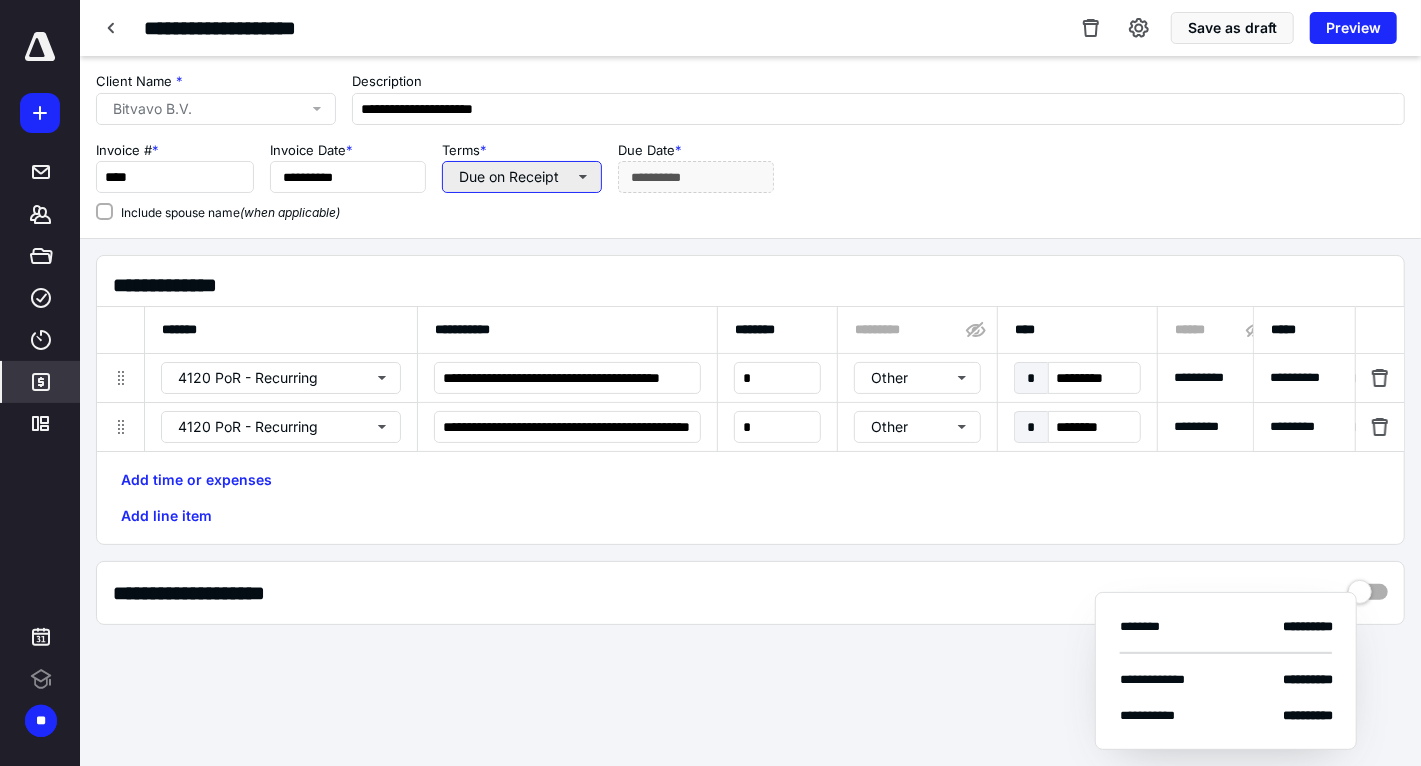 click on "Due on Receipt" at bounding box center [522, 177] 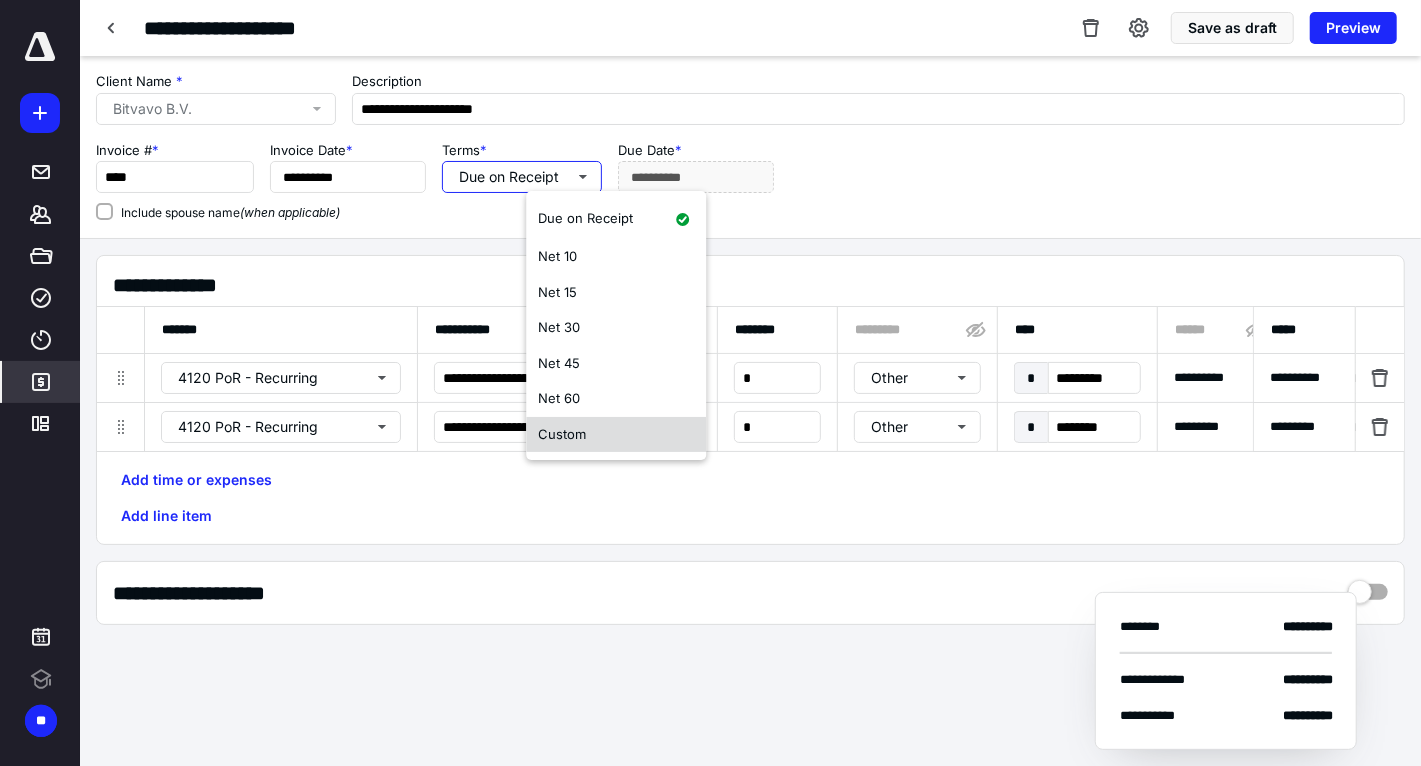 click on "Custom" at bounding box center [562, 434] 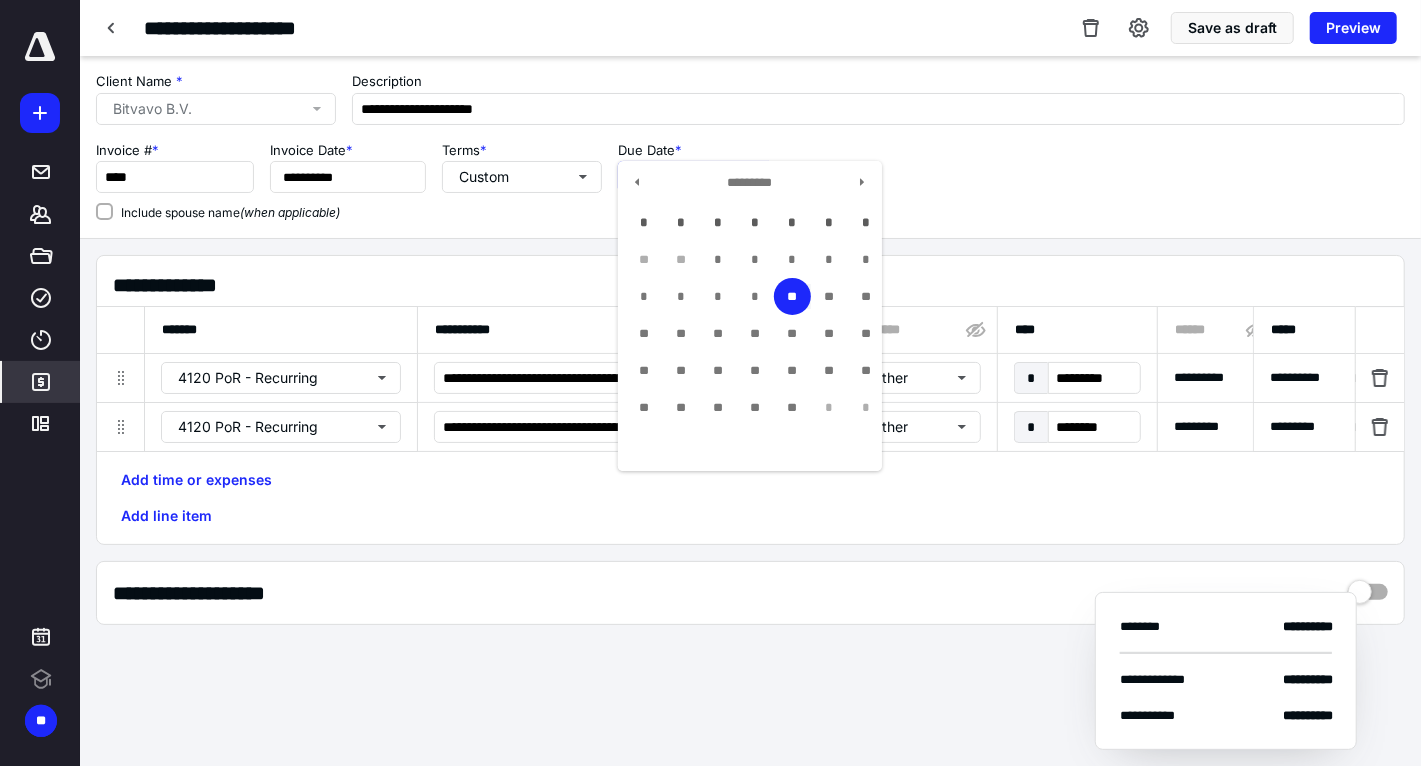 click on "**********" at bounding box center [696, 177] 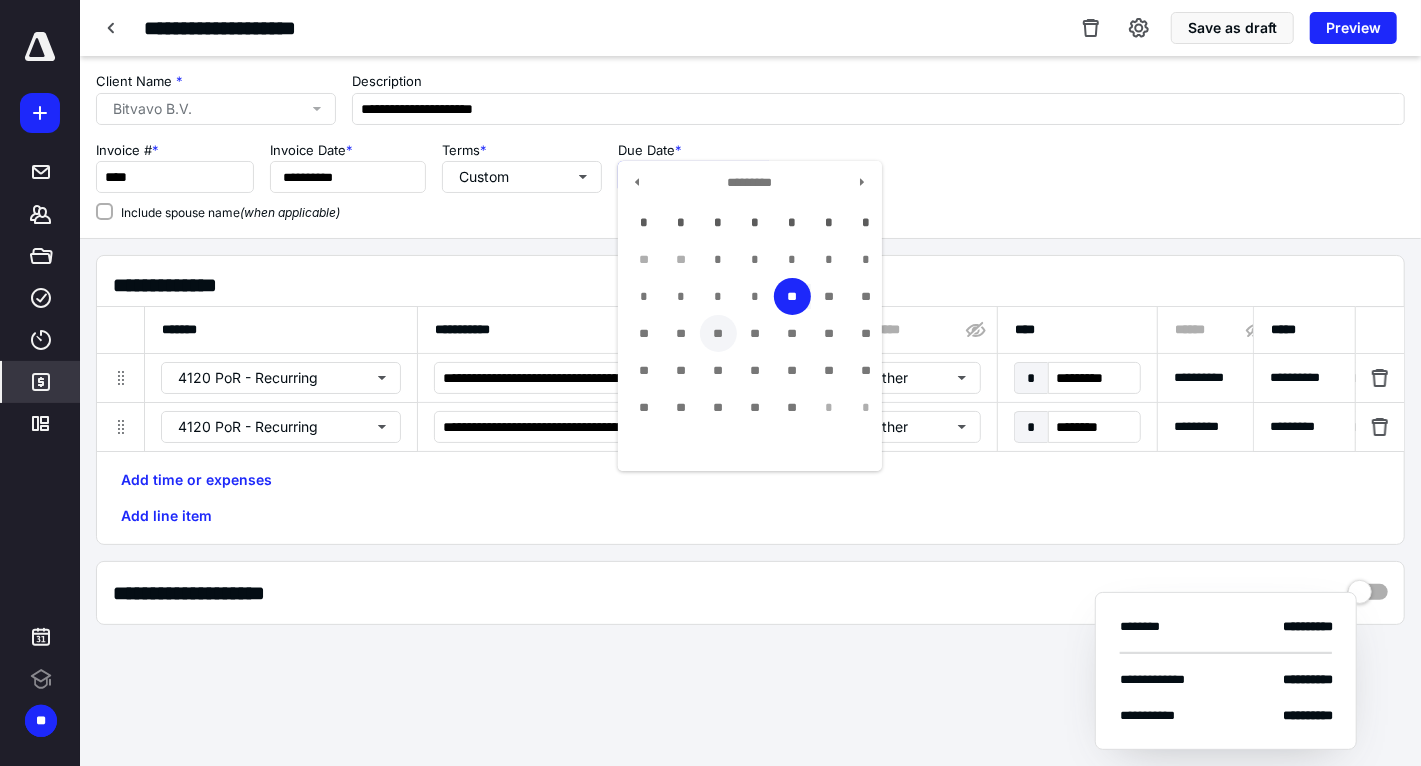 click on "**" at bounding box center (718, 333) 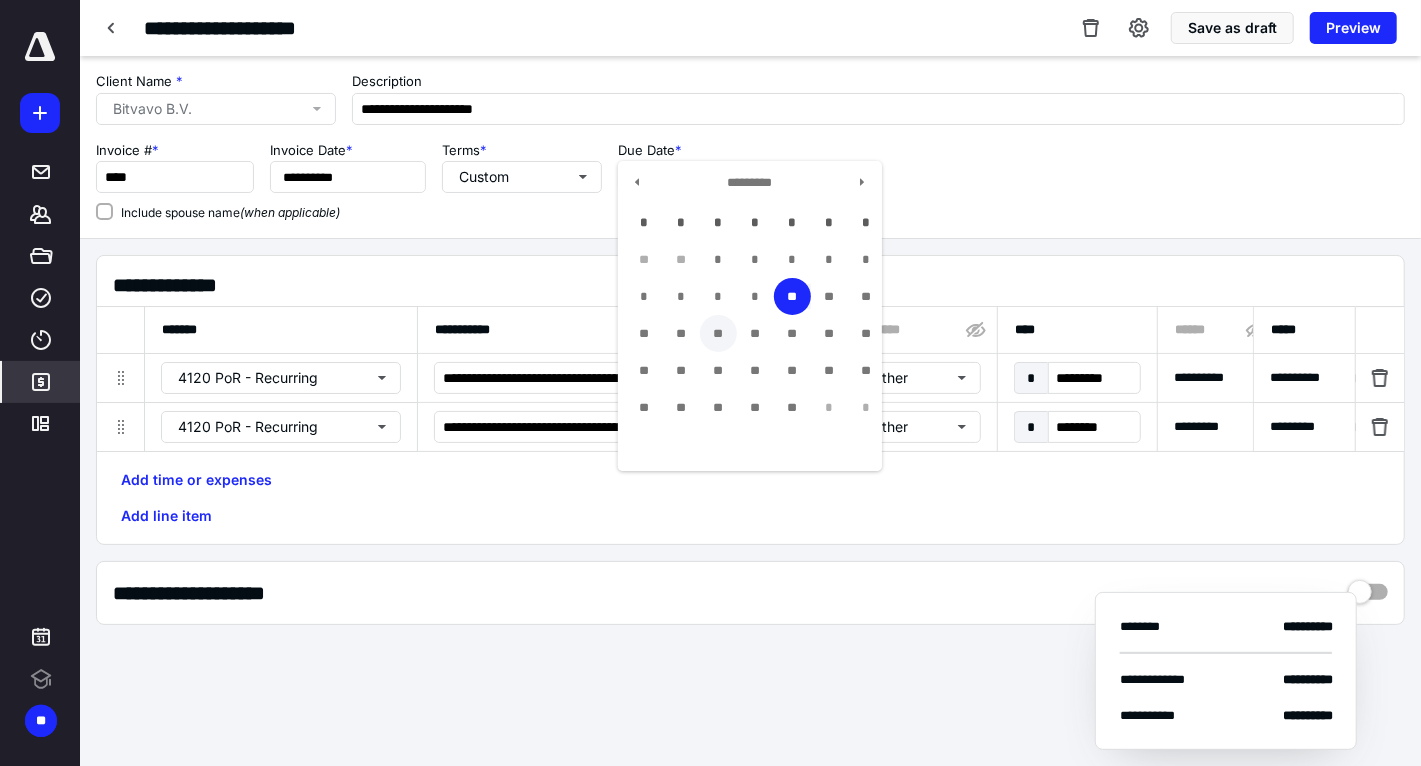 type on "**********" 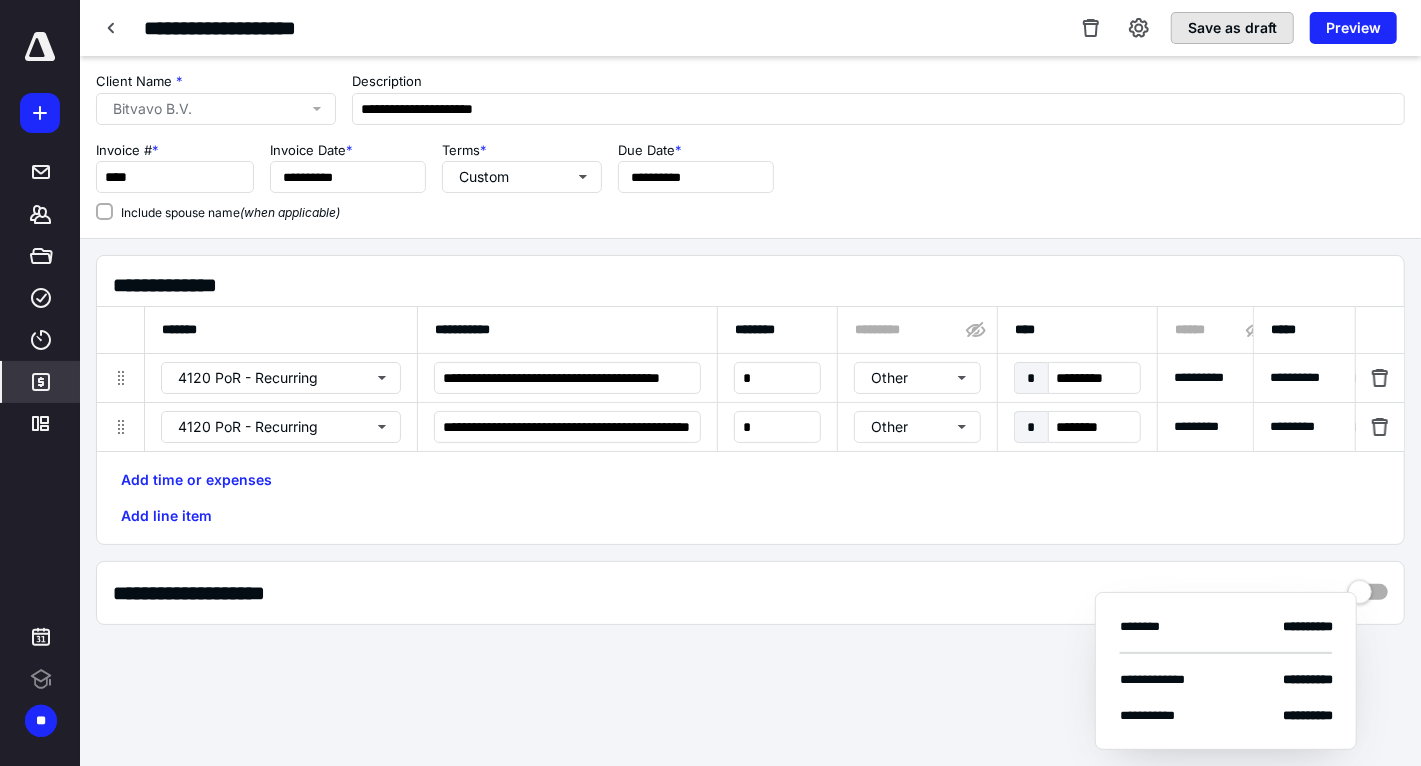 click on "Save as draft" at bounding box center (1232, 28) 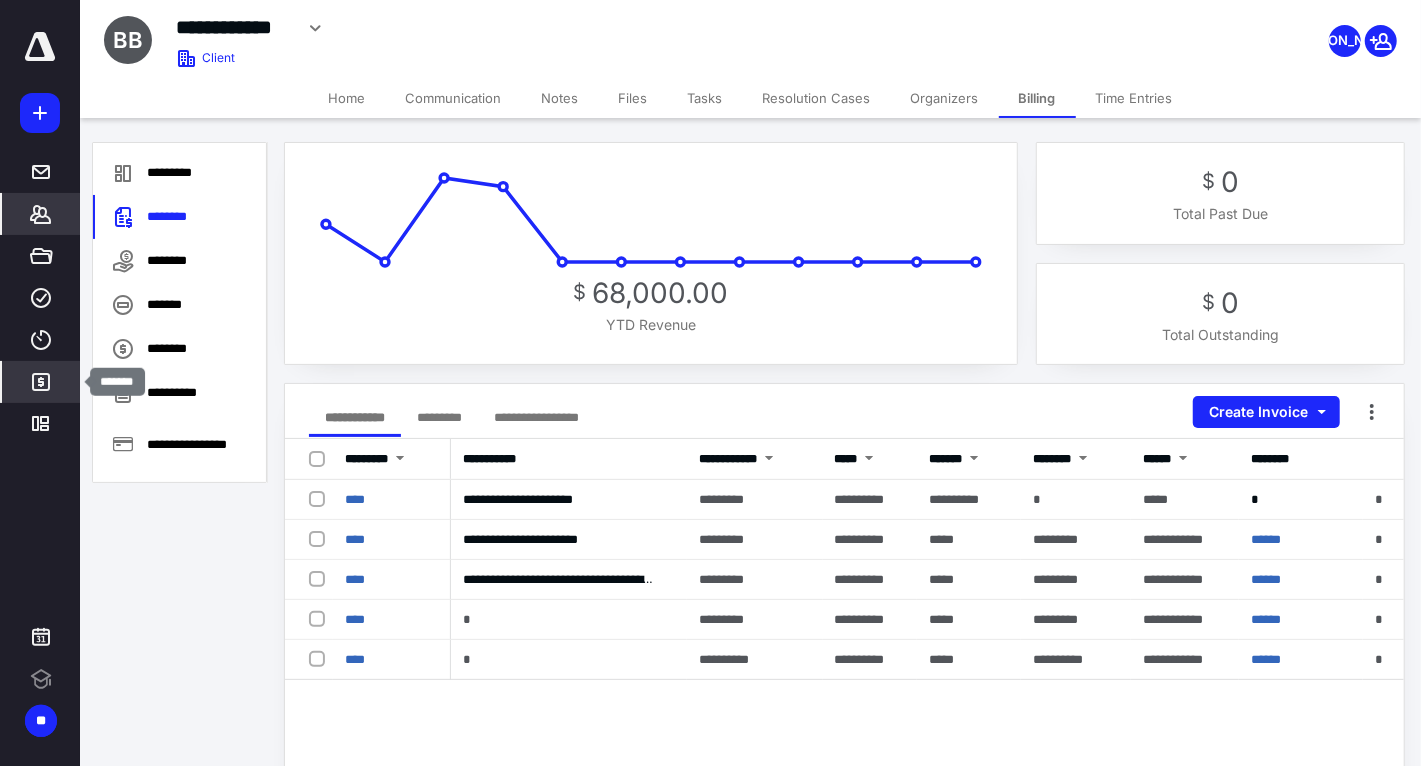 click 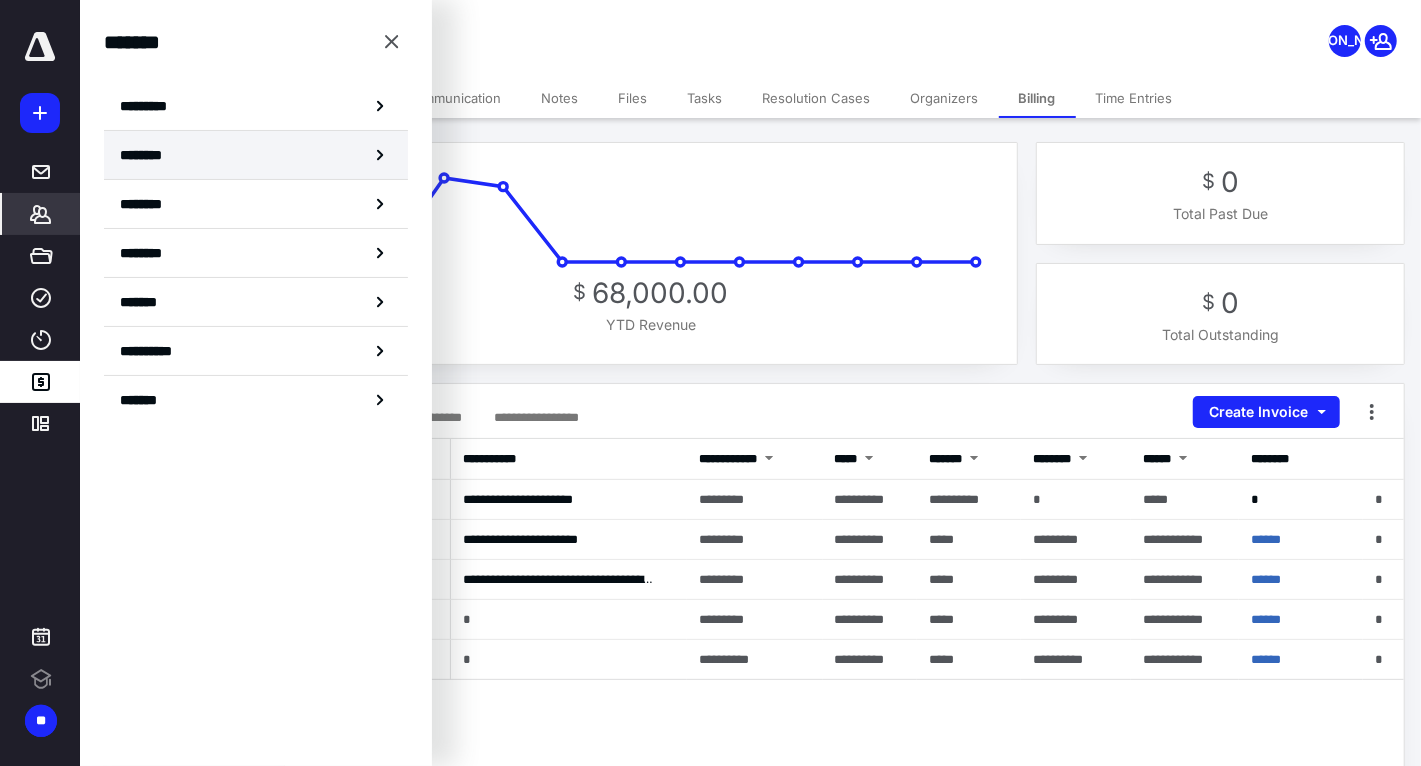 click on "********" at bounding box center [256, 155] 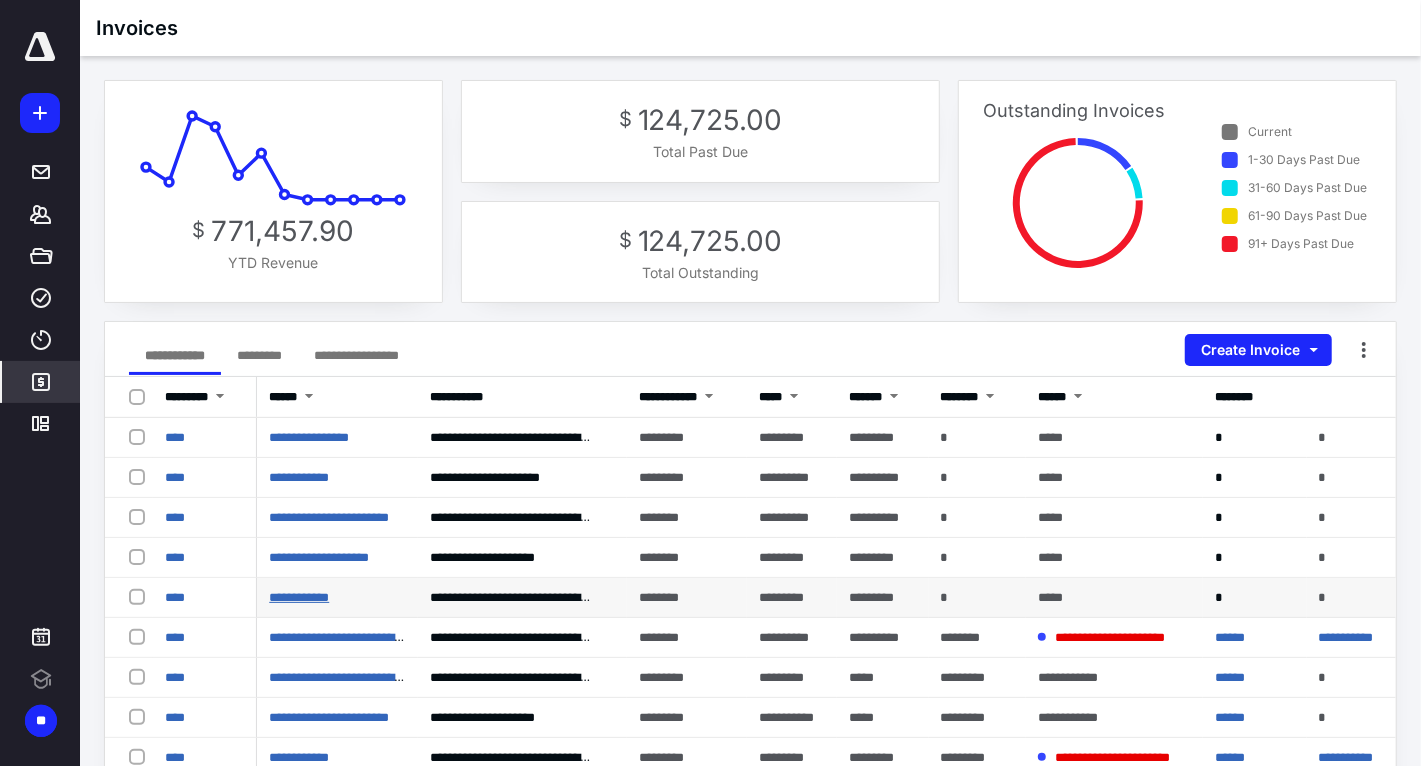 click on "**********" at bounding box center [299, 597] 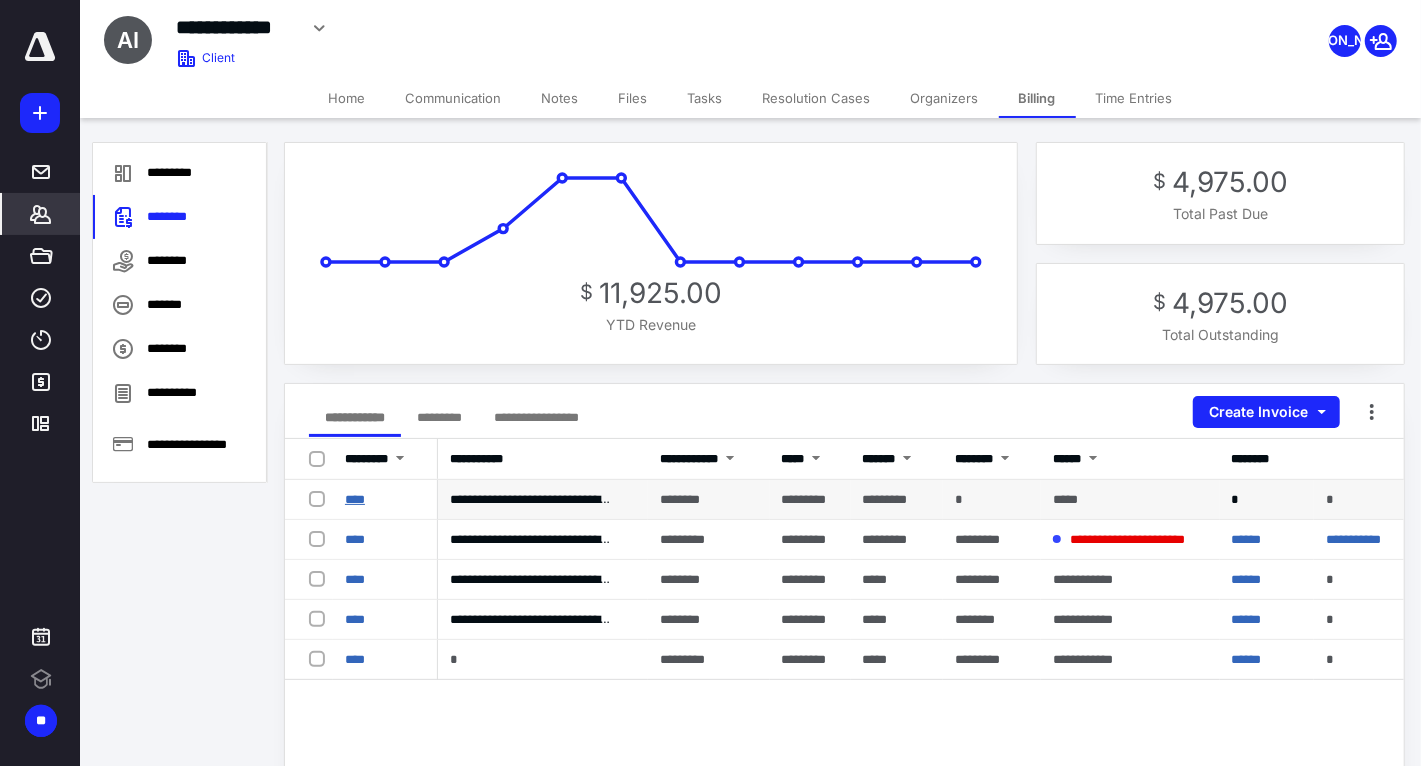 click on "****" at bounding box center [355, 499] 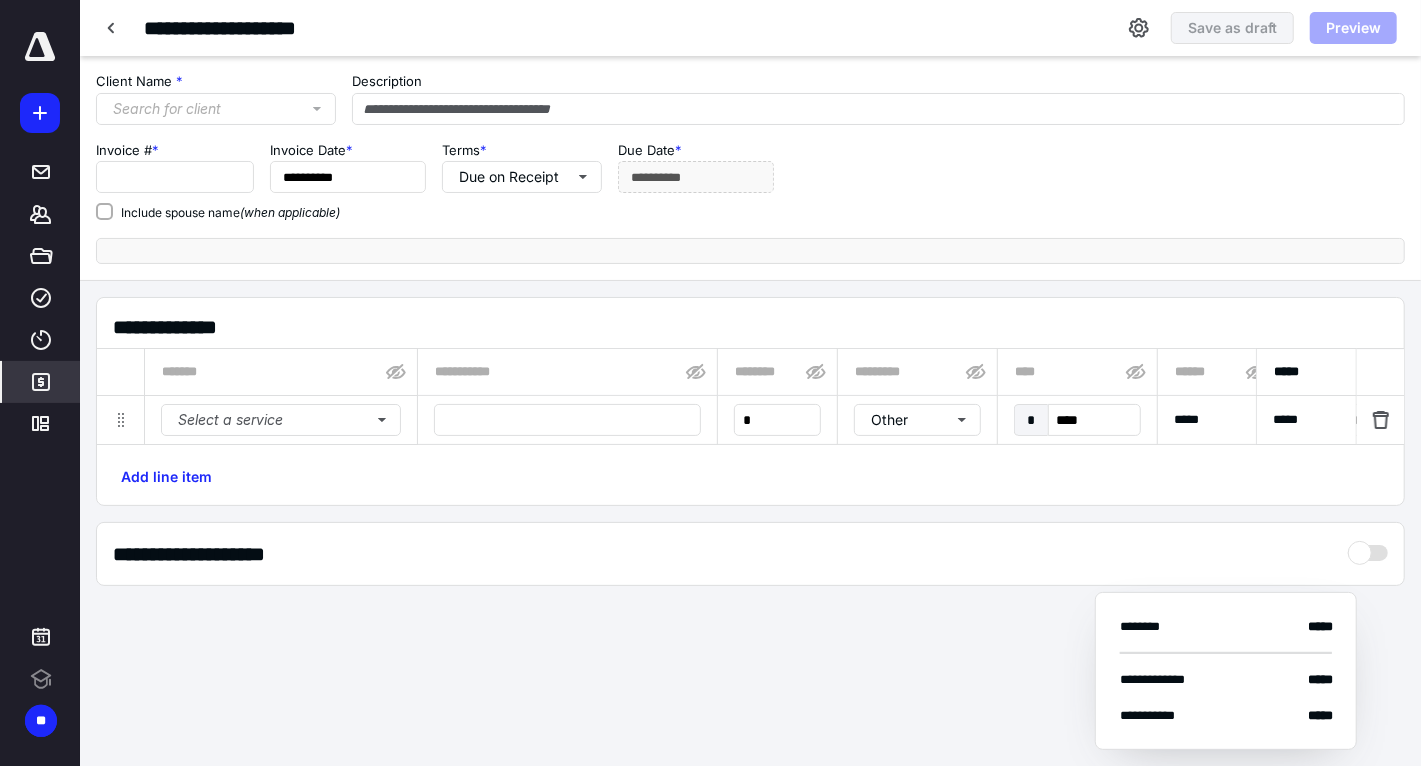 type on "**********" 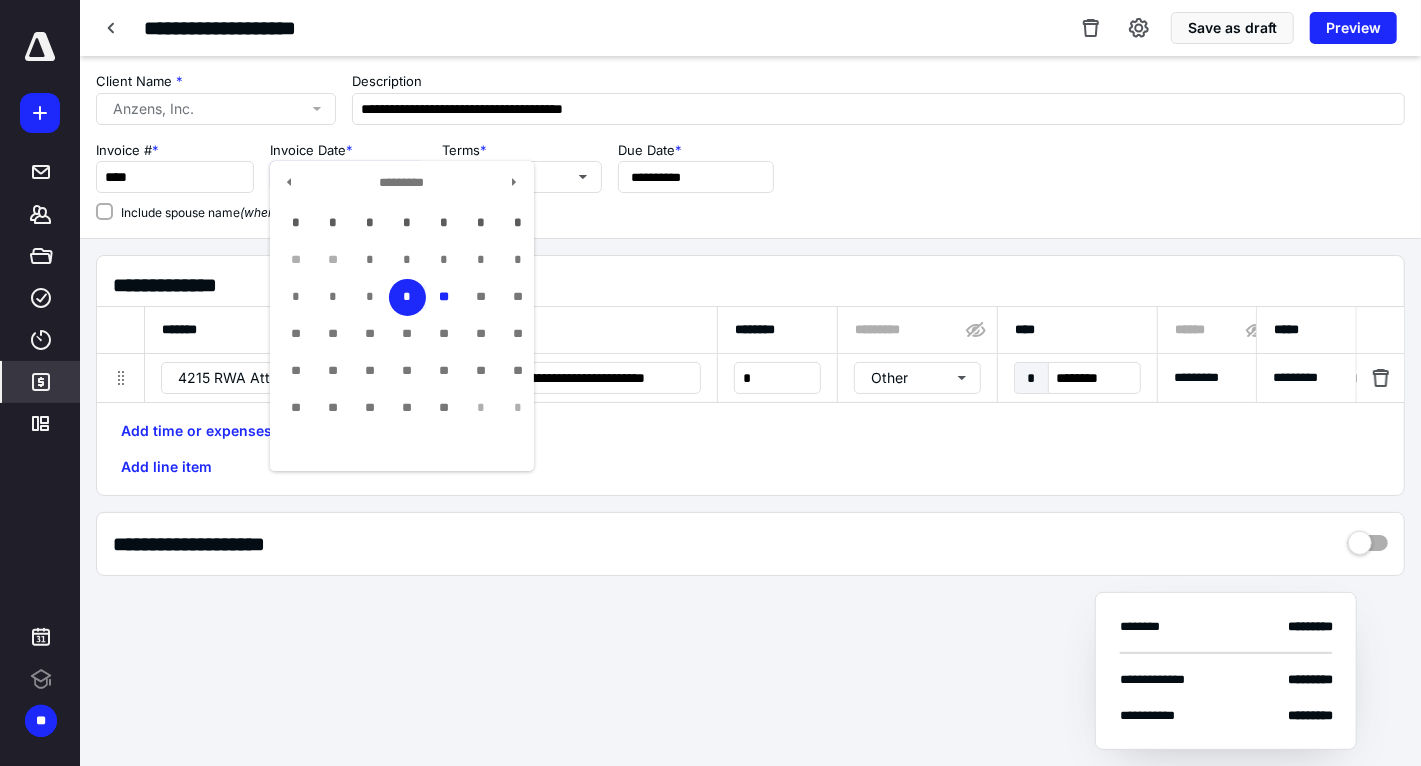 click on "**********" at bounding box center [348, 177] 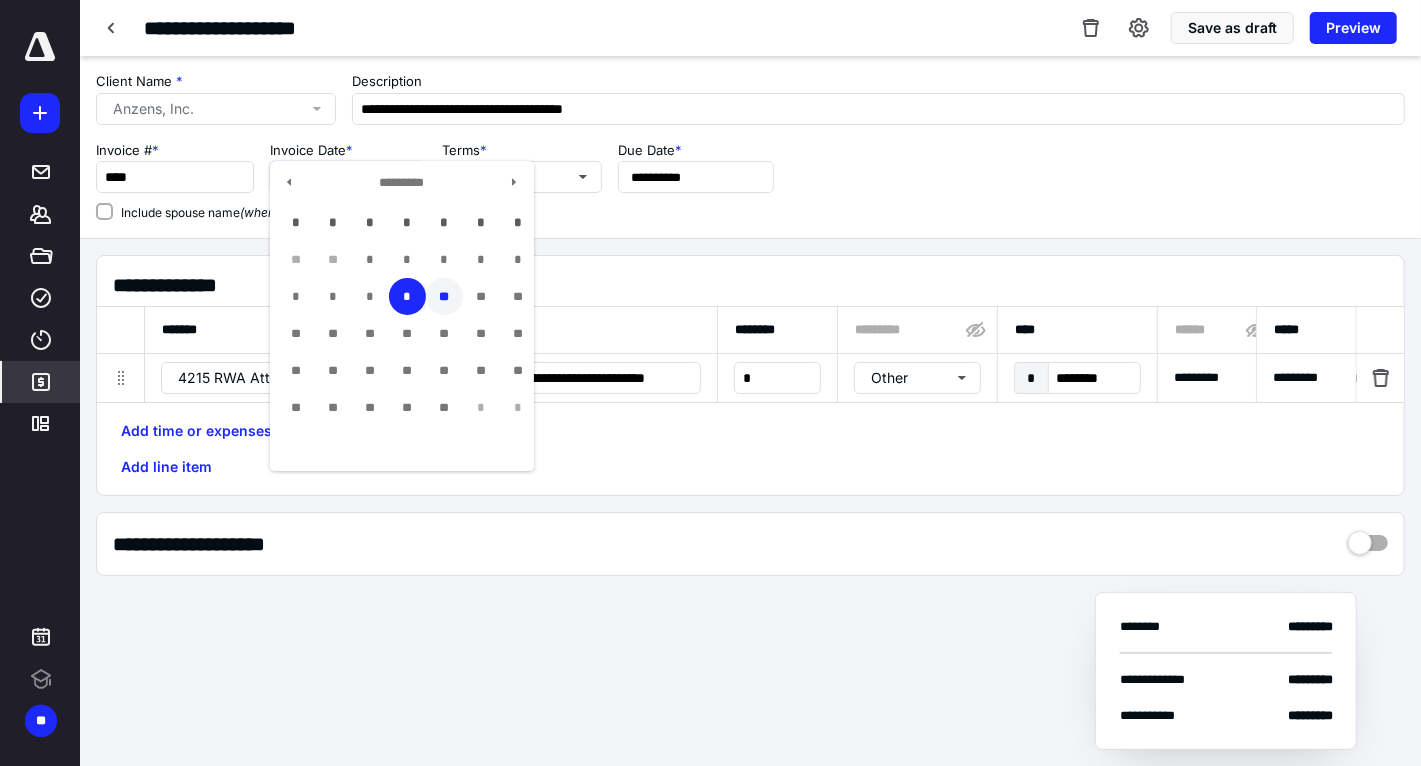 click on "**" at bounding box center (444, 296) 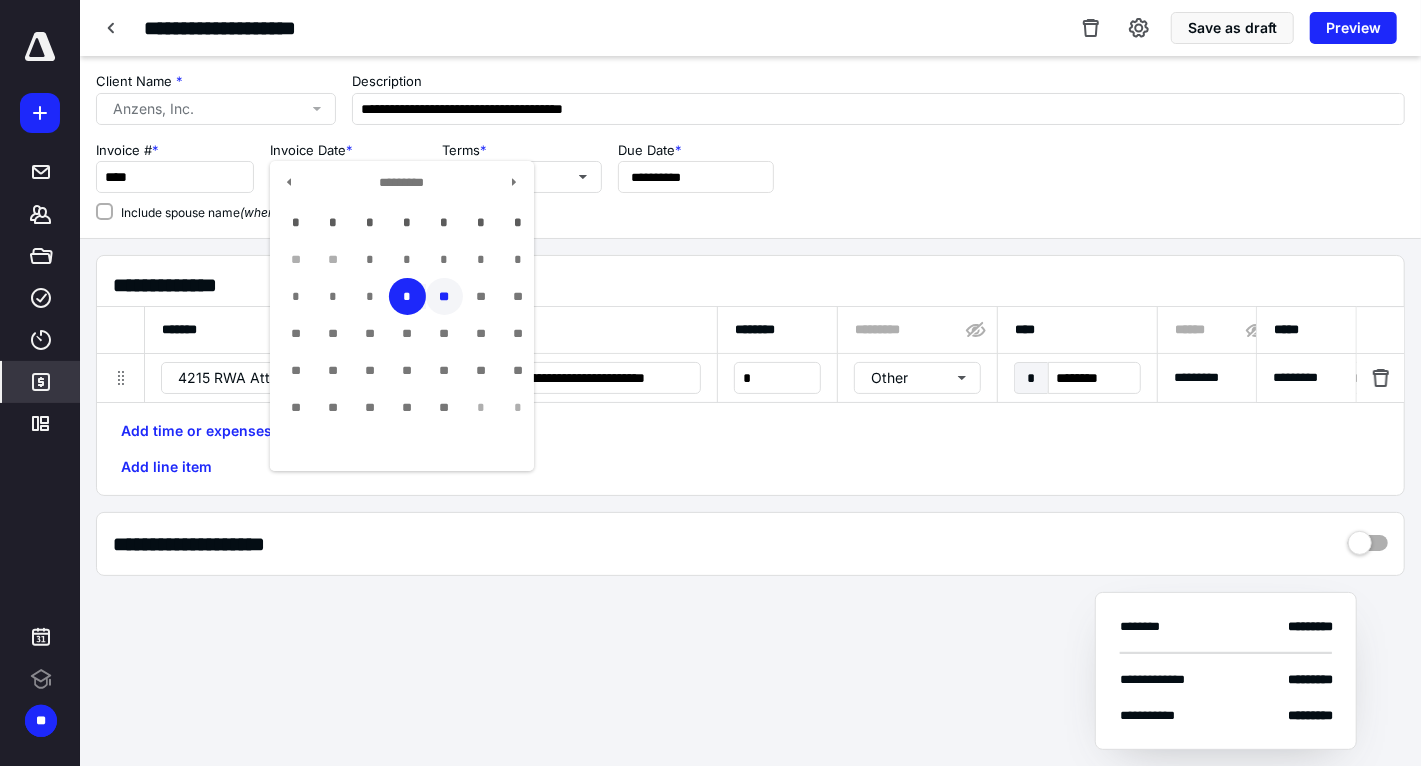 type on "**********" 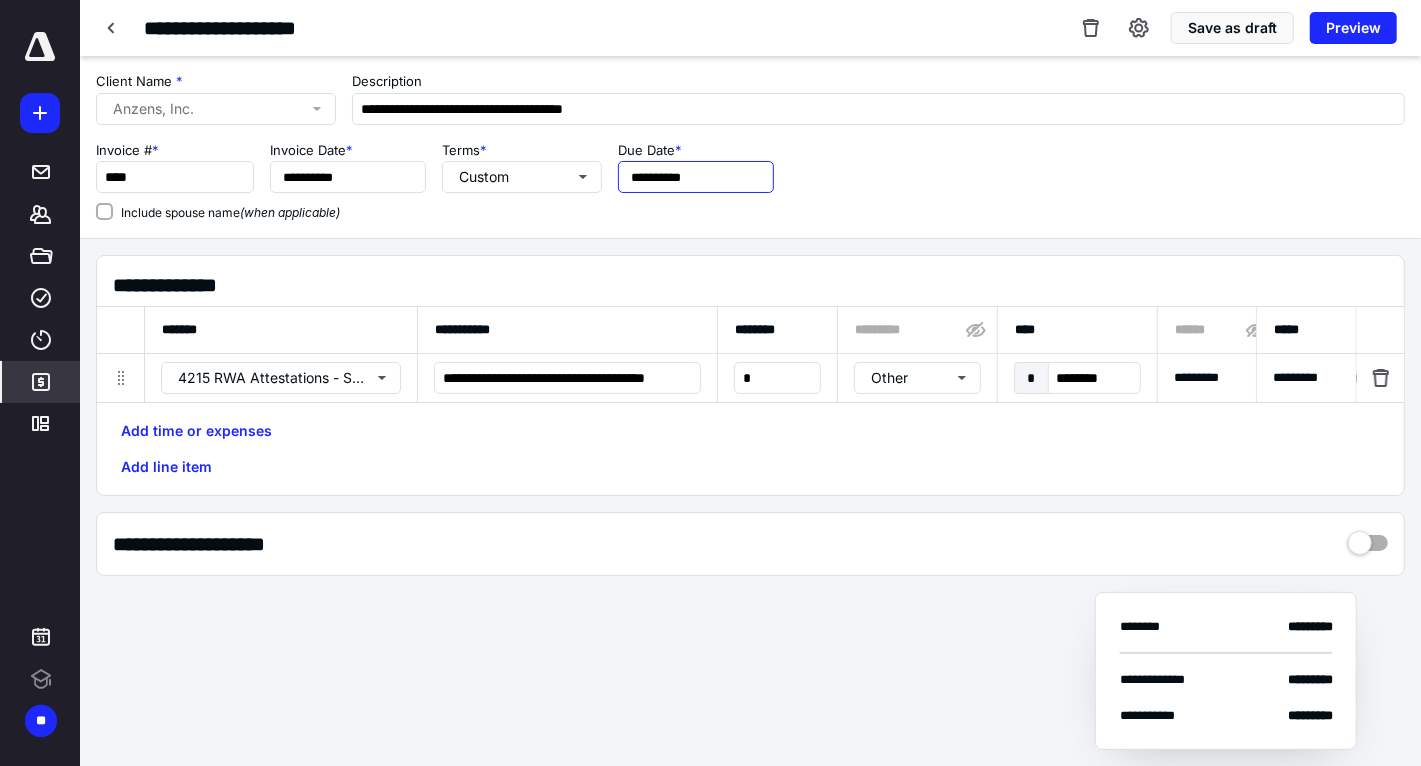 click on "**********" at bounding box center (696, 177) 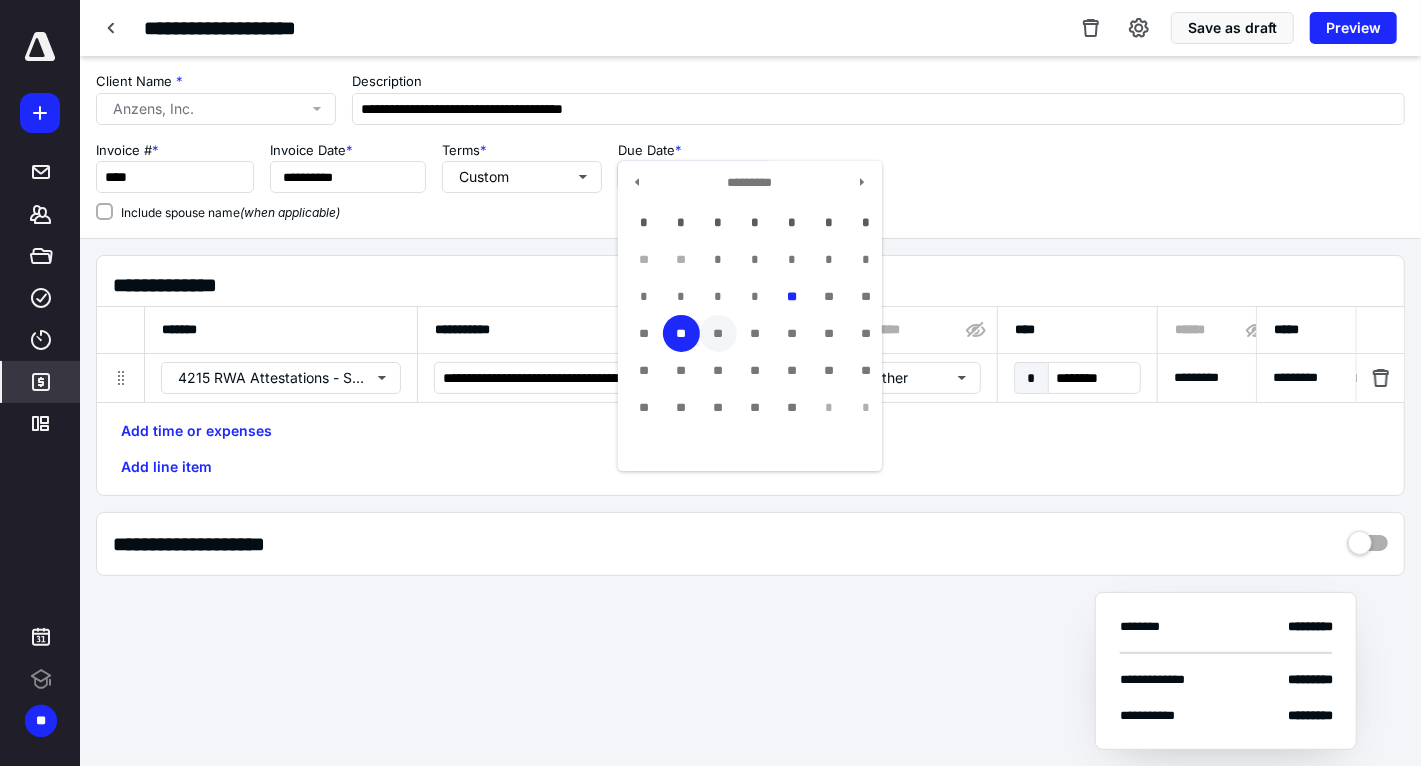 click on "**" at bounding box center (718, 333) 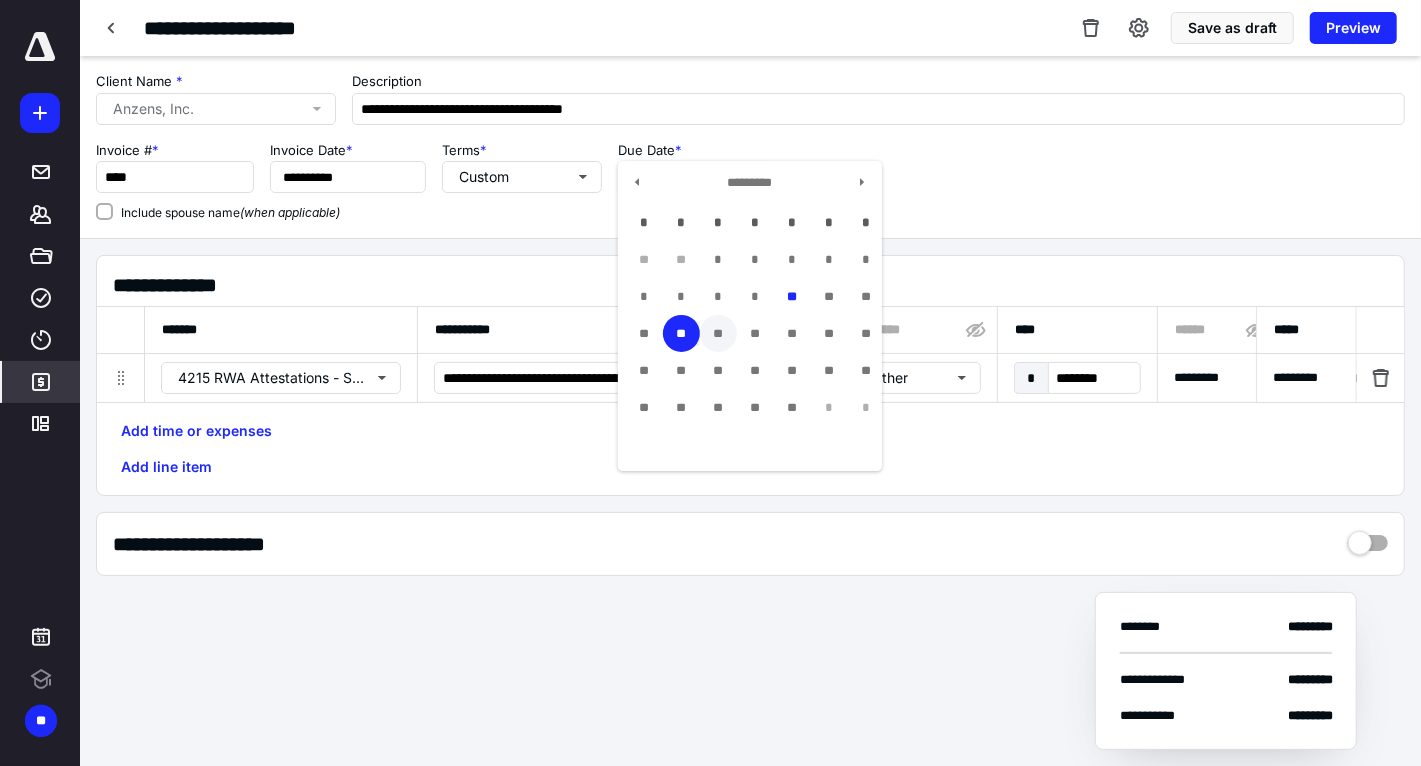 type on "**********" 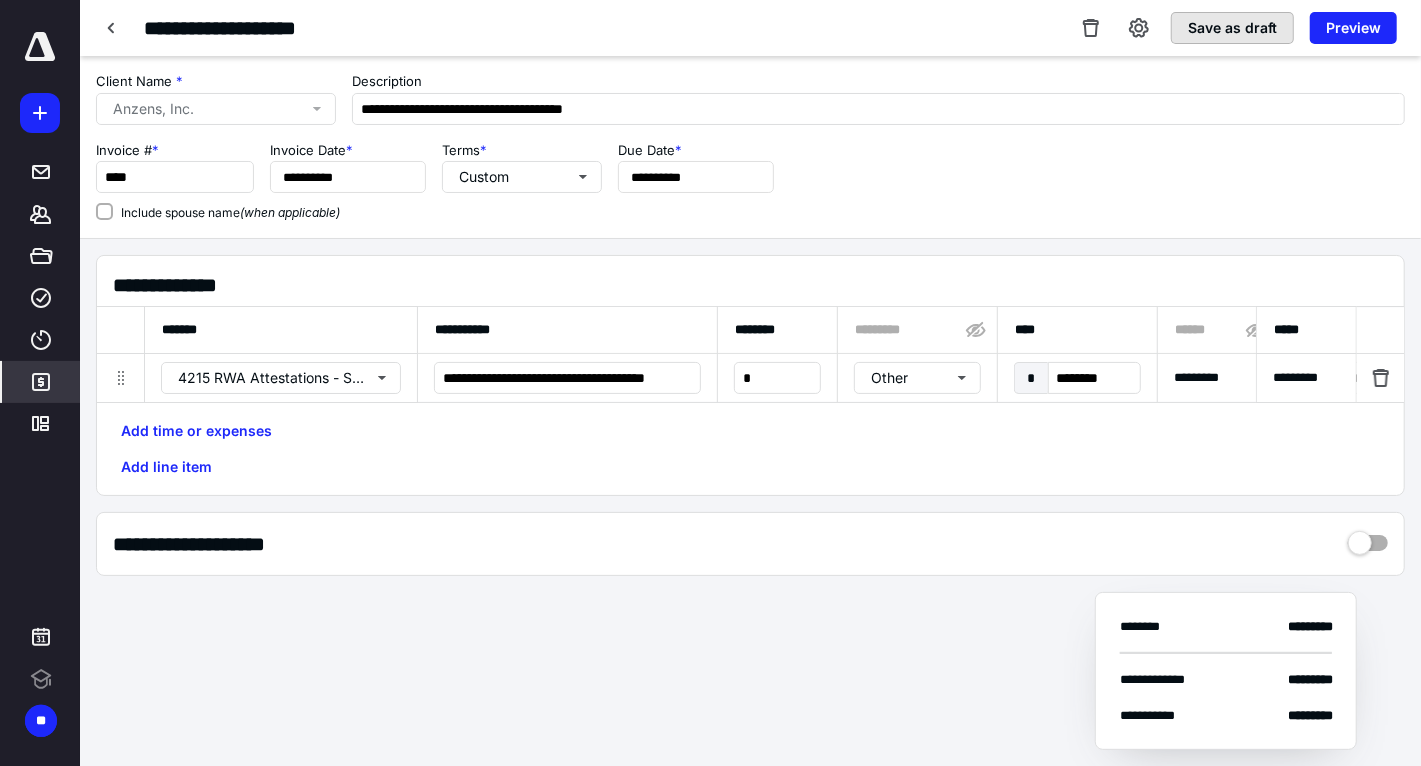 click on "Save as draft" at bounding box center [1232, 28] 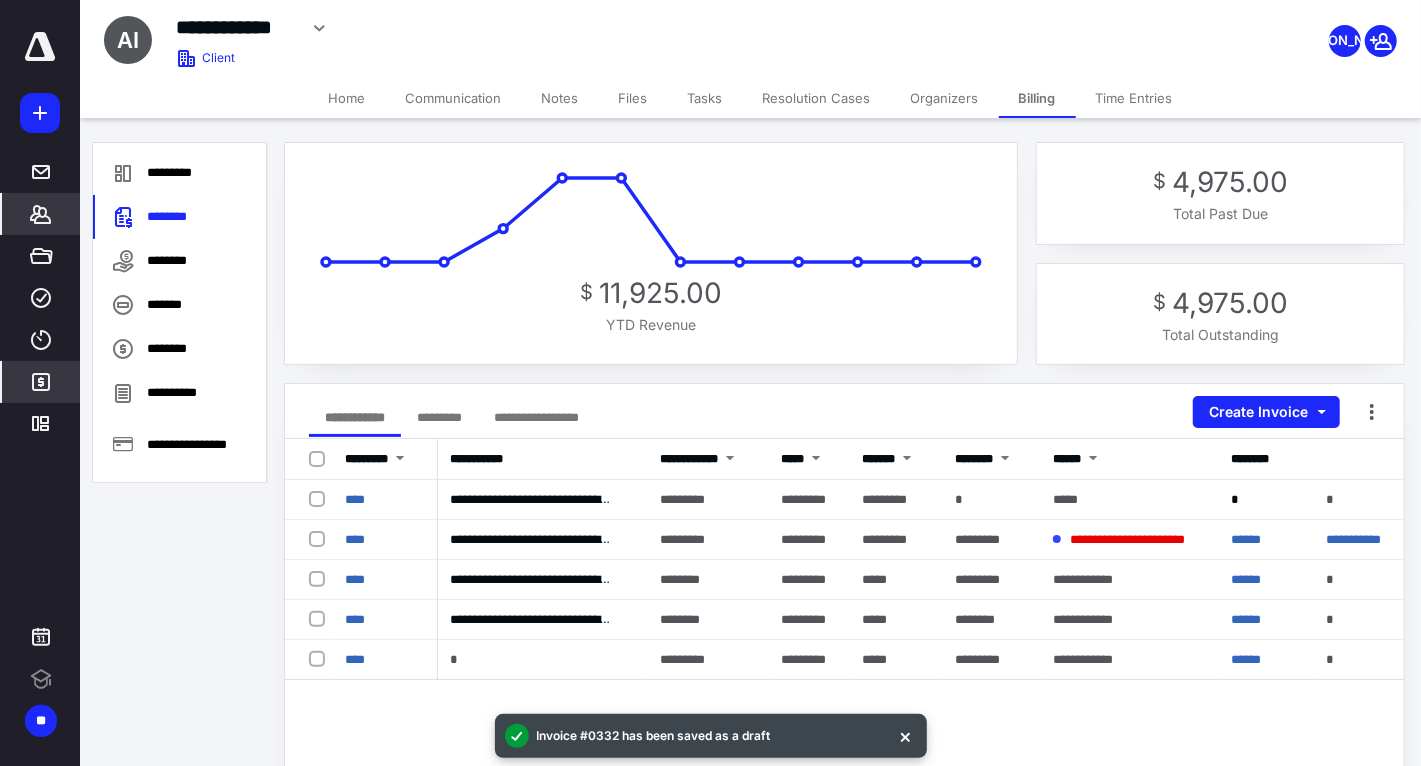 click 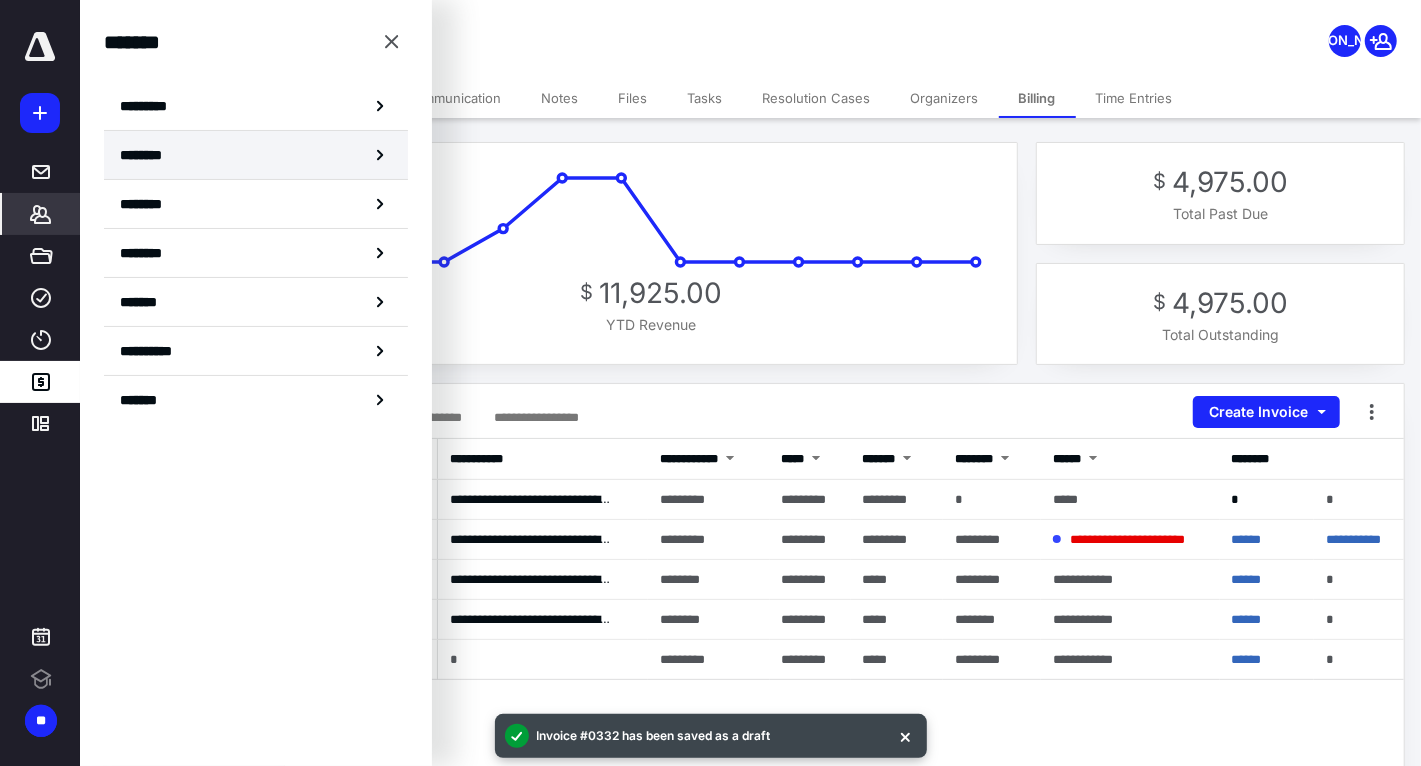 click on "********" at bounding box center (256, 155) 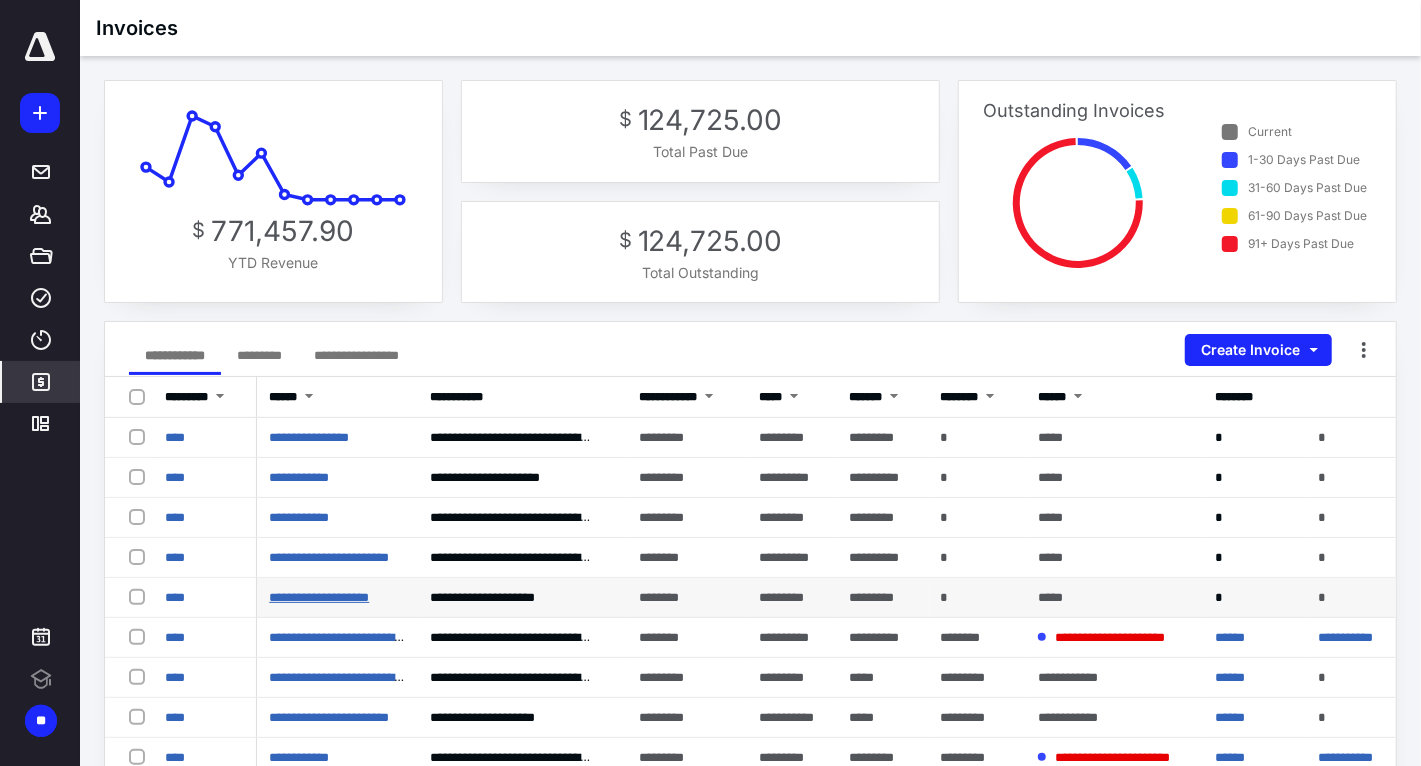 click on "**********" at bounding box center [319, 597] 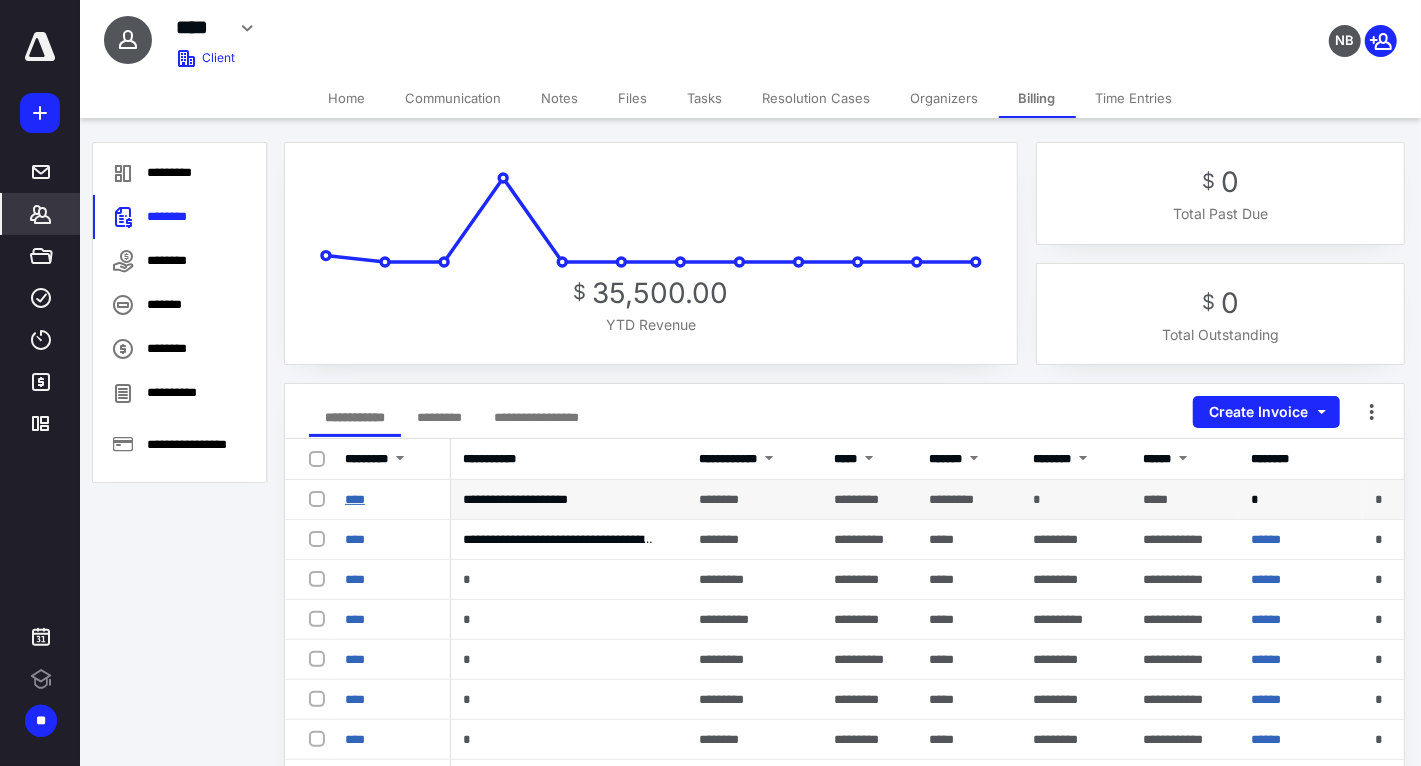 click on "****" at bounding box center (355, 499) 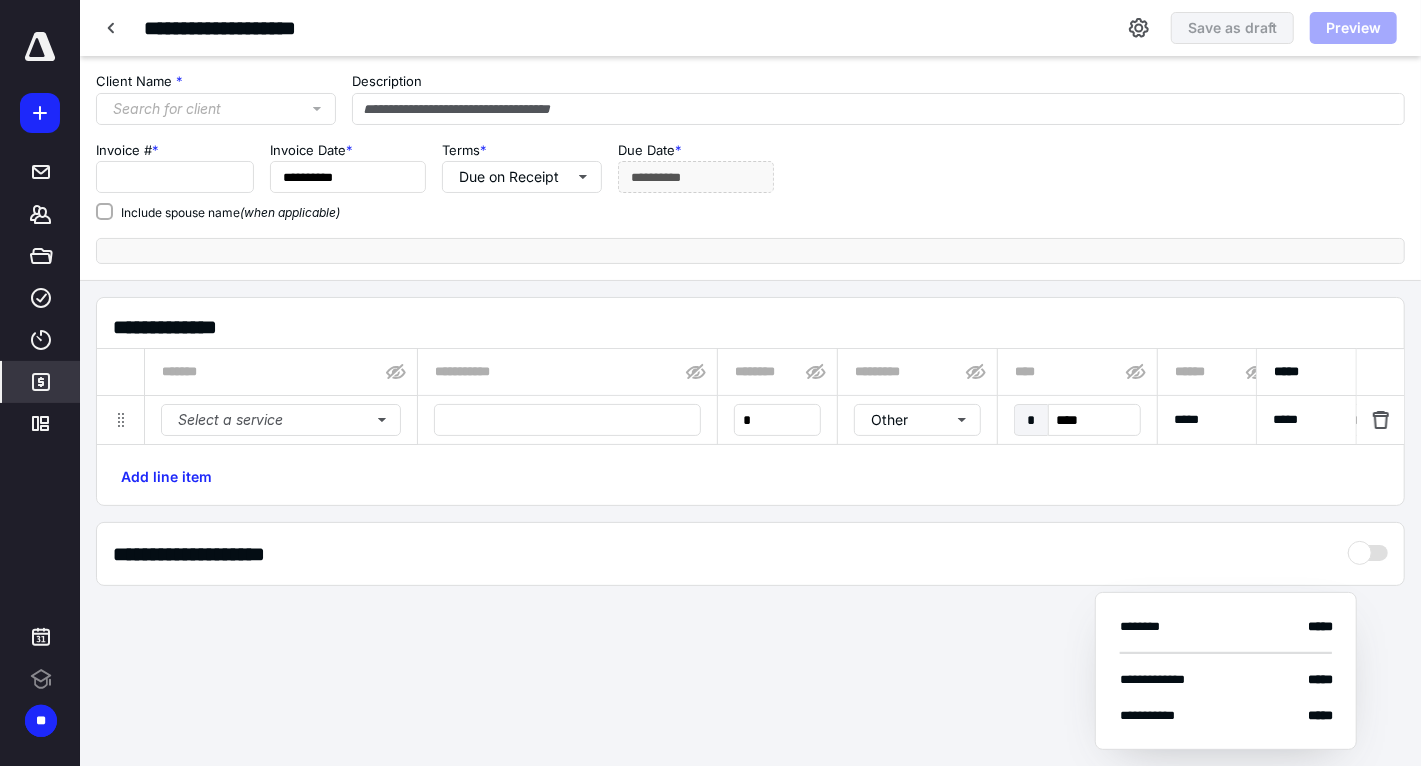 type on "**********" 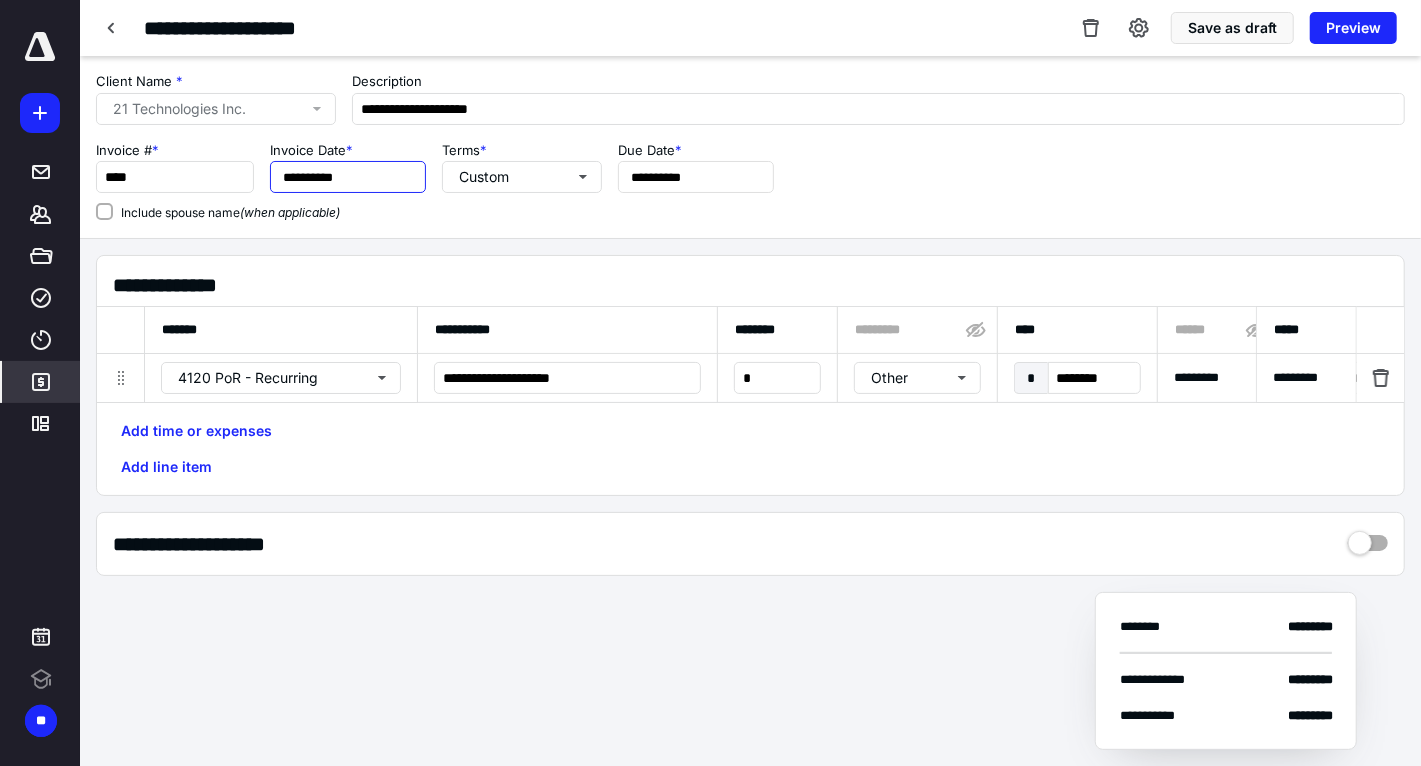 click on "**********" at bounding box center (348, 177) 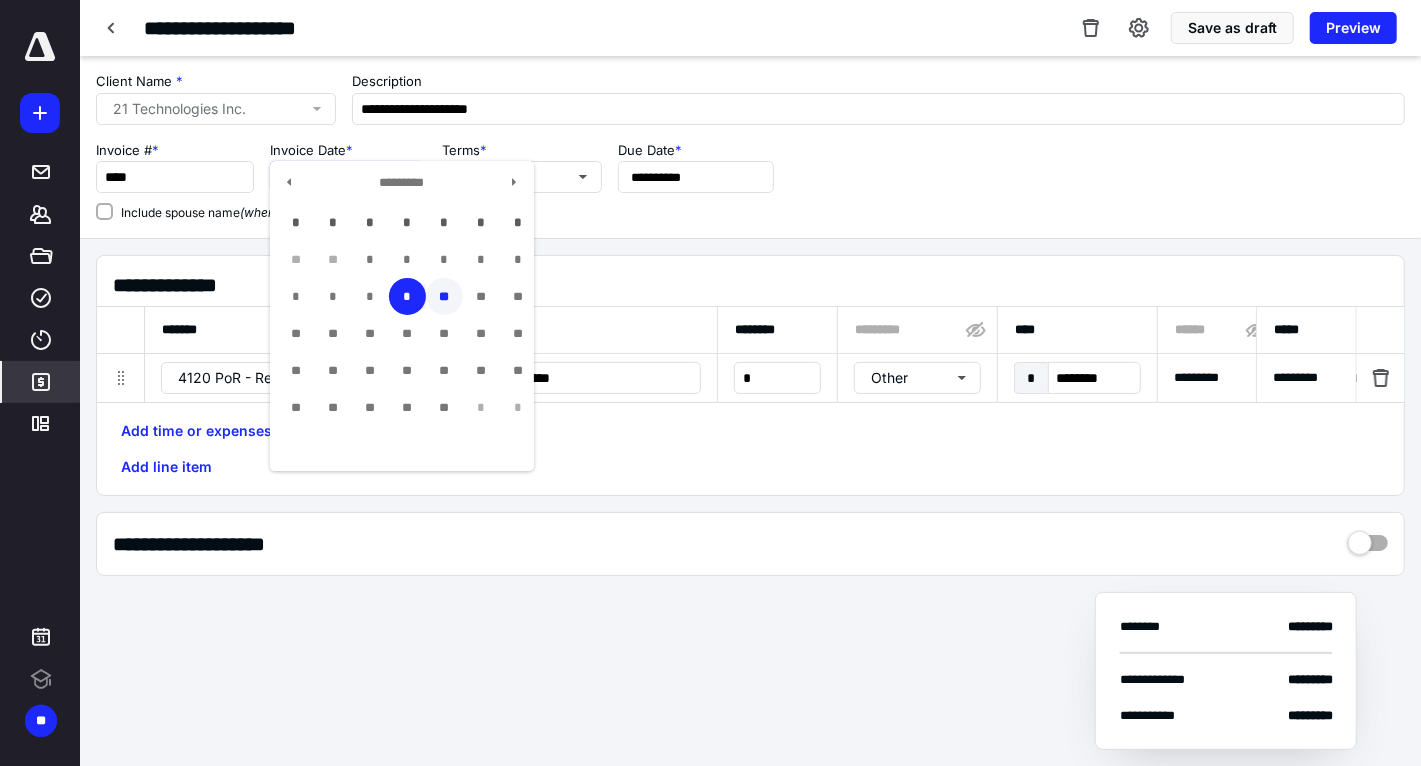 click on "**" at bounding box center (444, 296) 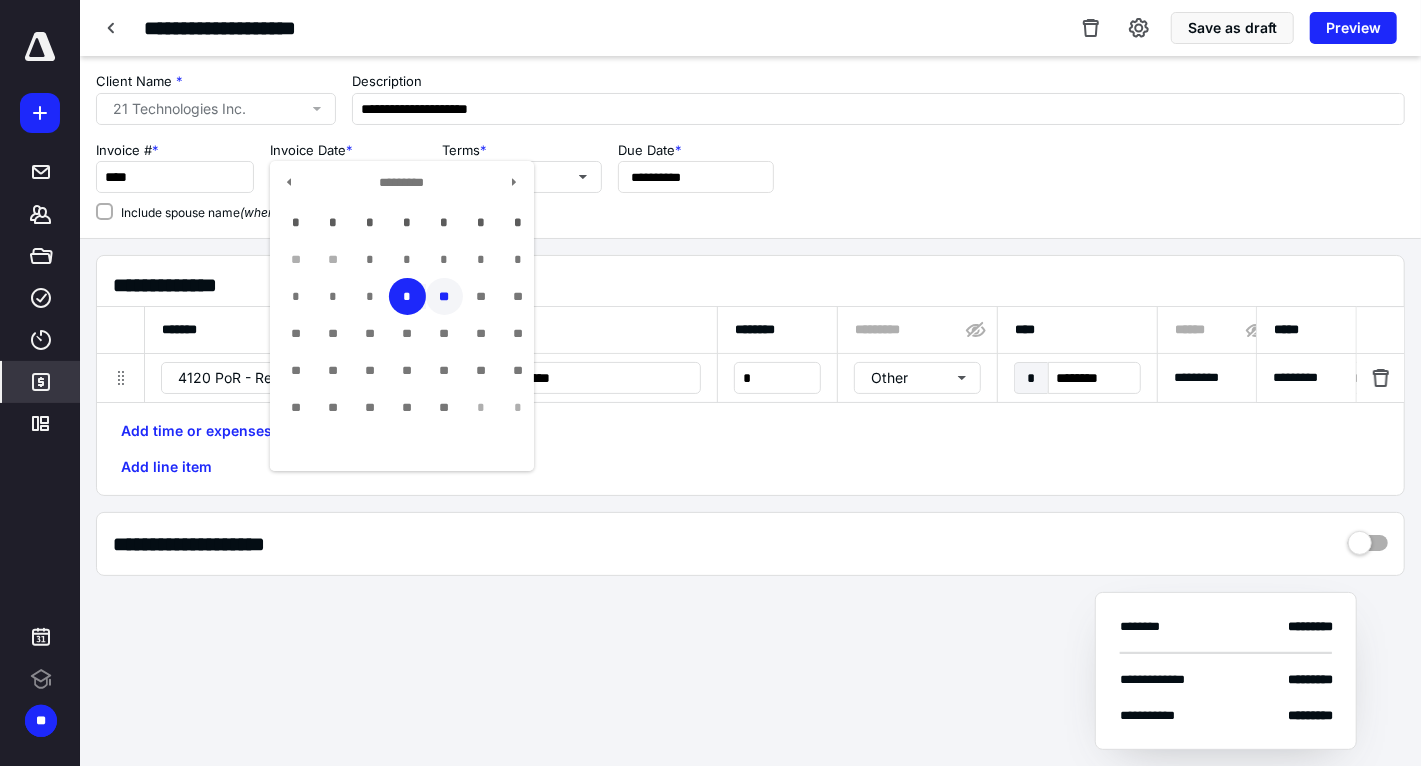 type on "**********" 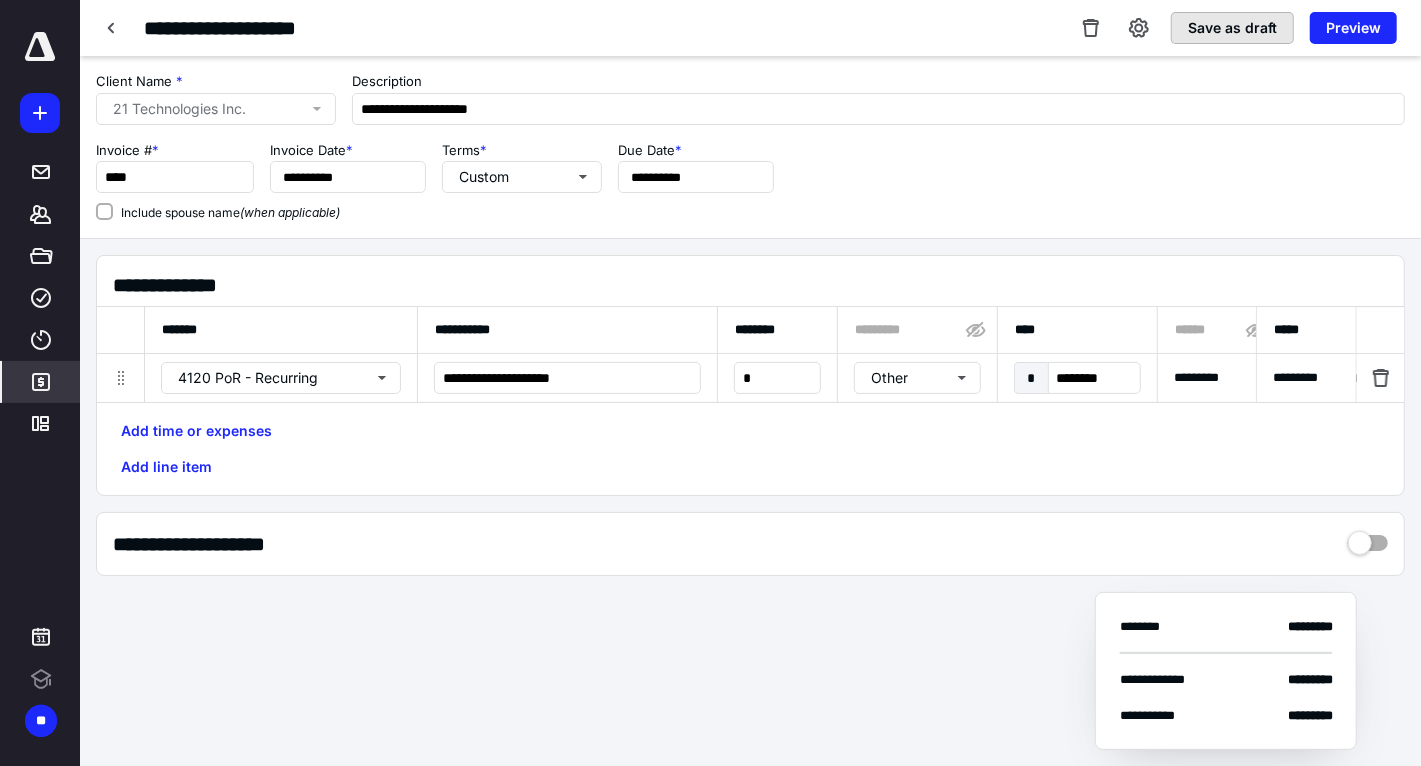click on "Save as draft" at bounding box center [1232, 28] 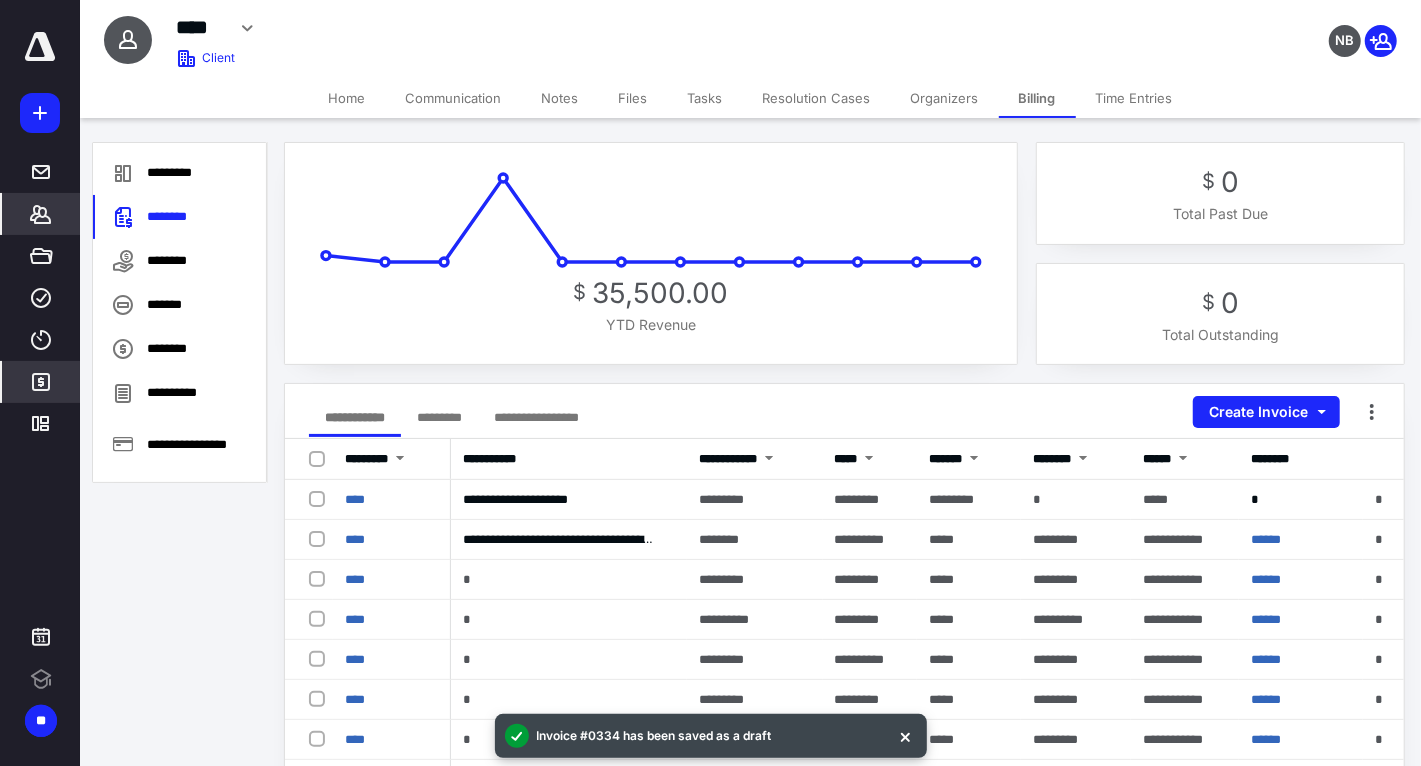click 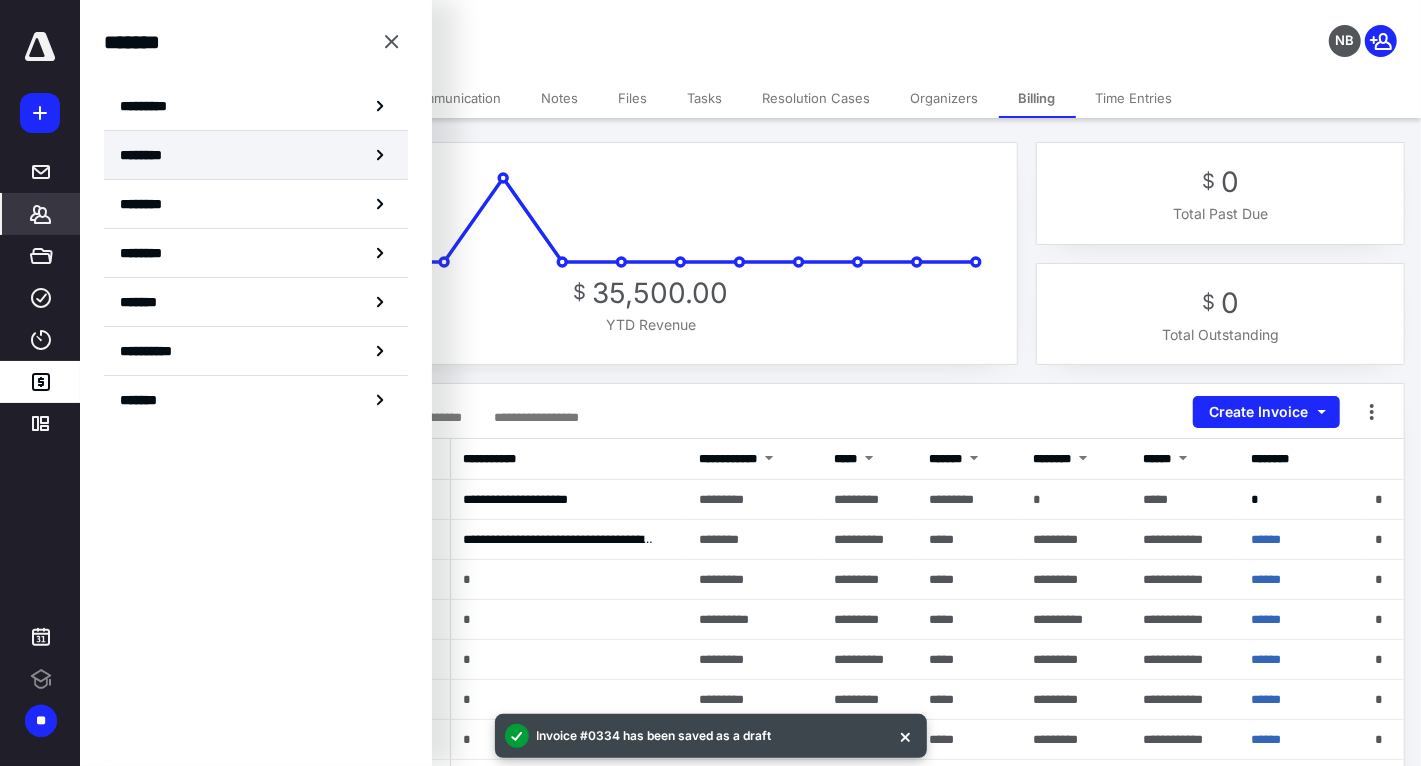 click on "********" at bounding box center [148, 155] 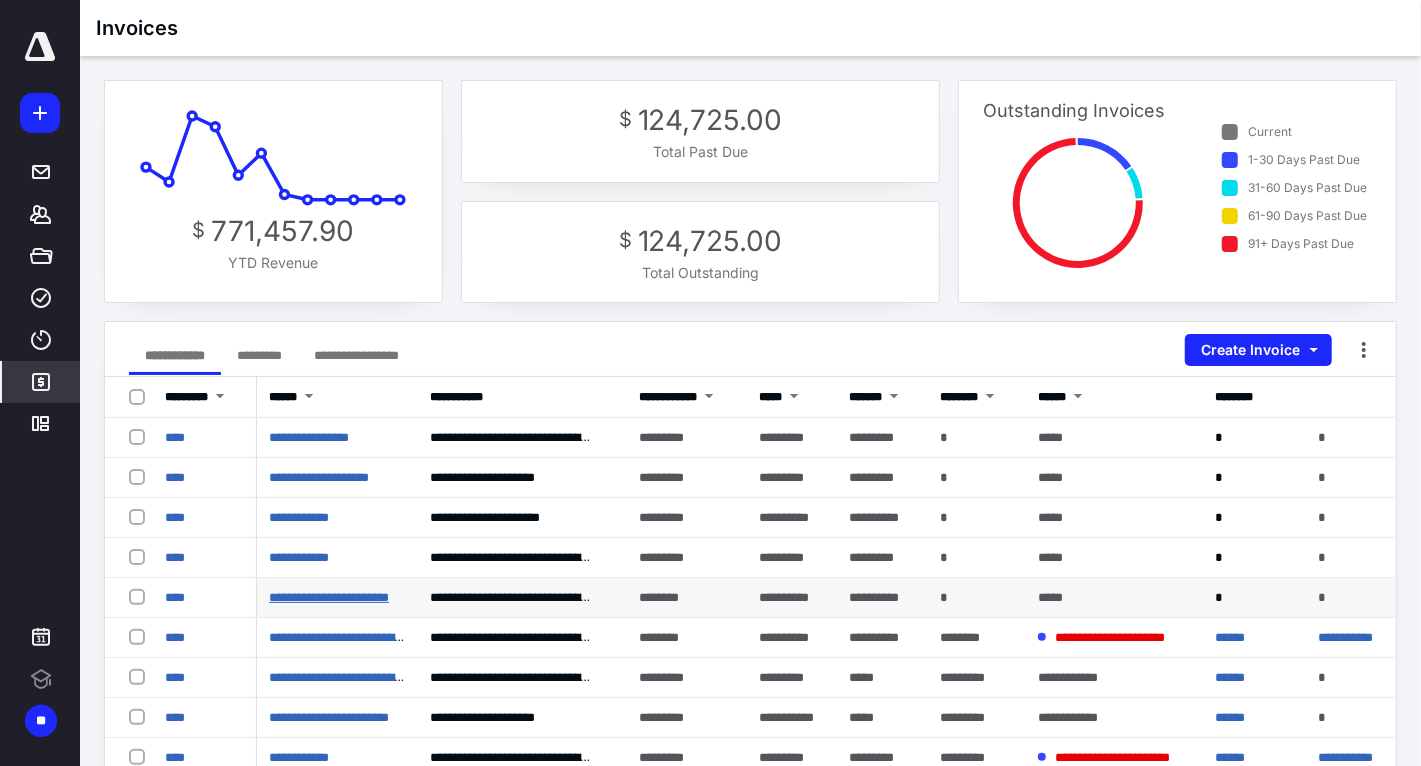 click on "**********" at bounding box center [329, 597] 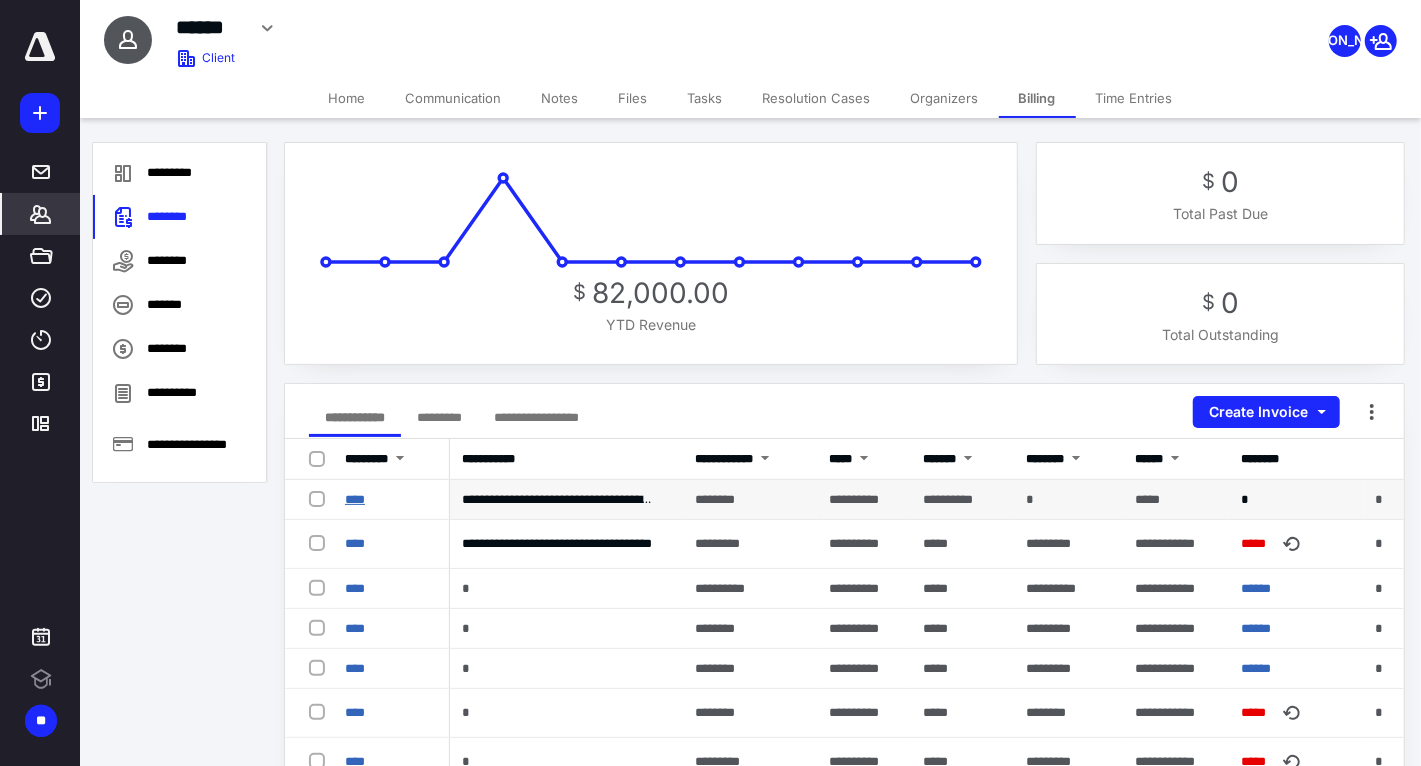 click on "****" at bounding box center (355, 499) 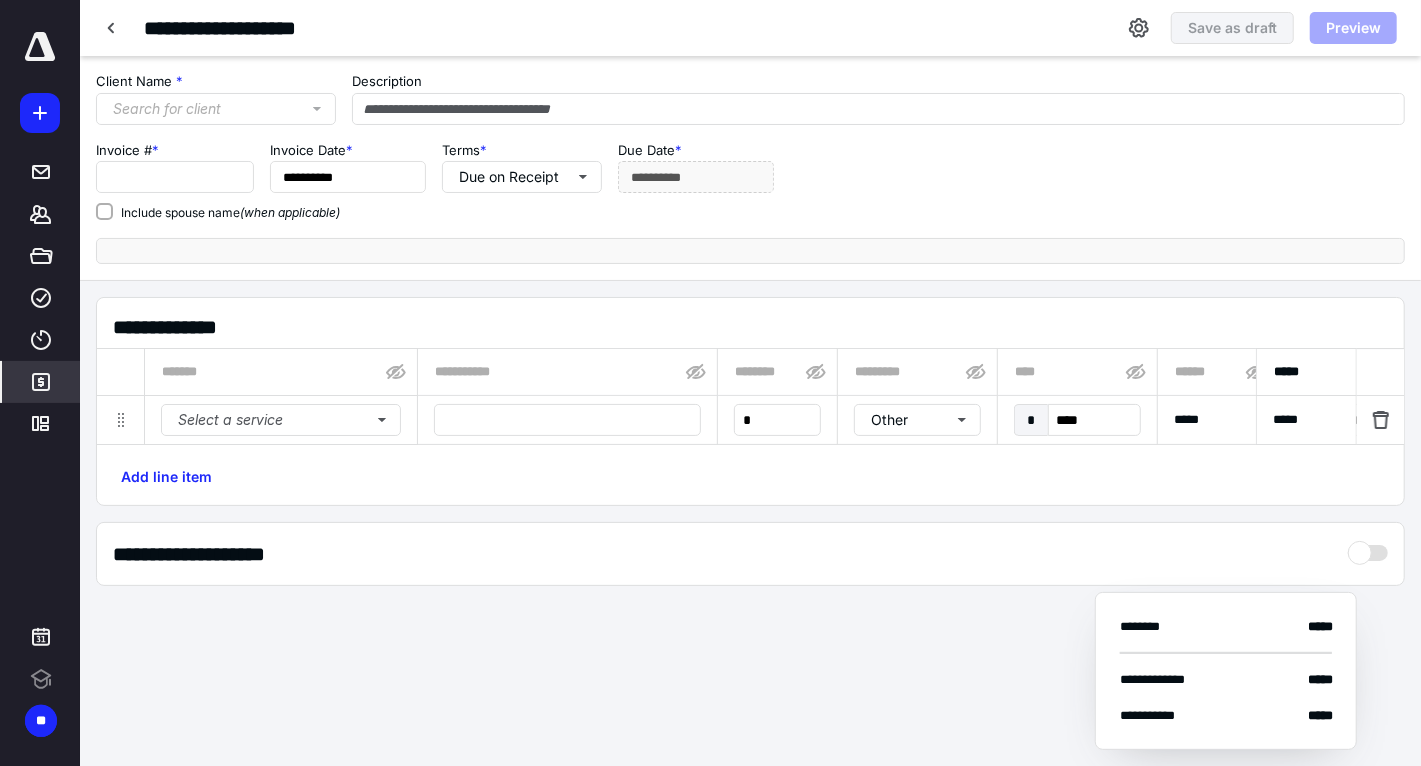 type on "**********" 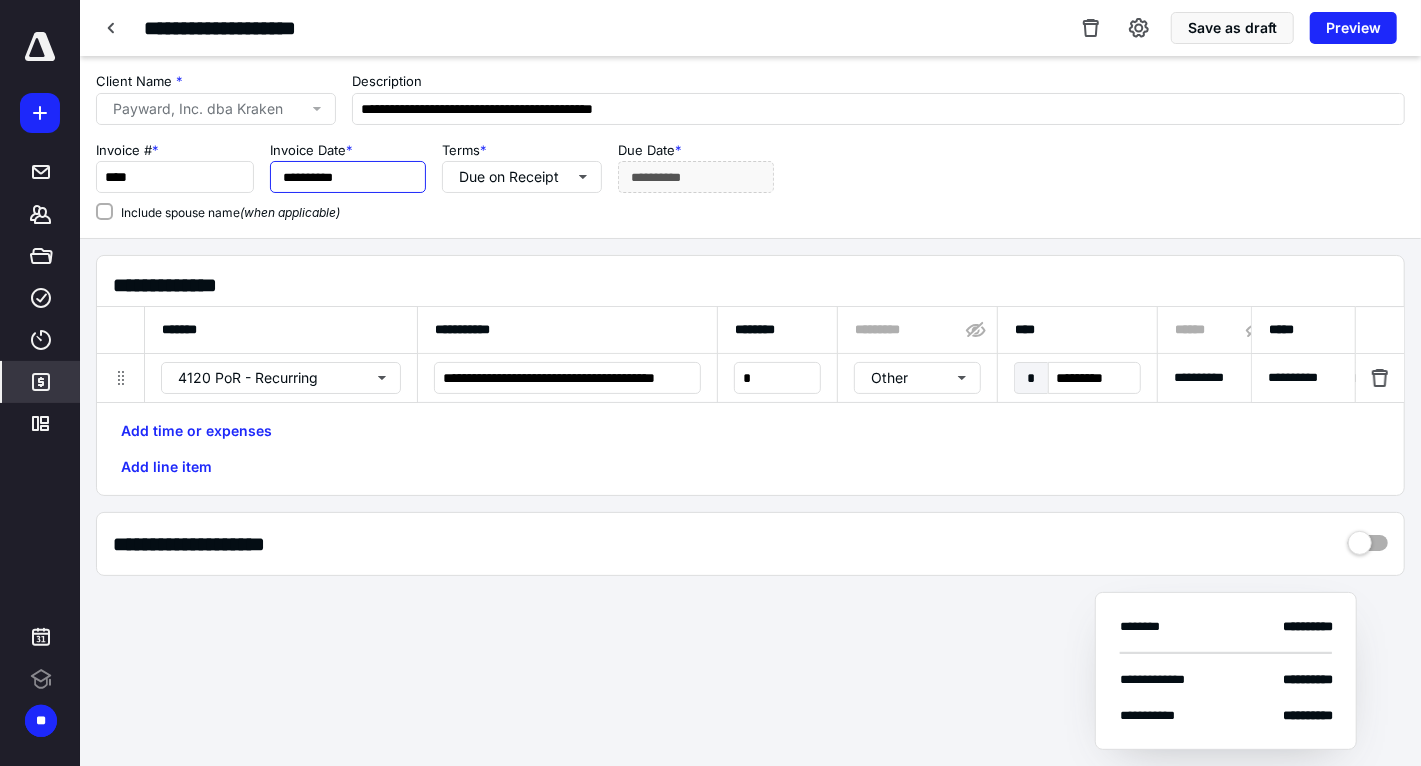 click on "**********" at bounding box center [348, 177] 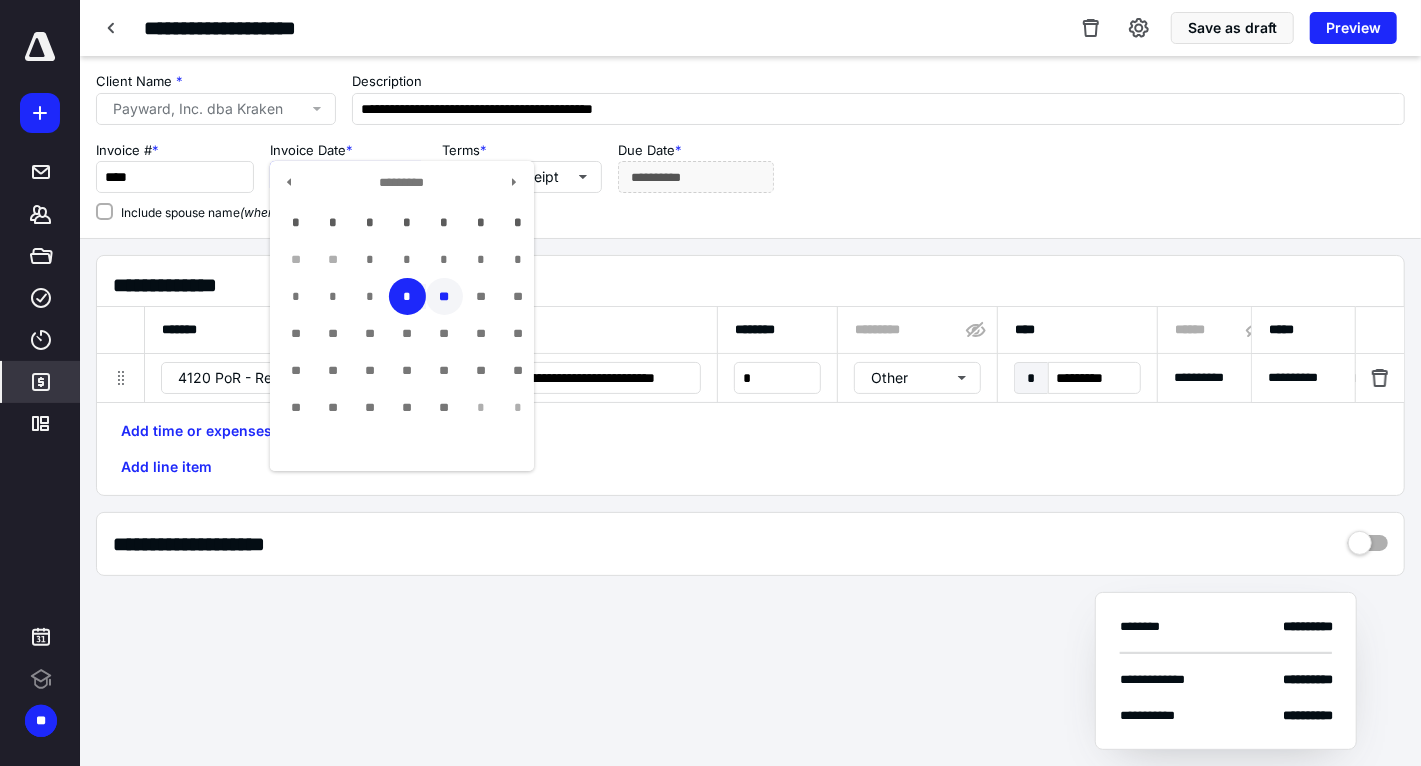 click on "**" at bounding box center [444, 296] 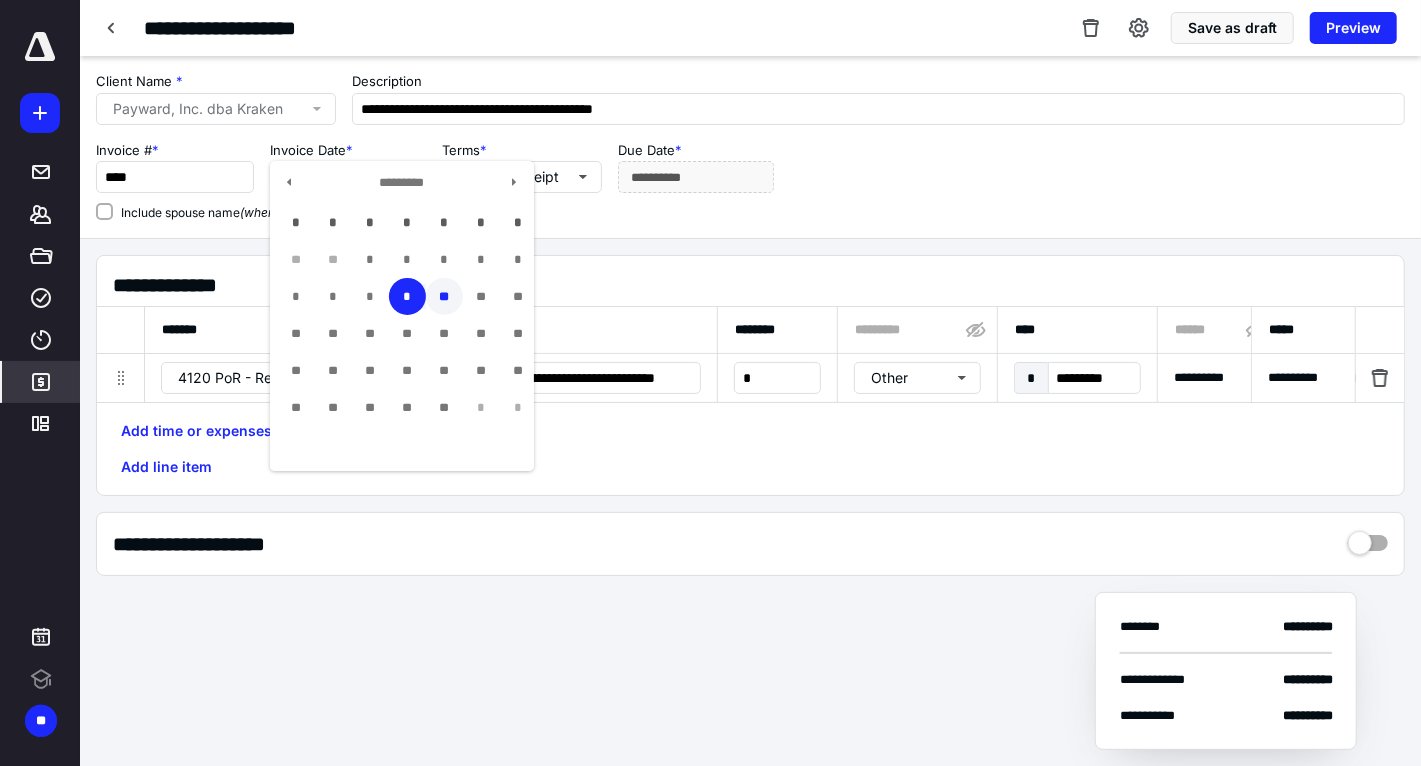 type on "**********" 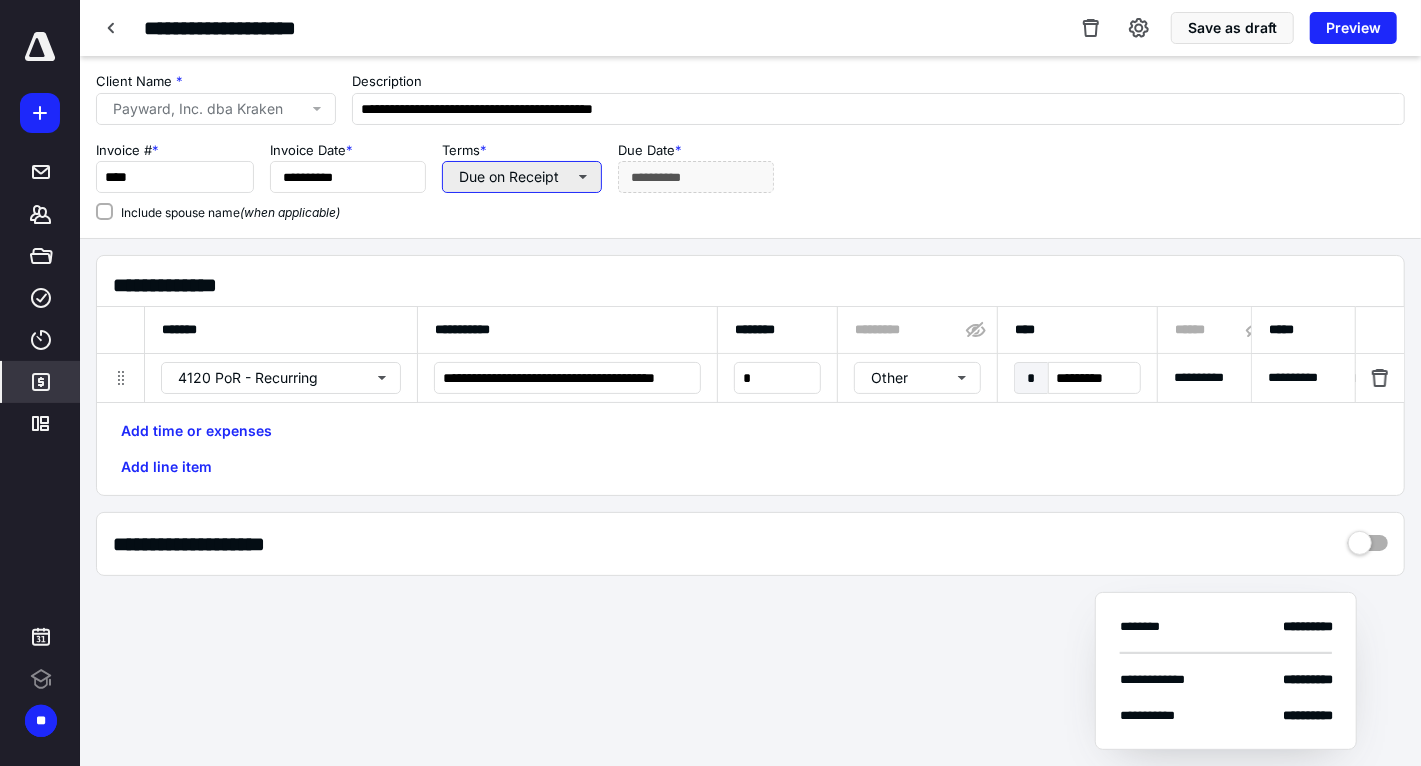 click on "Due on Receipt" at bounding box center [522, 177] 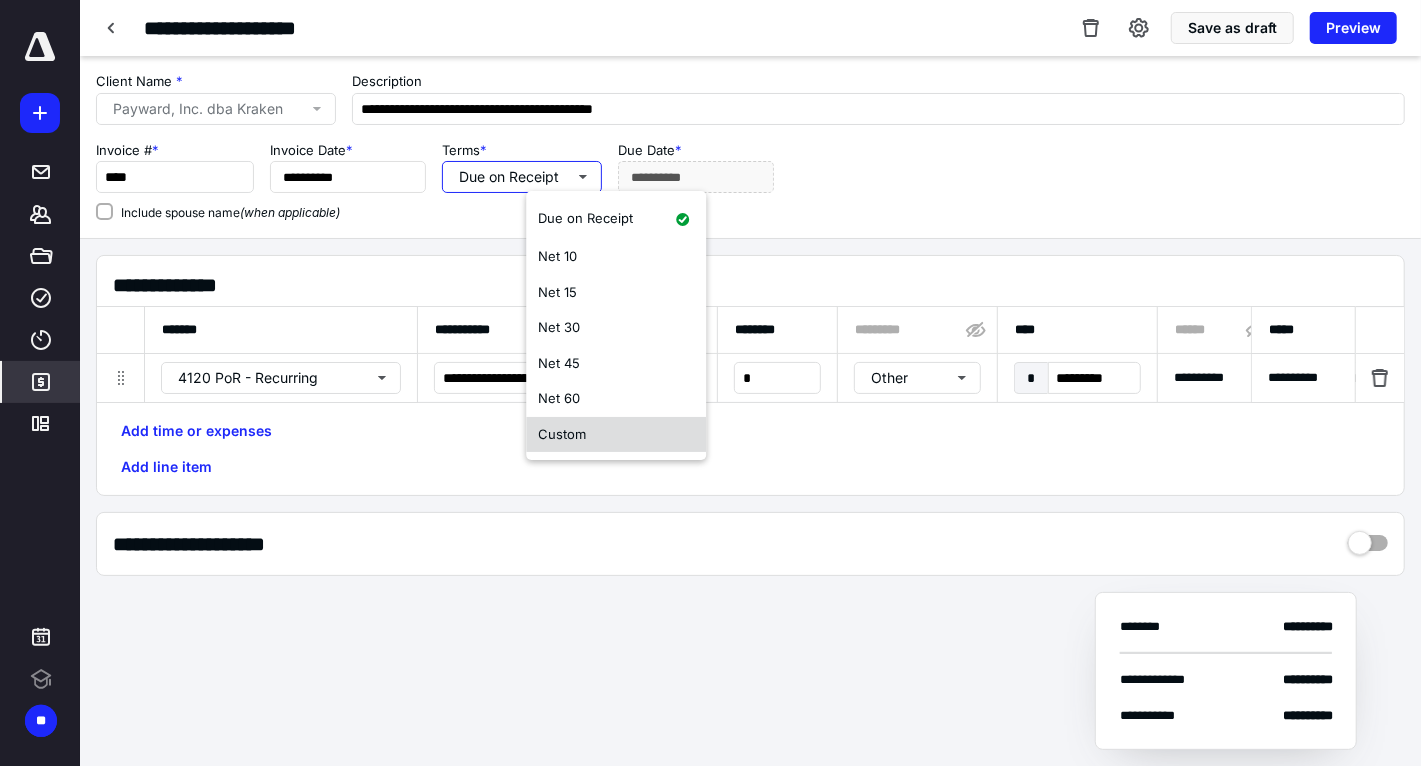 click on "Custom" at bounding box center [562, 434] 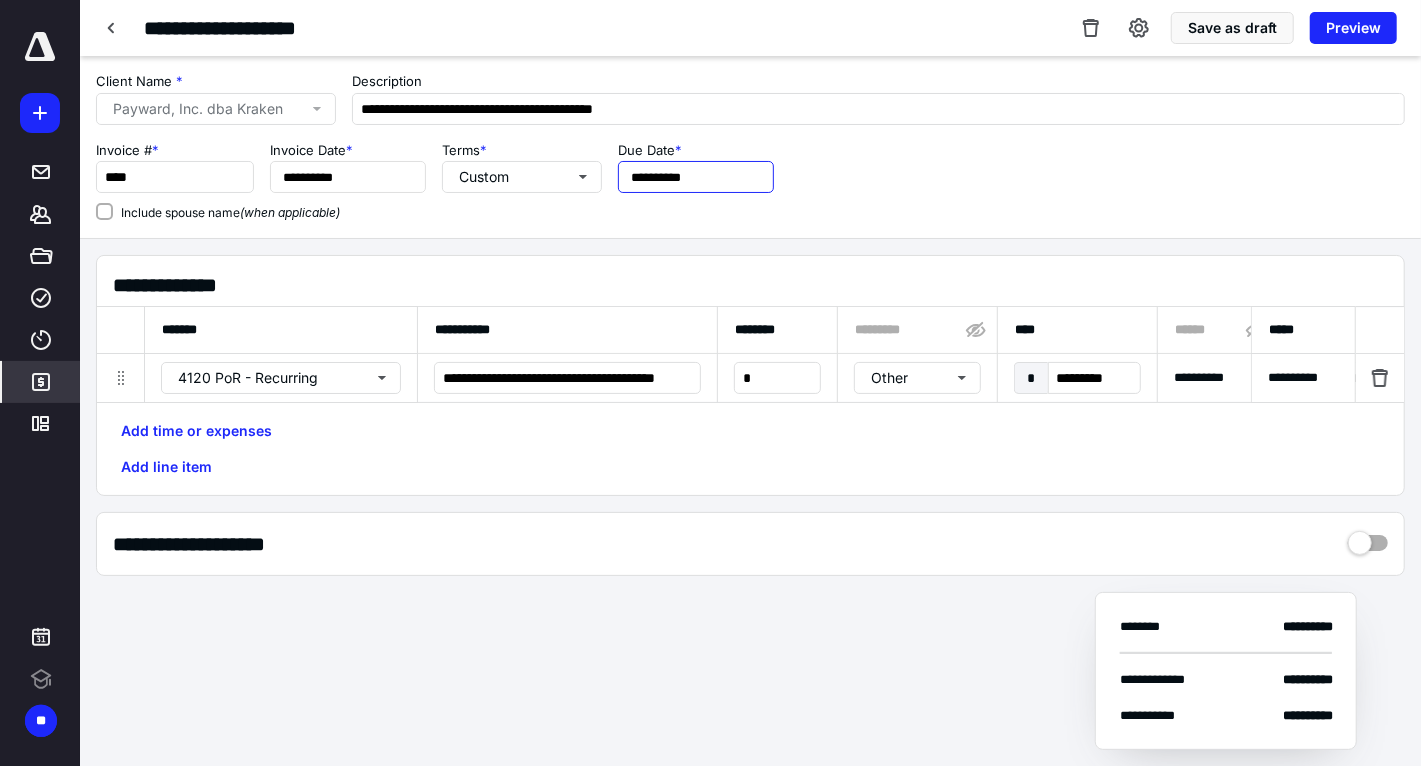 click on "**********" at bounding box center (696, 177) 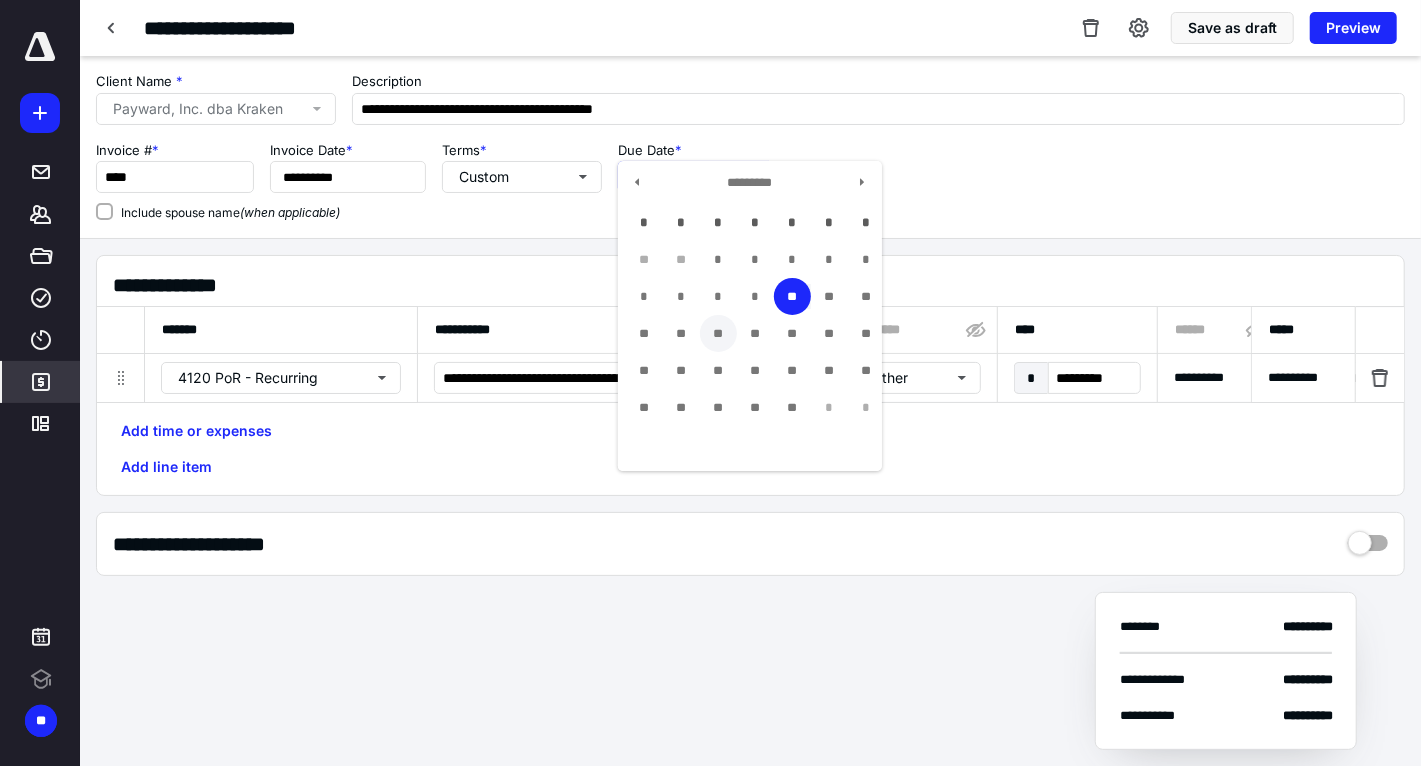 click on "**" at bounding box center [718, 333] 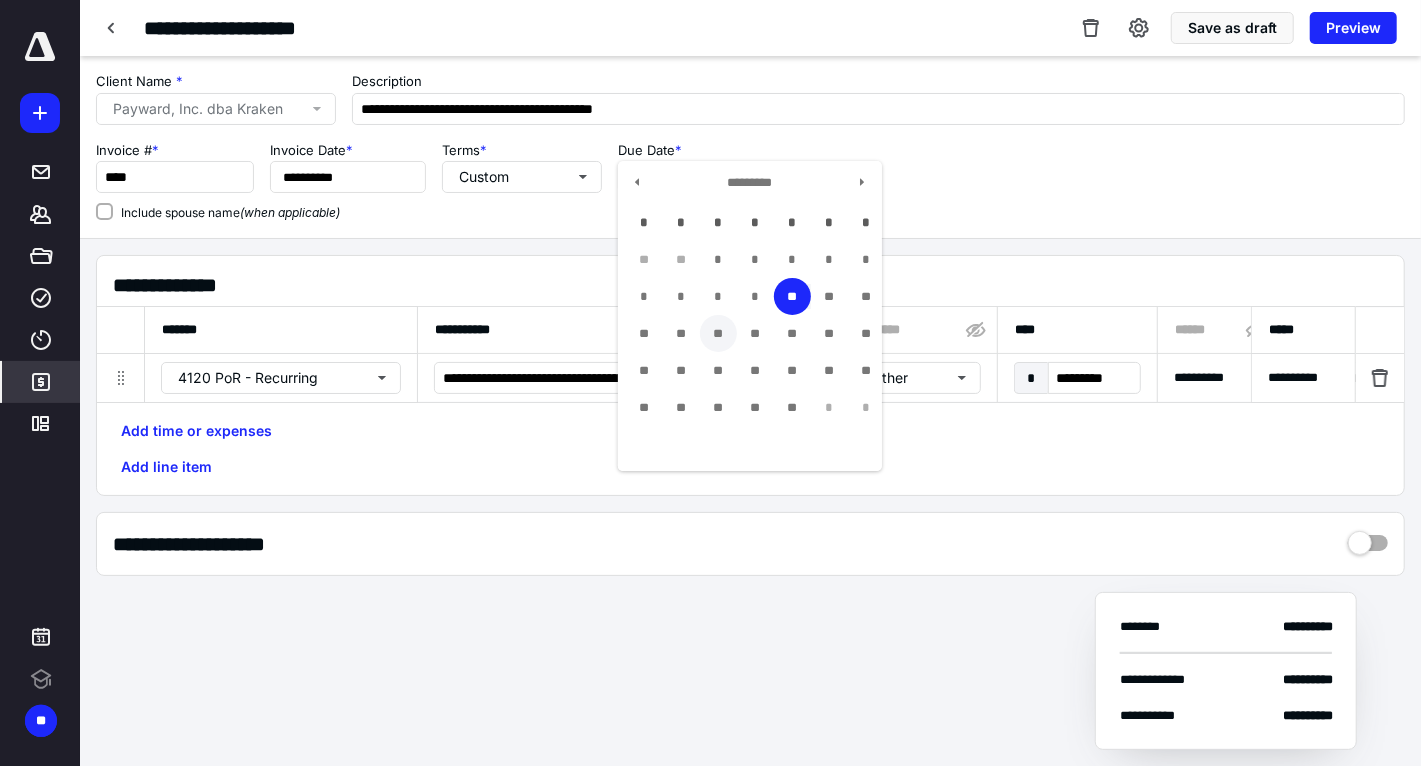 type on "**********" 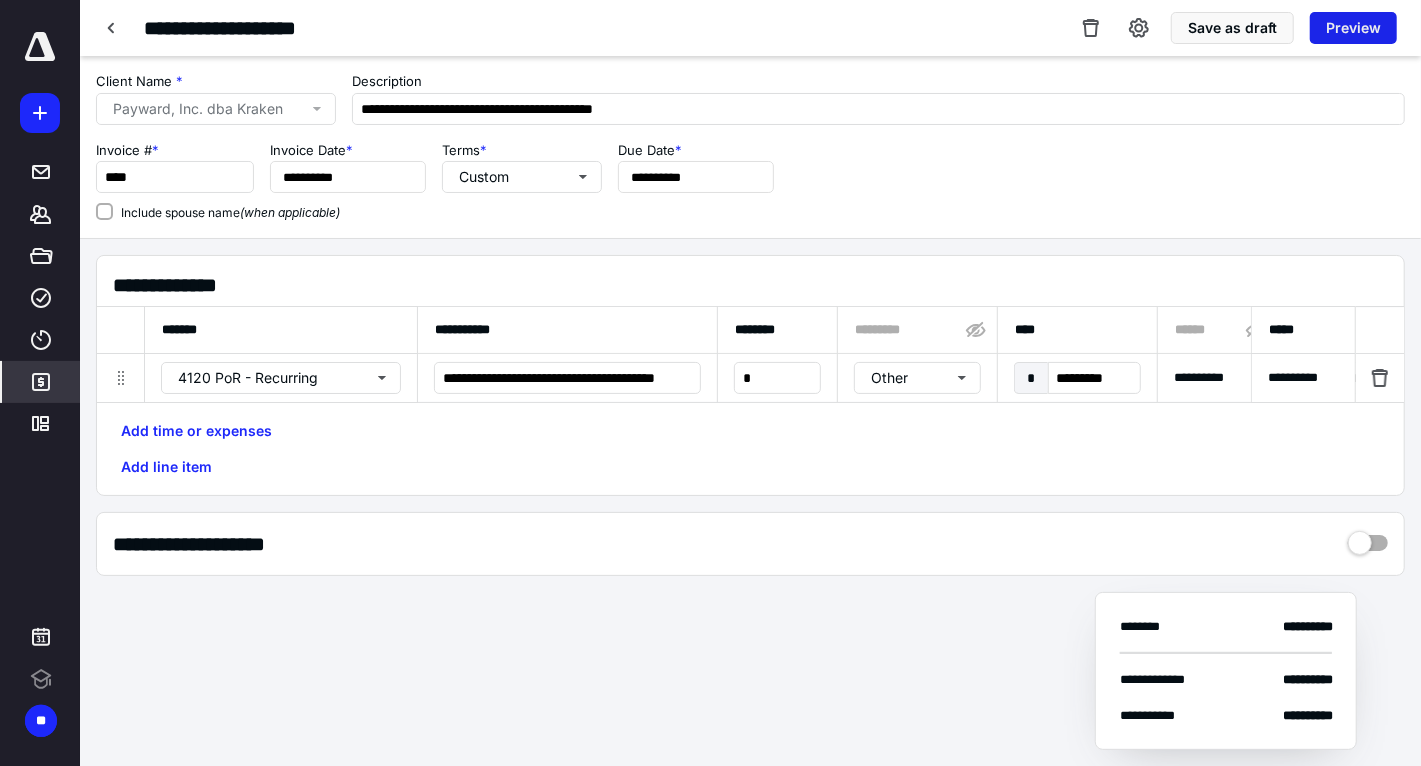 click on "Preview" at bounding box center (1353, 28) 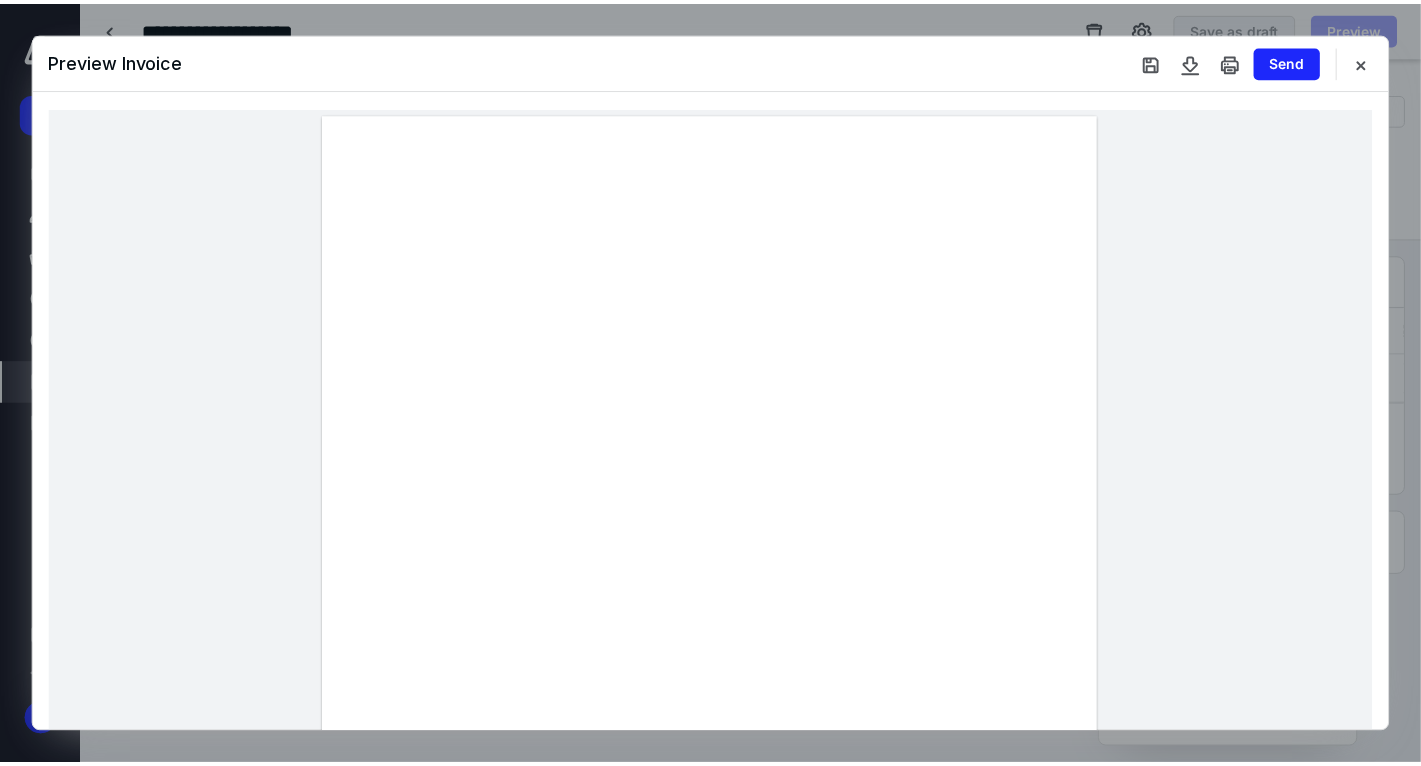 scroll, scrollTop: 0, scrollLeft: 0, axis: both 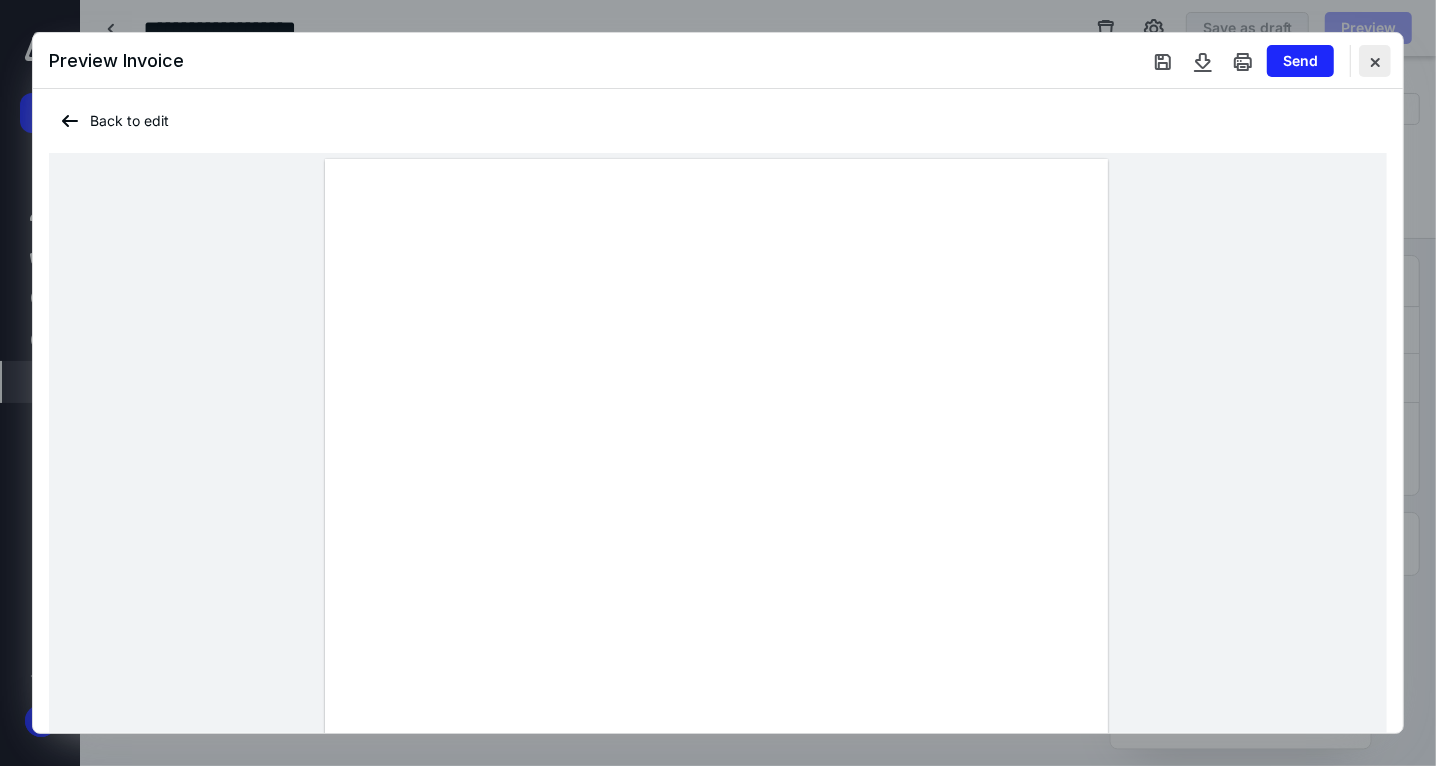 click at bounding box center [1375, 61] 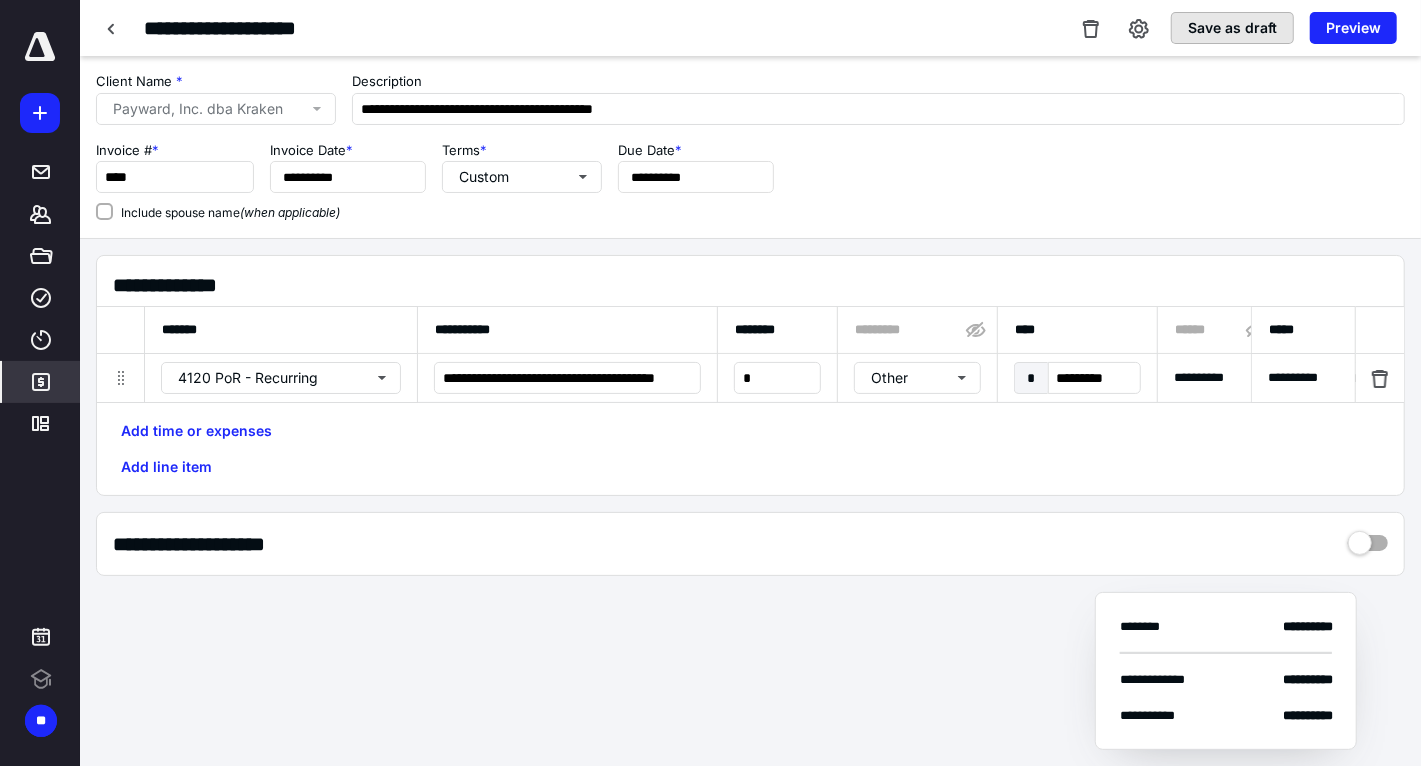 click on "Save as draft" at bounding box center (1232, 28) 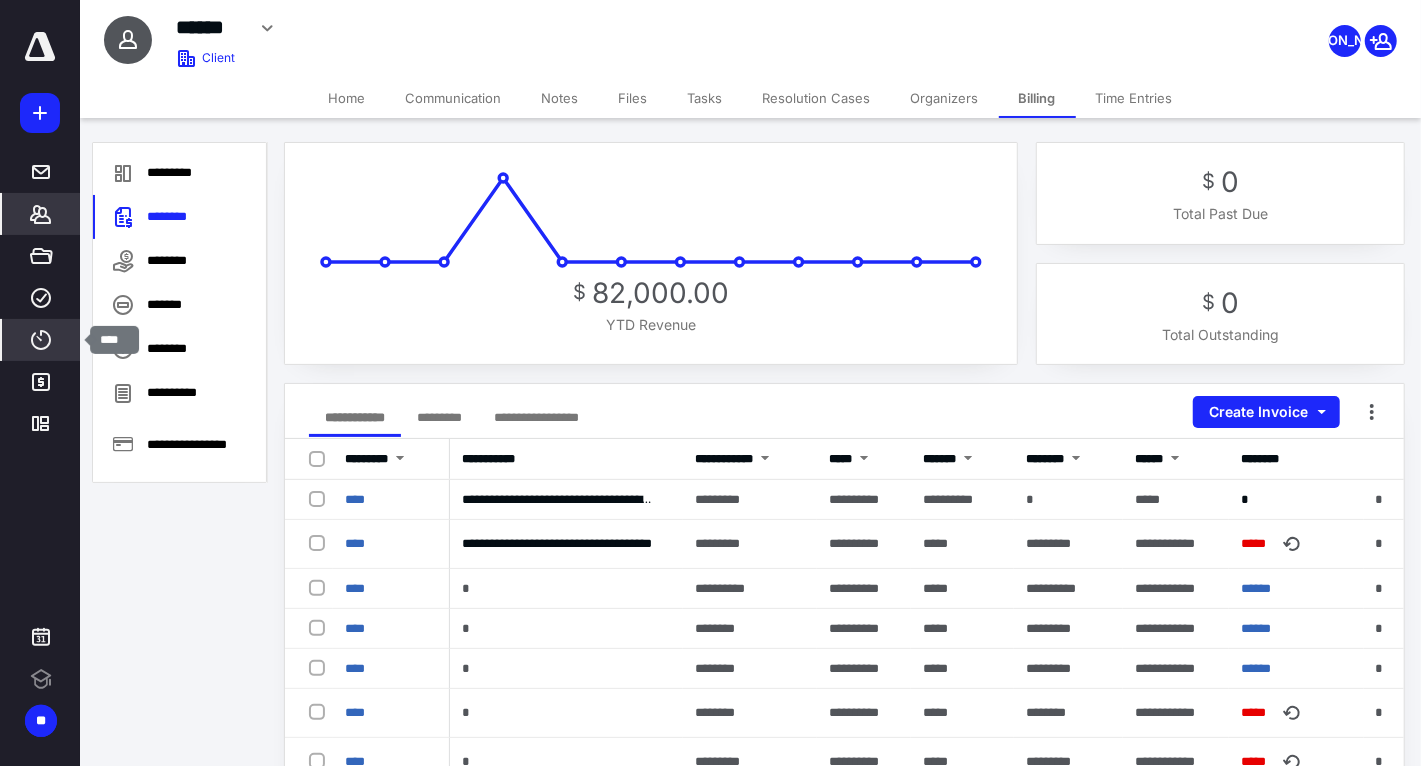 click 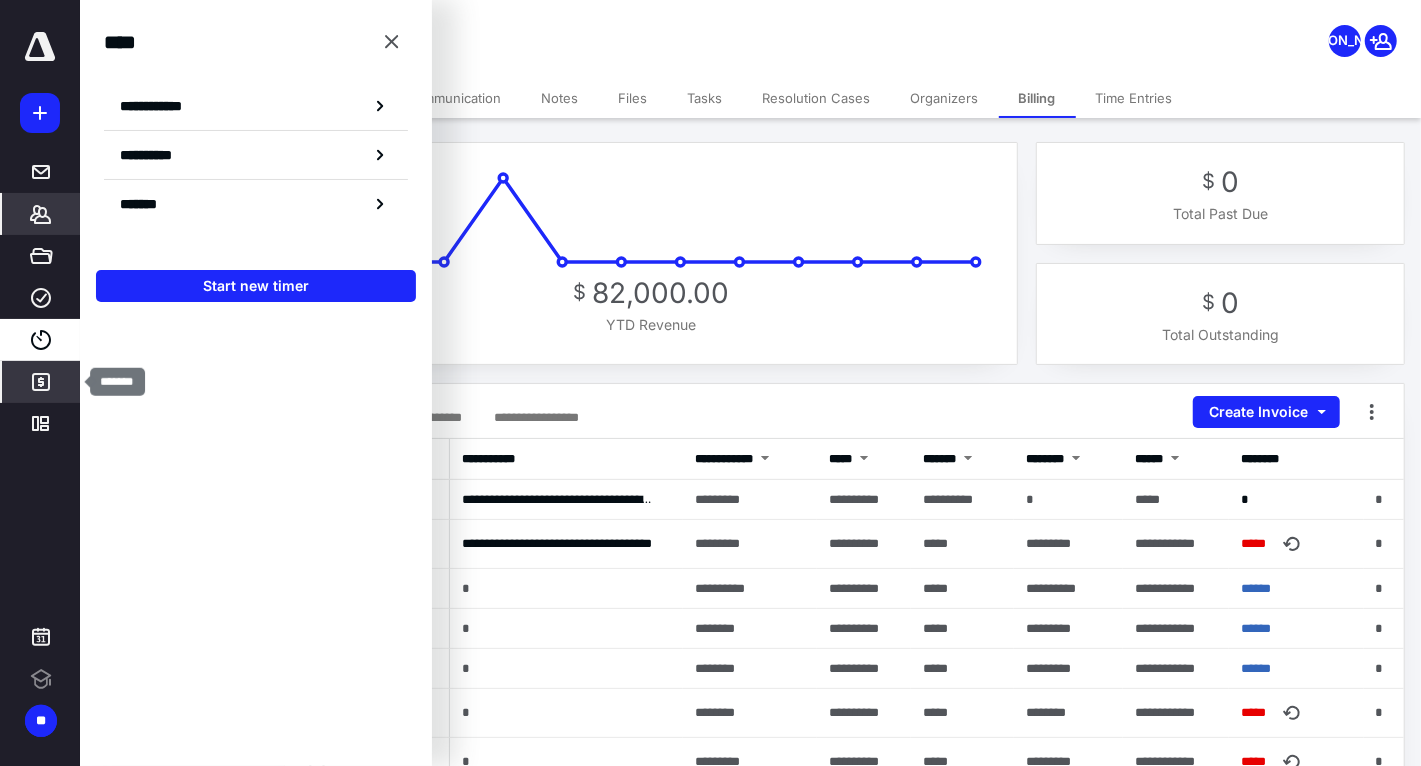 click 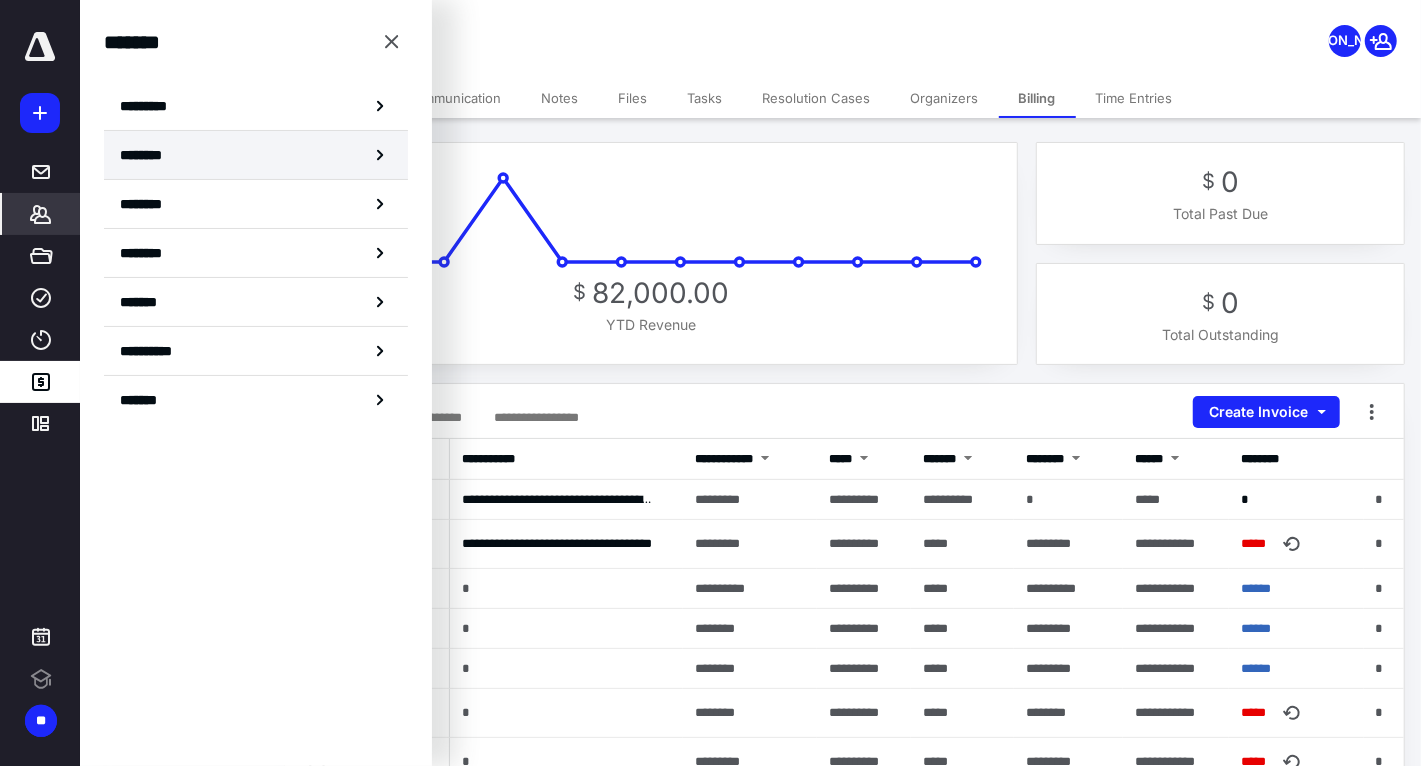click on "********" at bounding box center [256, 155] 